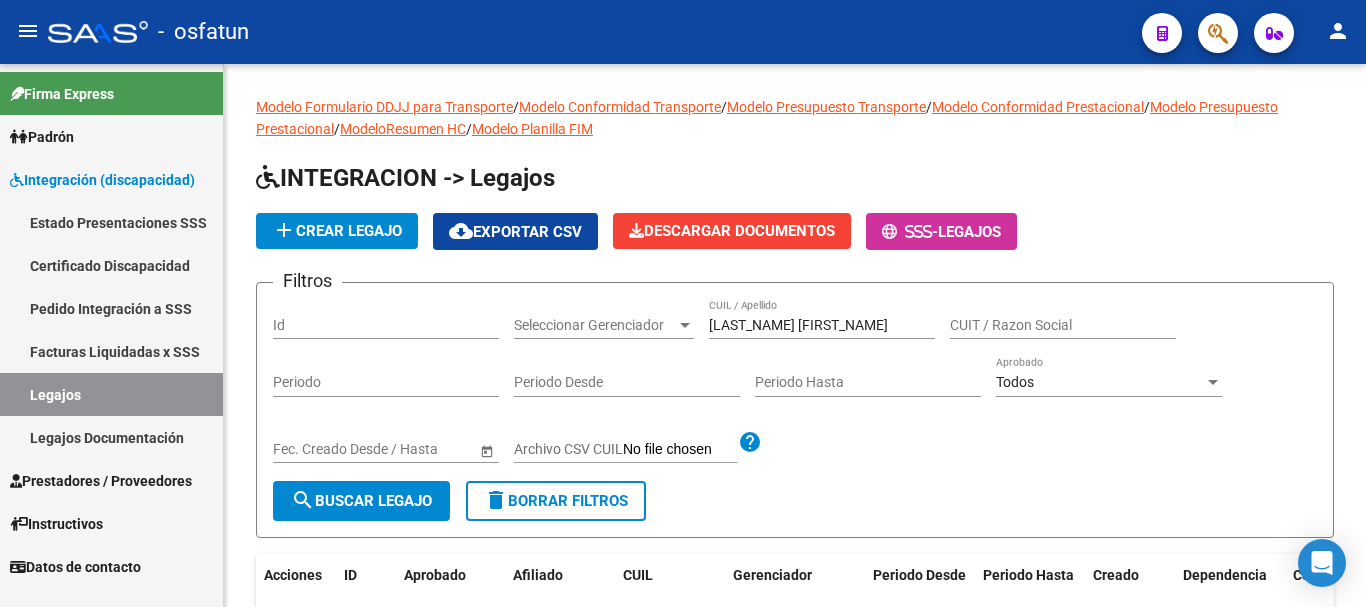 scroll, scrollTop: 0, scrollLeft: 0, axis: both 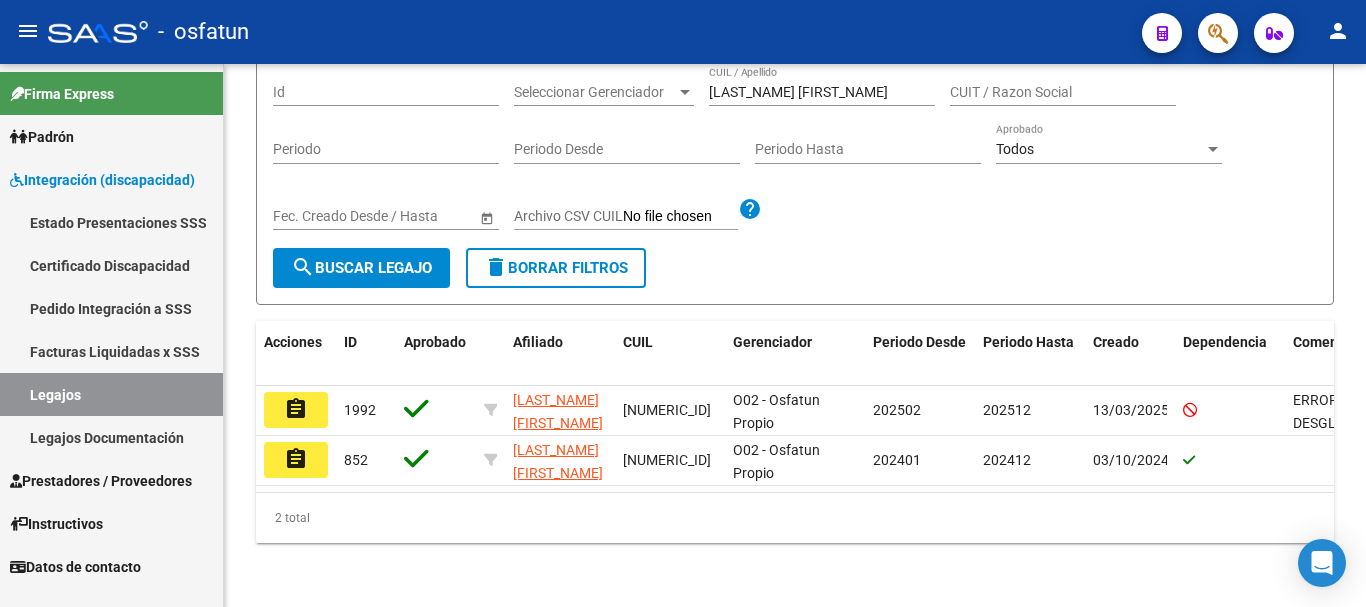 click on "Prestadores / Proveedores" at bounding box center [101, 481] 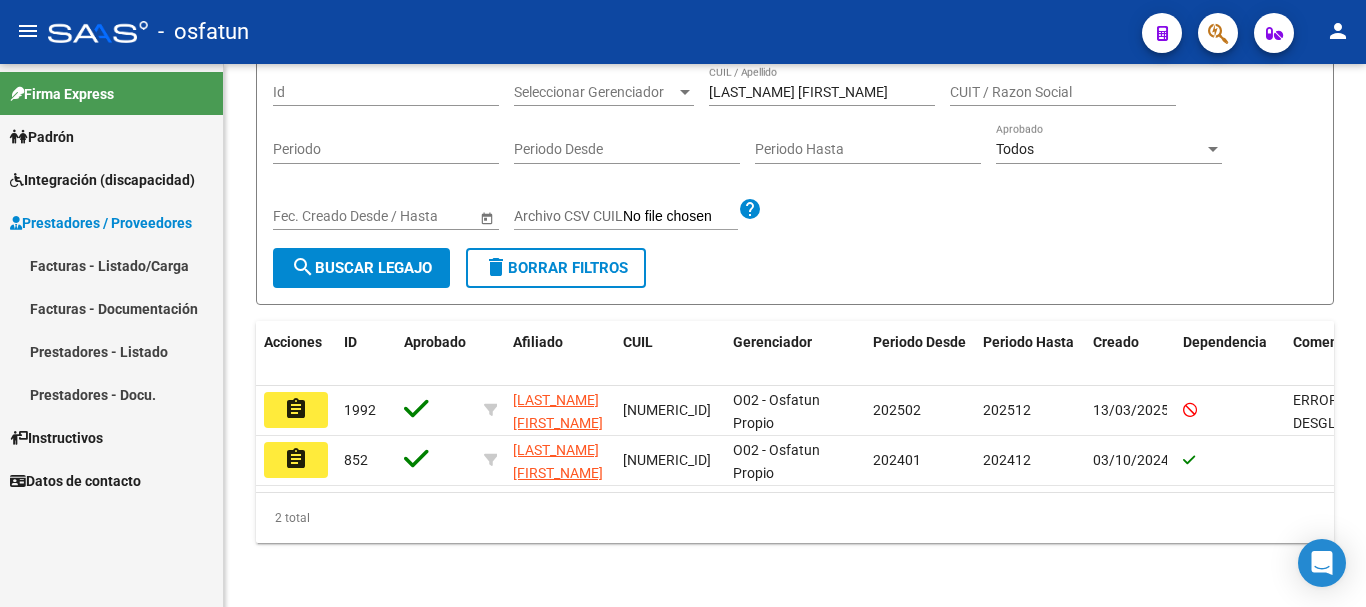 click on "Facturas - Listado/Carga" at bounding box center (111, 265) 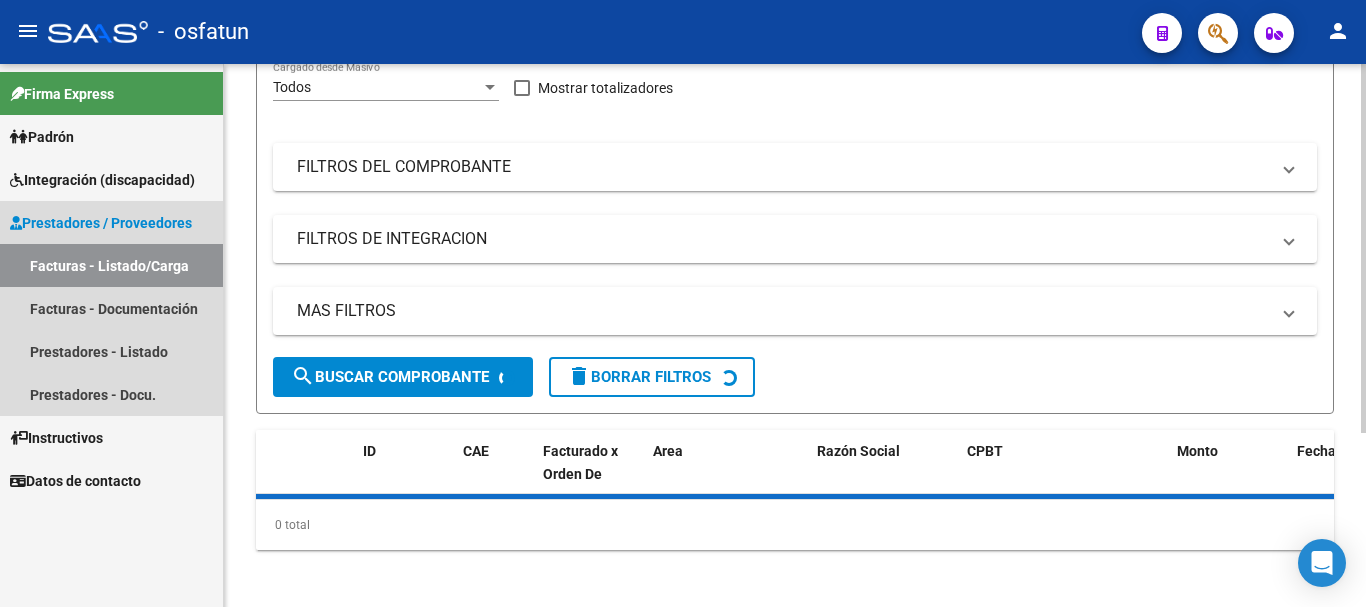 scroll, scrollTop: 0, scrollLeft: 0, axis: both 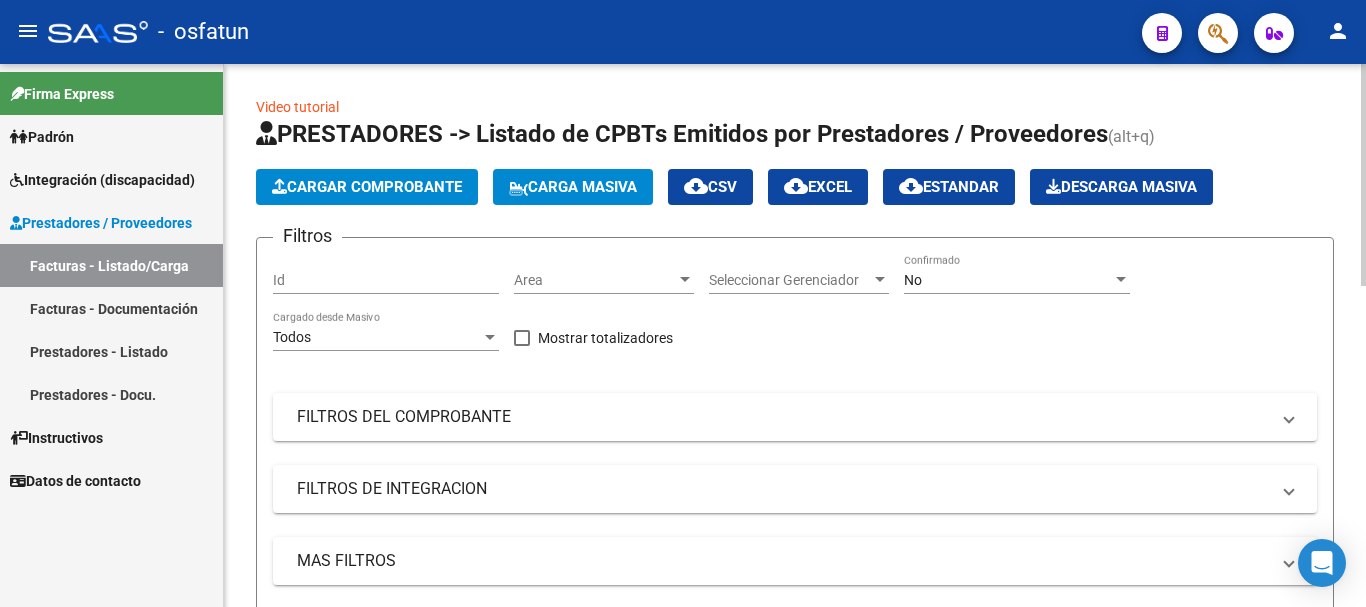 click on "Seleccionar Gerenciador" at bounding box center [790, 280] 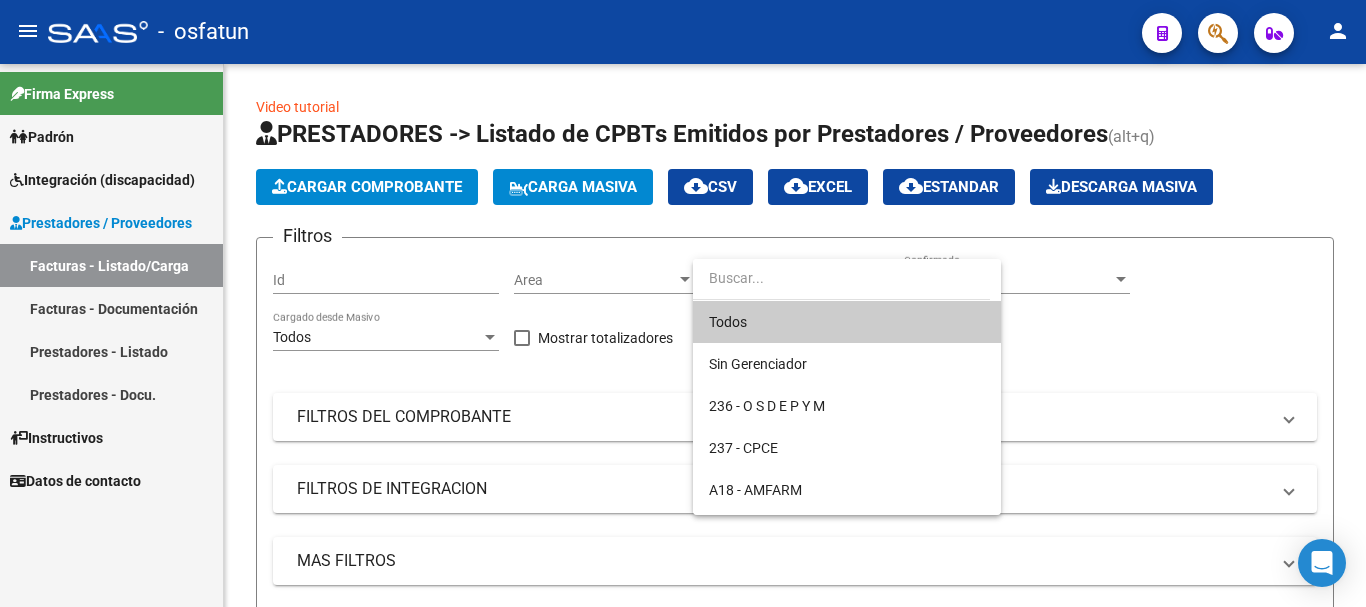 click at bounding box center (683, 303) 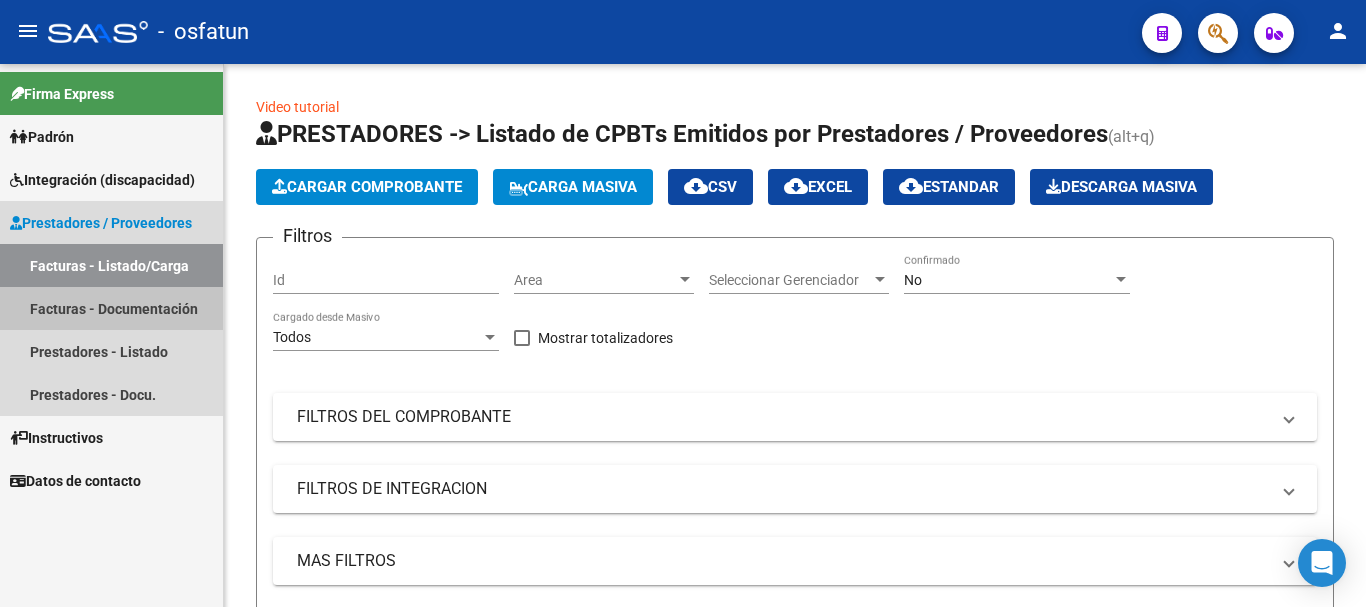 click on "Facturas - Documentación" at bounding box center [111, 308] 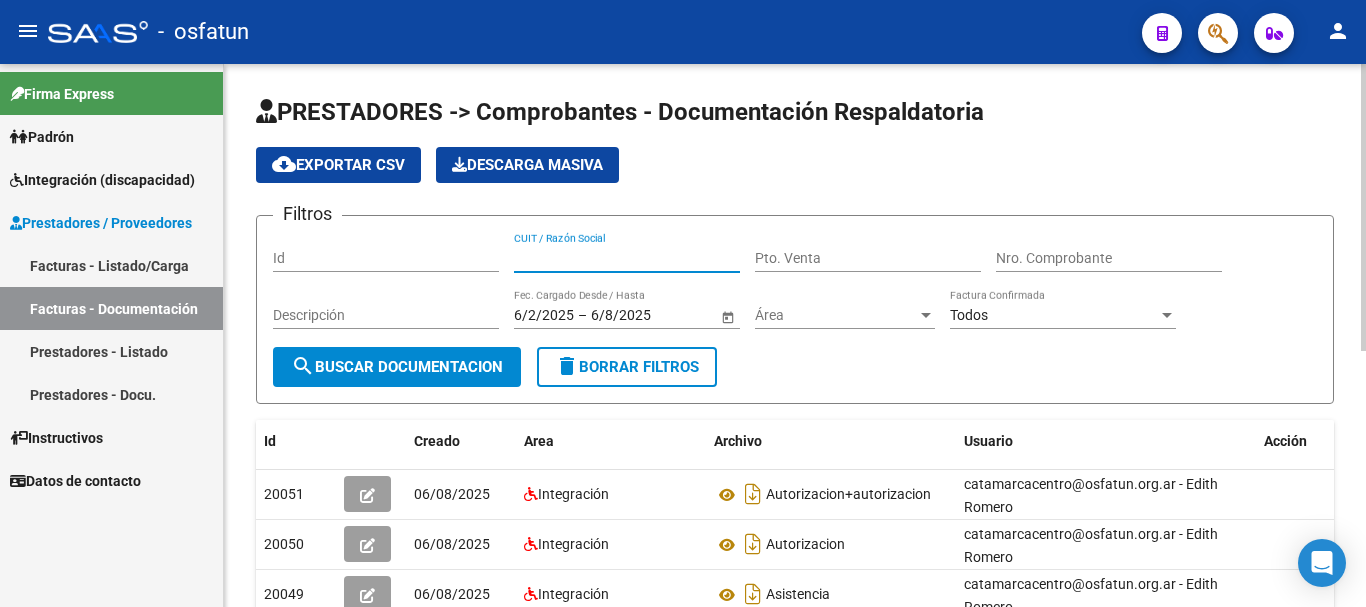 click on "CUIT / Razón Social" at bounding box center (627, 258) 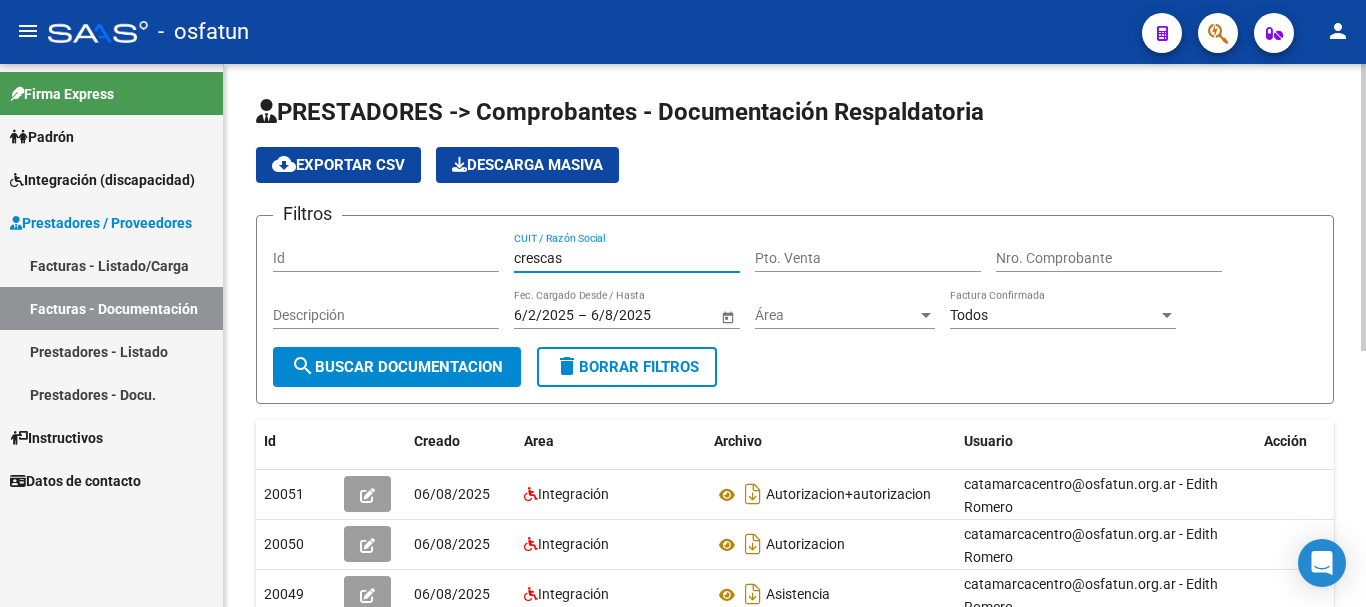 type on "crescas" 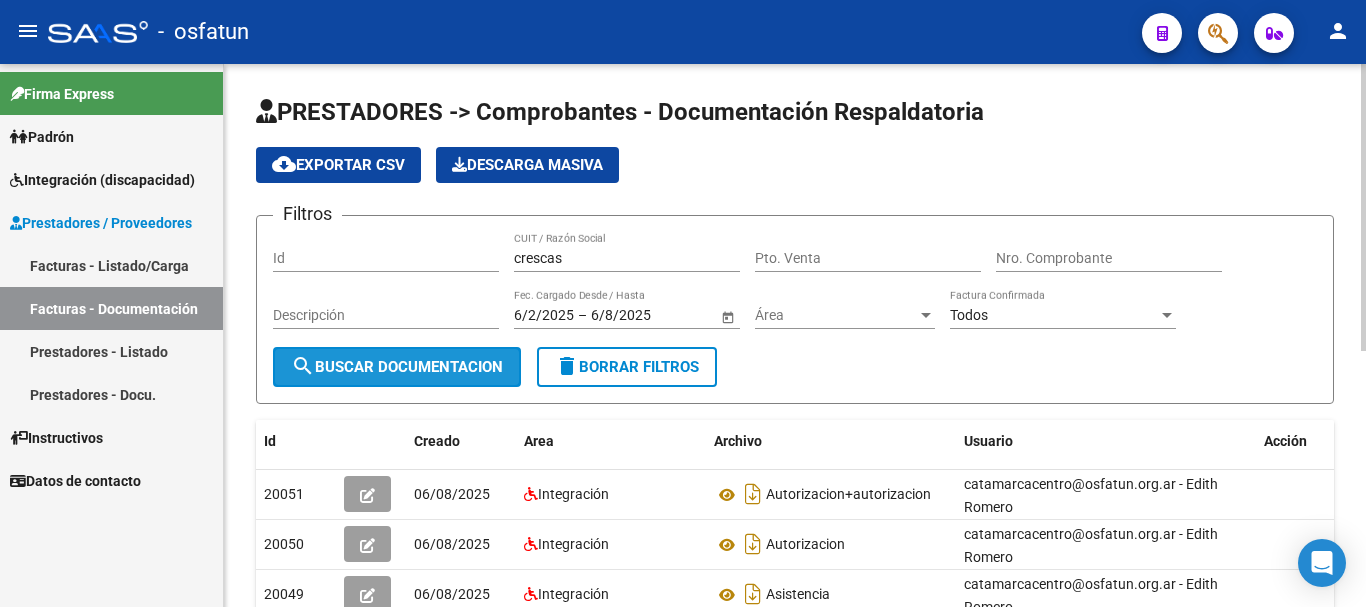 click on "search  Buscar Documentacion" 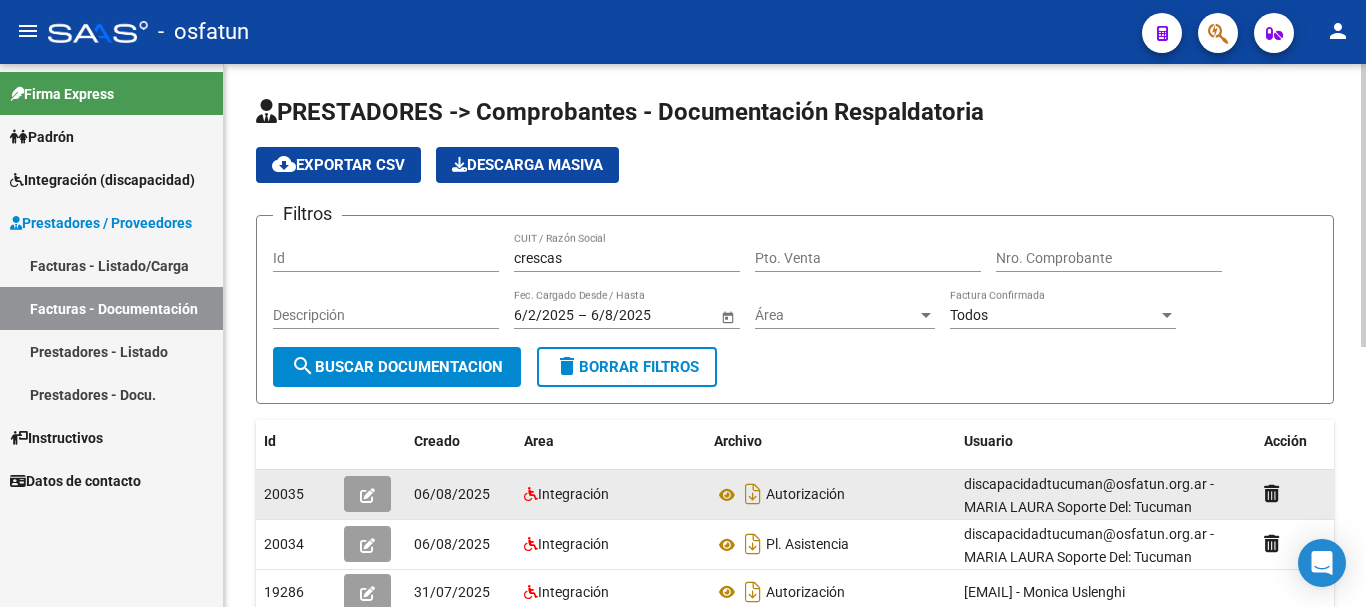 click 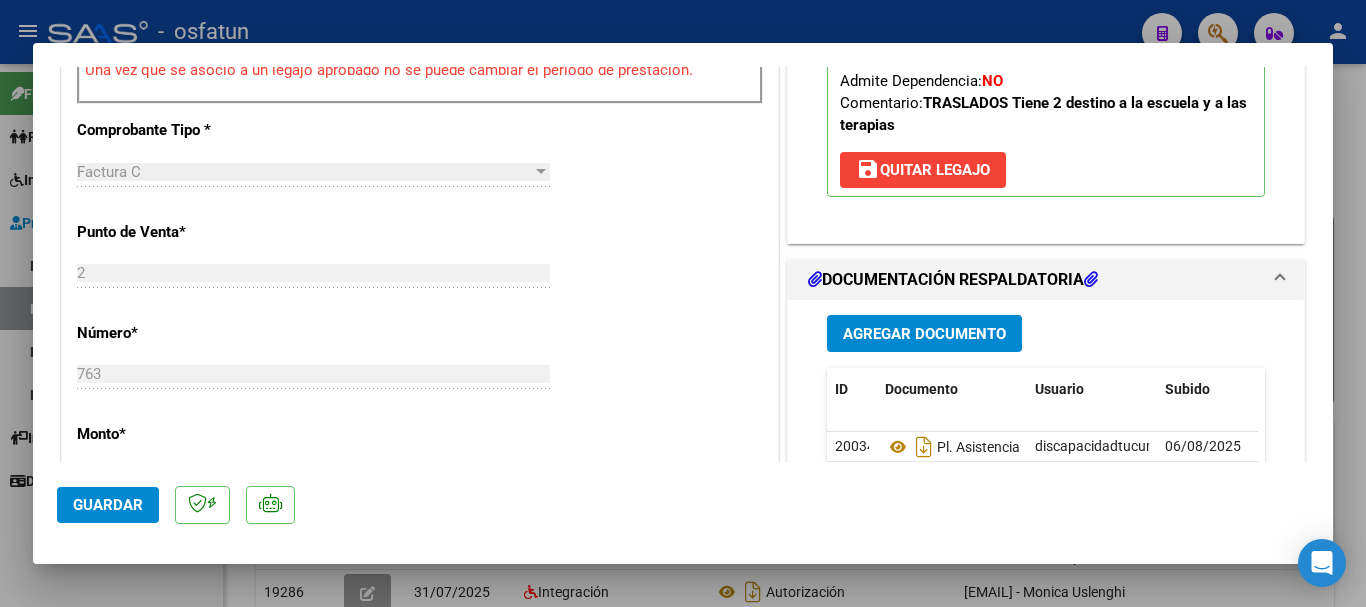scroll, scrollTop: 784, scrollLeft: 0, axis: vertical 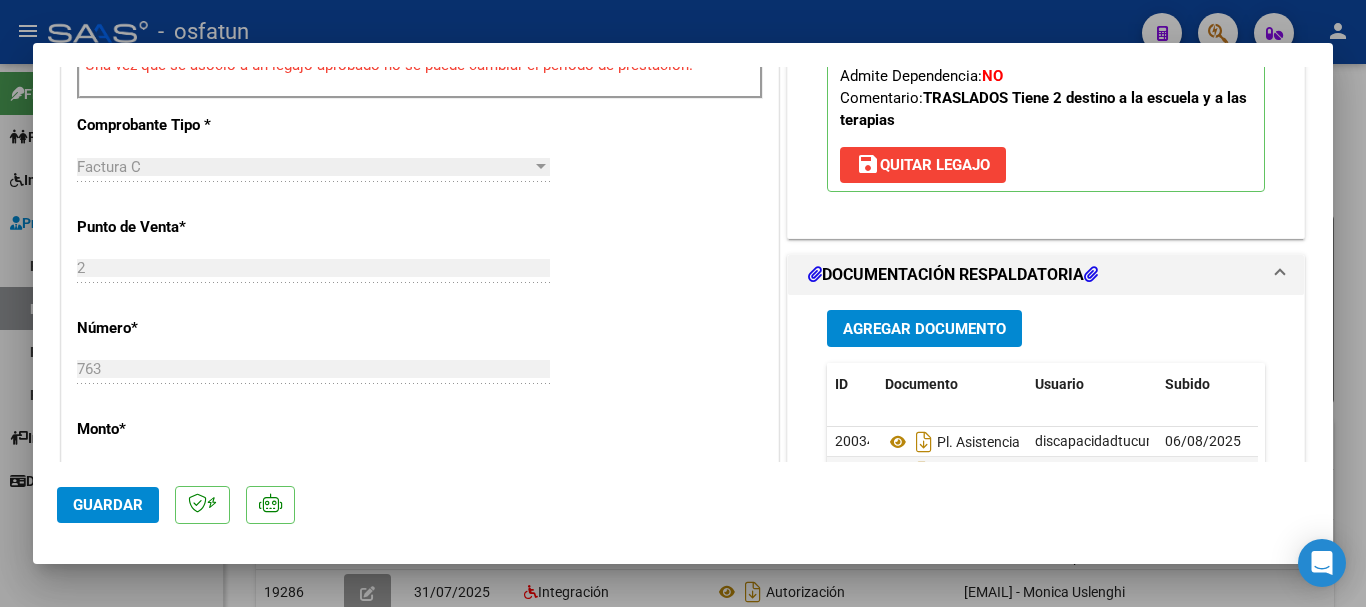 click at bounding box center [683, 303] 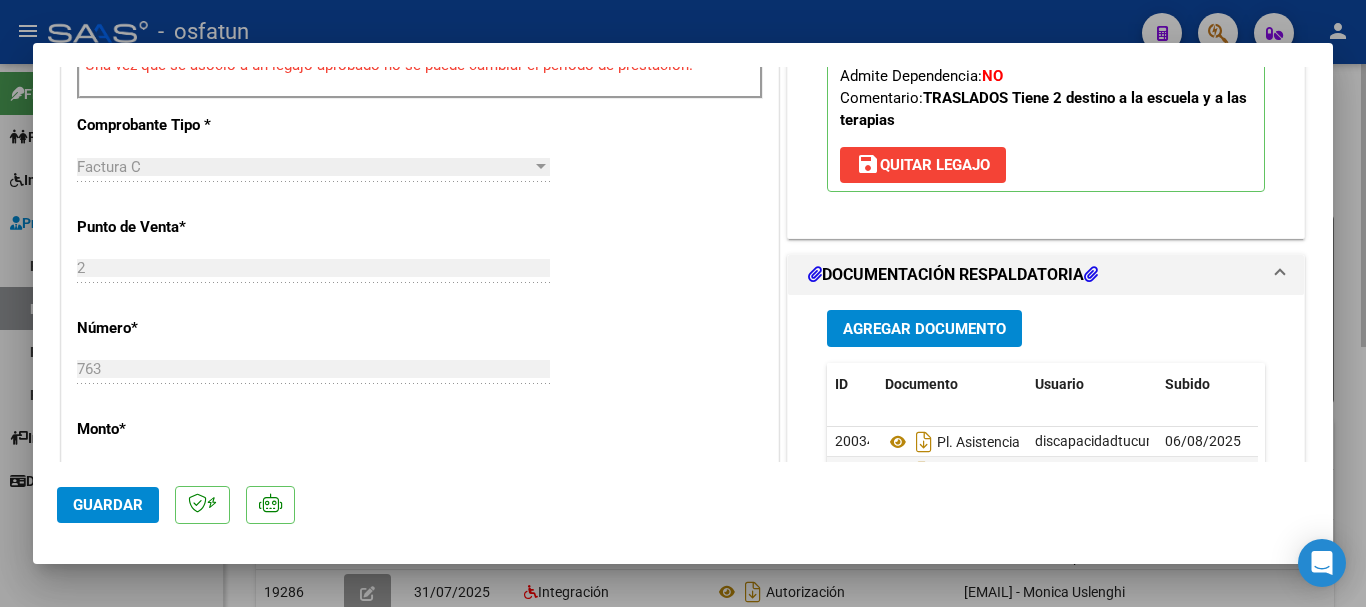 type 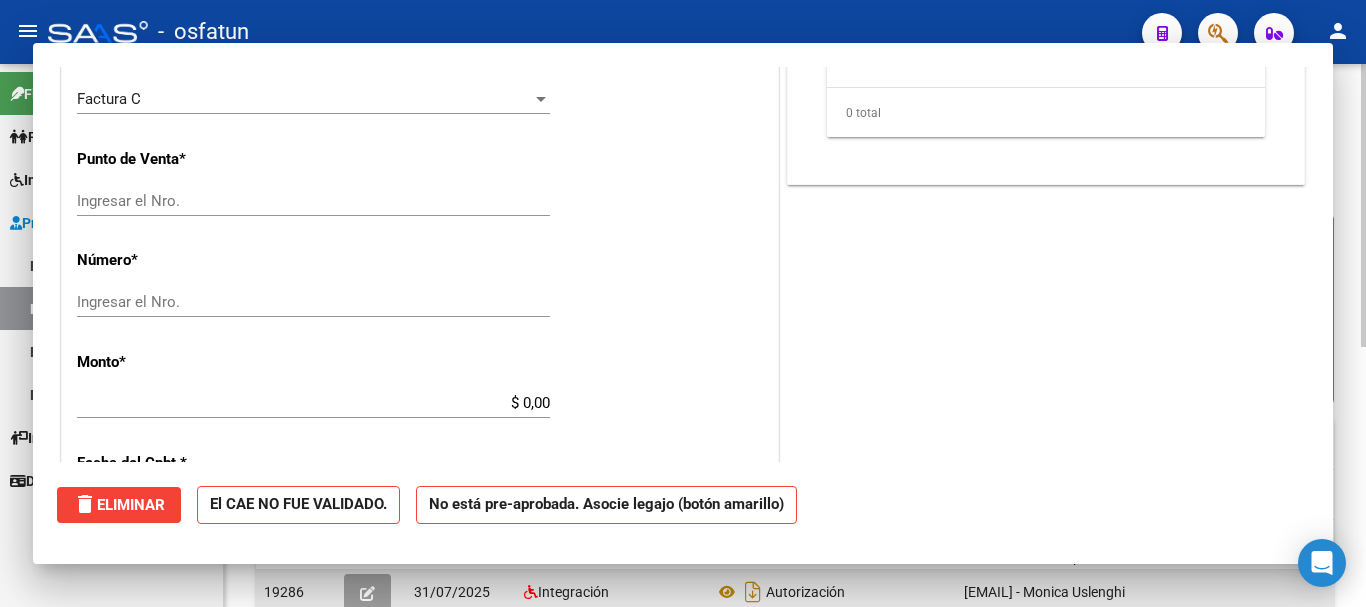 scroll, scrollTop: 0, scrollLeft: 0, axis: both 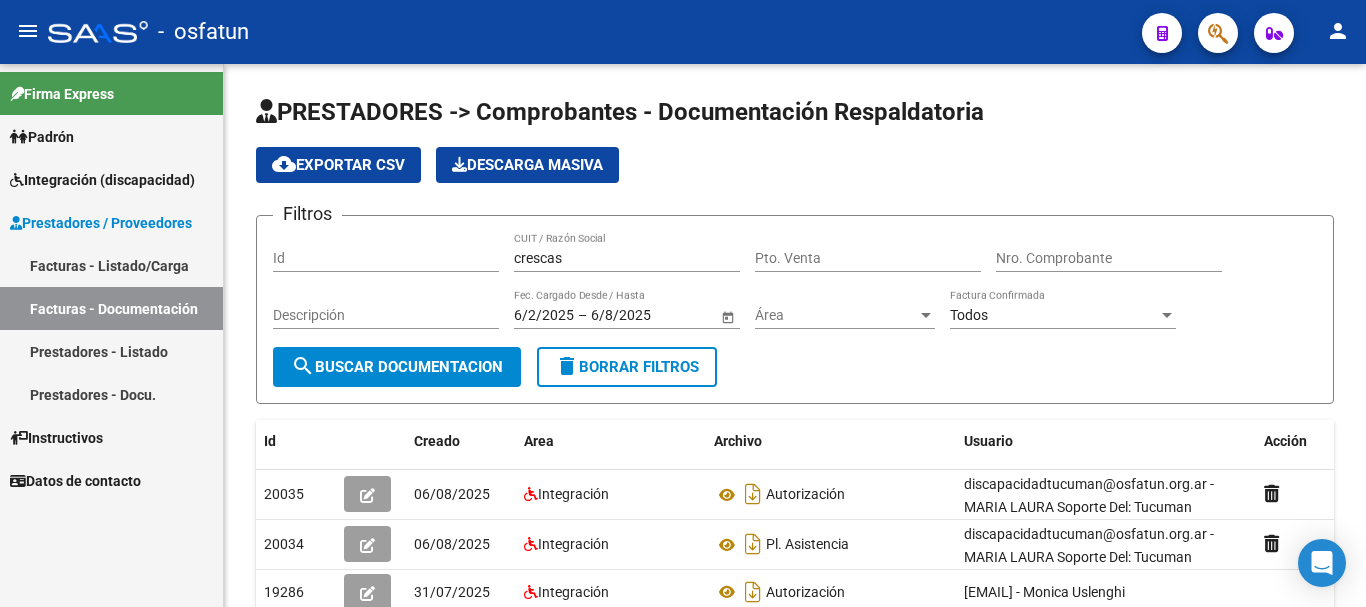 click on "Facturas - Documentación" at bounding box center [111, 308] 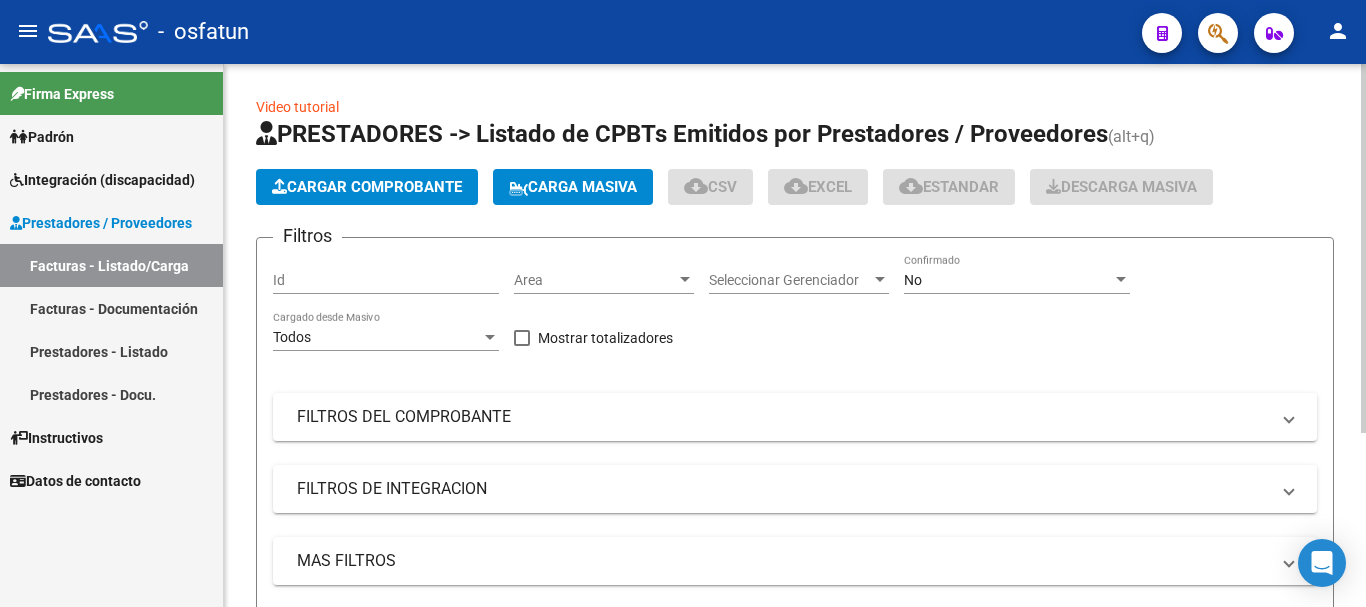 click on "Cargar Comprobante" 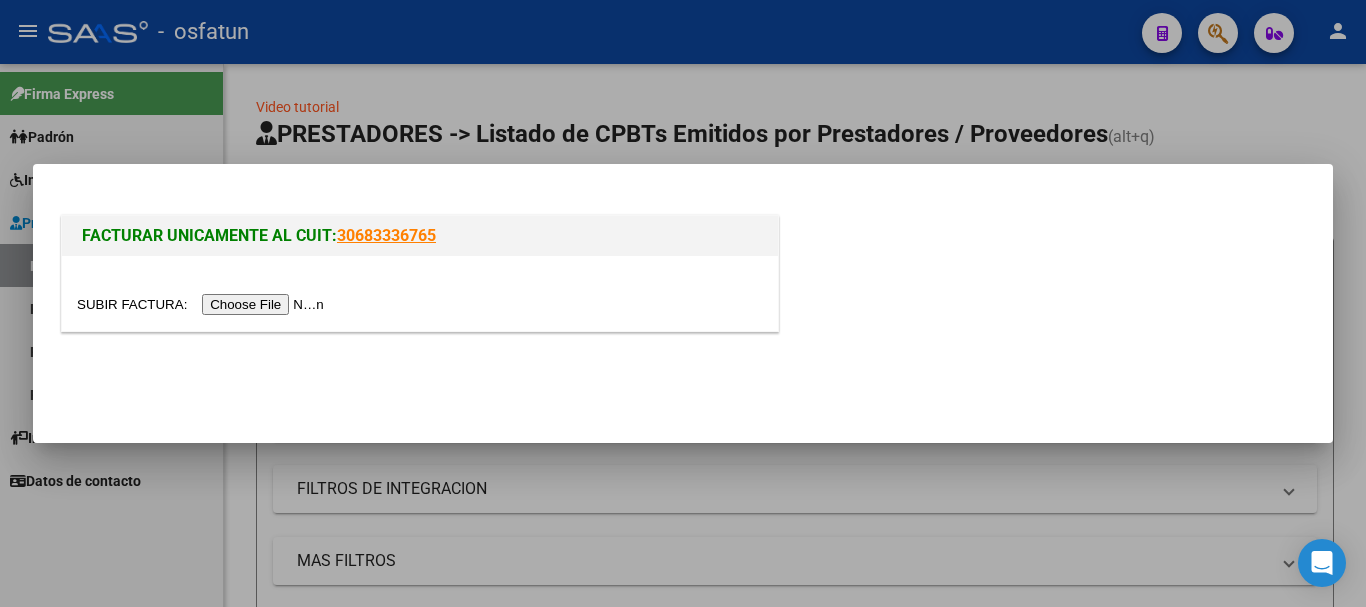 click at bounding box center [203, 304] 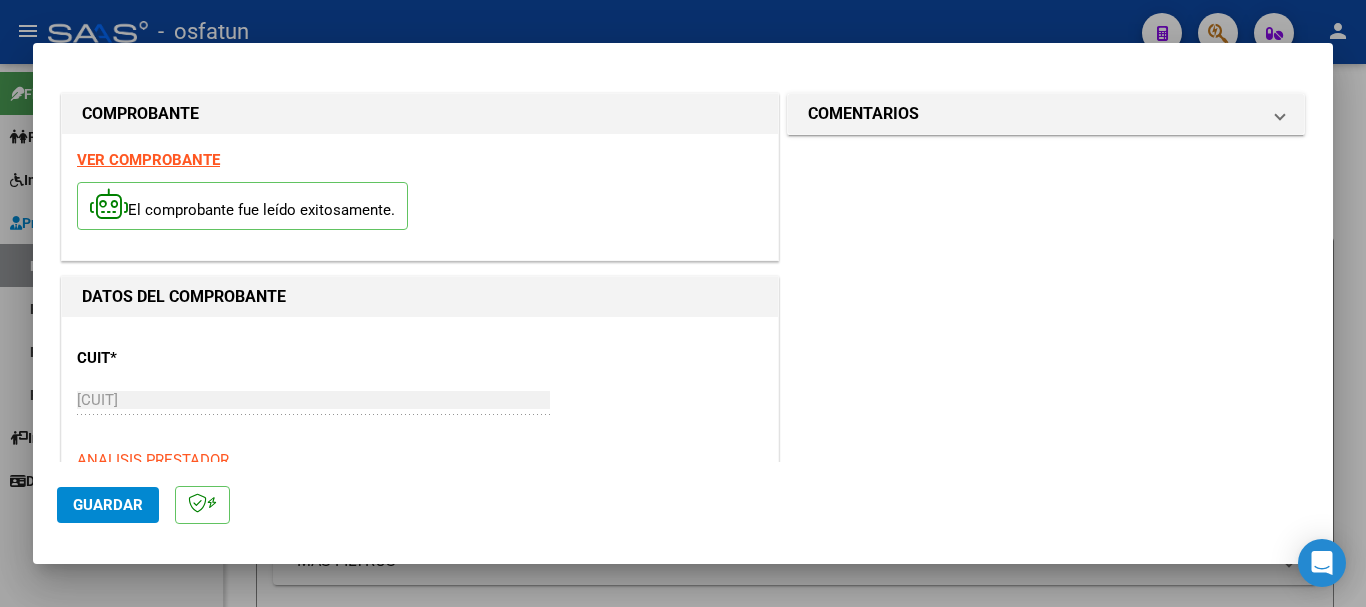 click on "DATOS DEL COMPROBANTE CUIT * [NUMBER] Ingresar CUIT ANALISIS PRESTADOR CRESCAS UNIDAD DE TRASLADO S. R. L. ARCA Padrón Area destinado * Integración Seleccionar Area Facturado por orden de O02 - Osfatun Propio Seleccionar Gerenciador Luego de guardar debe preaprobar la factura asociandola a un legajo de integración y subir la documentación respaldatoria (planilla de asistencia o ddjj para período de aislamiento) Período de Prestación (Ej: 202305 para Mayo 2023 Ingrese el Período de Prestación como indica el ejemplo Comprobante Tipo * Factura C Seleccionar Tipo Punto de Venta * 2 Ingresar el Nro. Número * 764 Ingresar el Nro. Monto * $ 413.687,94 Ingresar el monto Fecha del Cpbt. * 2025-08-01 Ingresar la fecha CAE / CAEA (no ingrese CAI) 75319964560164 Ingresar el CAE o CAEA (no ingrese CAI) Fecha Recibido * 2025-08-06 Ingresar la fecha Fecha de Vencimiento Ingresar la fecha Ref. Externa Ingresar la ref. N° Liquidación" at bounding box center (420, 1157) 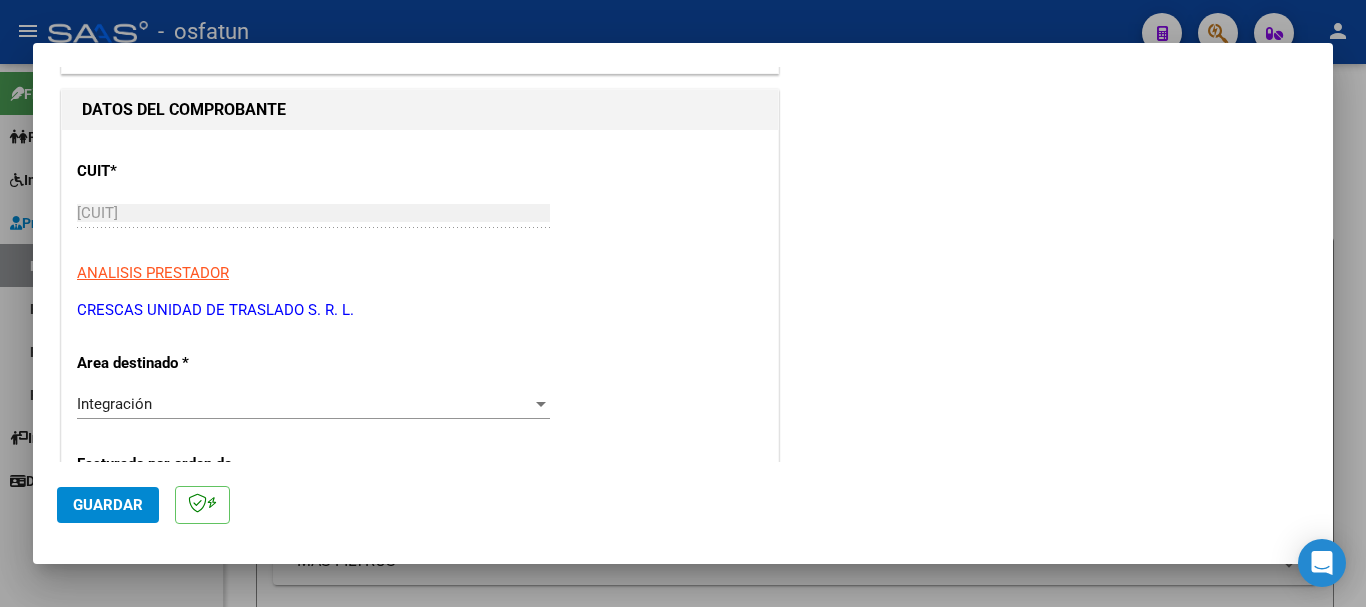 scroll, scrollTop: 237, scrollLeft: 0, axis: vertical 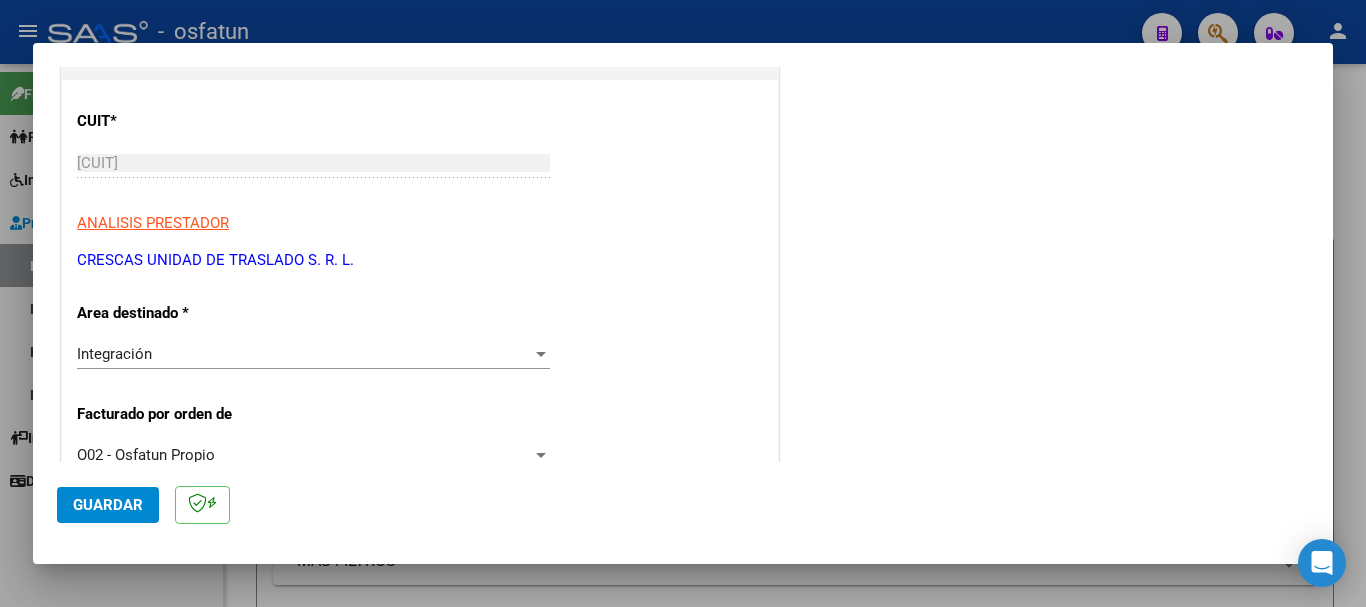 drag, startPoint x: 374, startPoint y: 262, endPoint x: 89, endPoint y: 261, distance: 285.00174 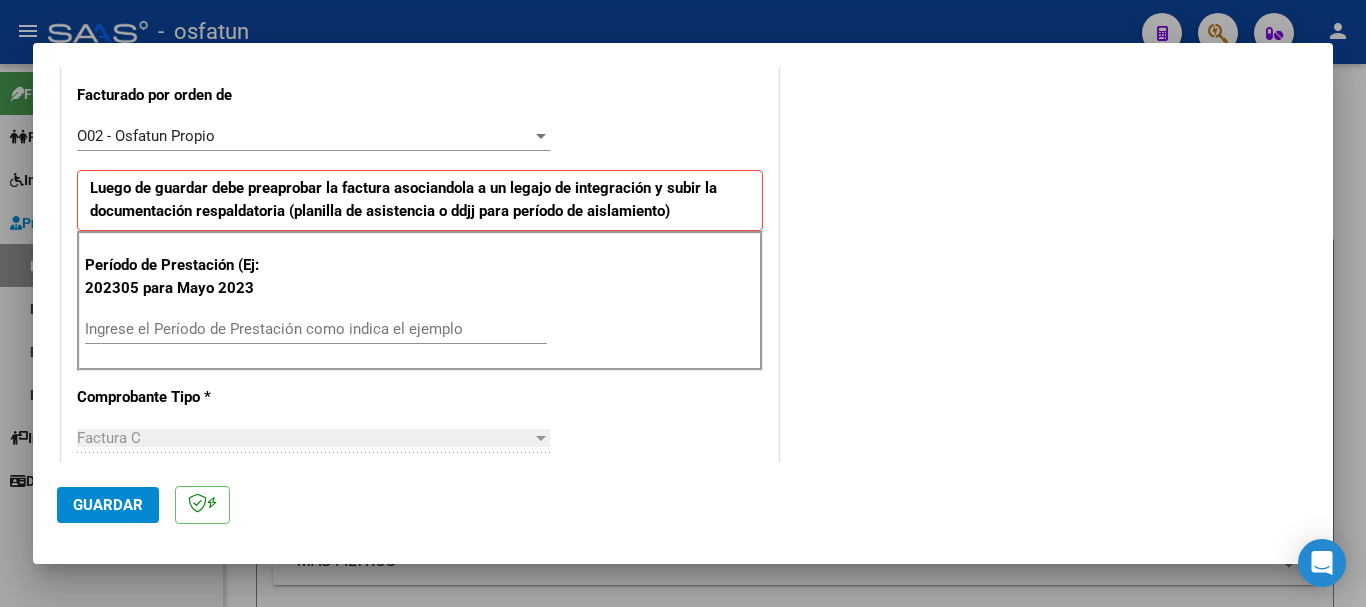 scroll, scrollTop: 567, scrollLeft: 0, axis: vertical 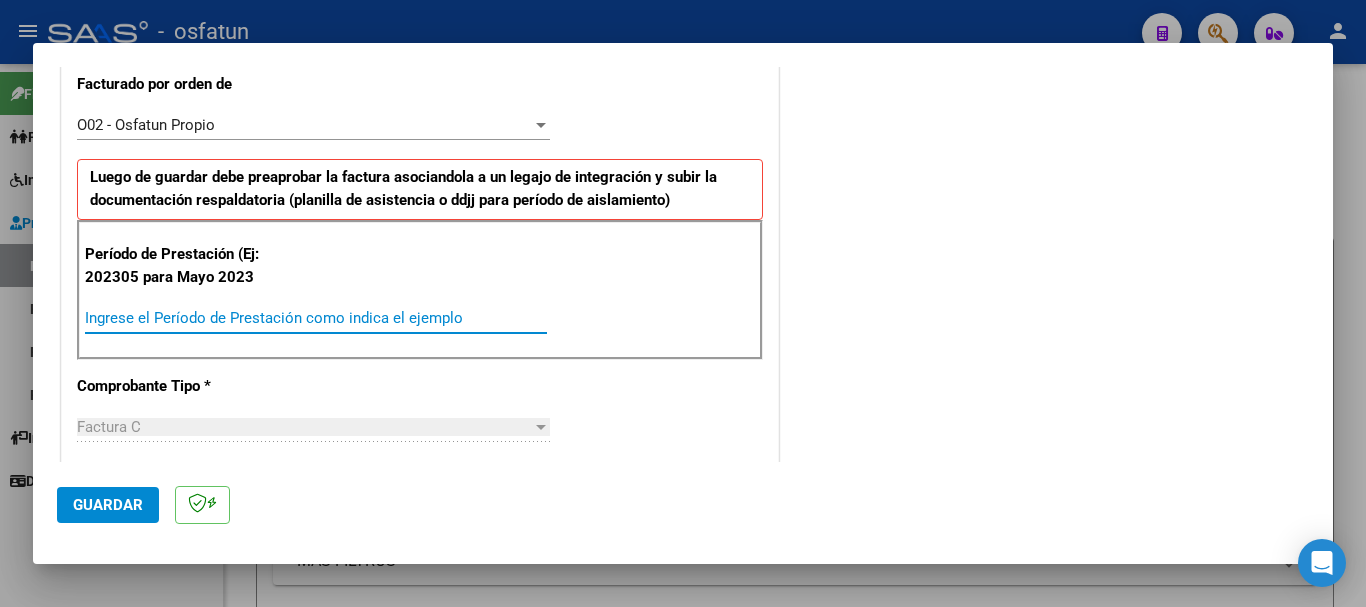 click on "Ingrese el Período de Prestación como indica el ejemplo" at bounding box center [316, 318] 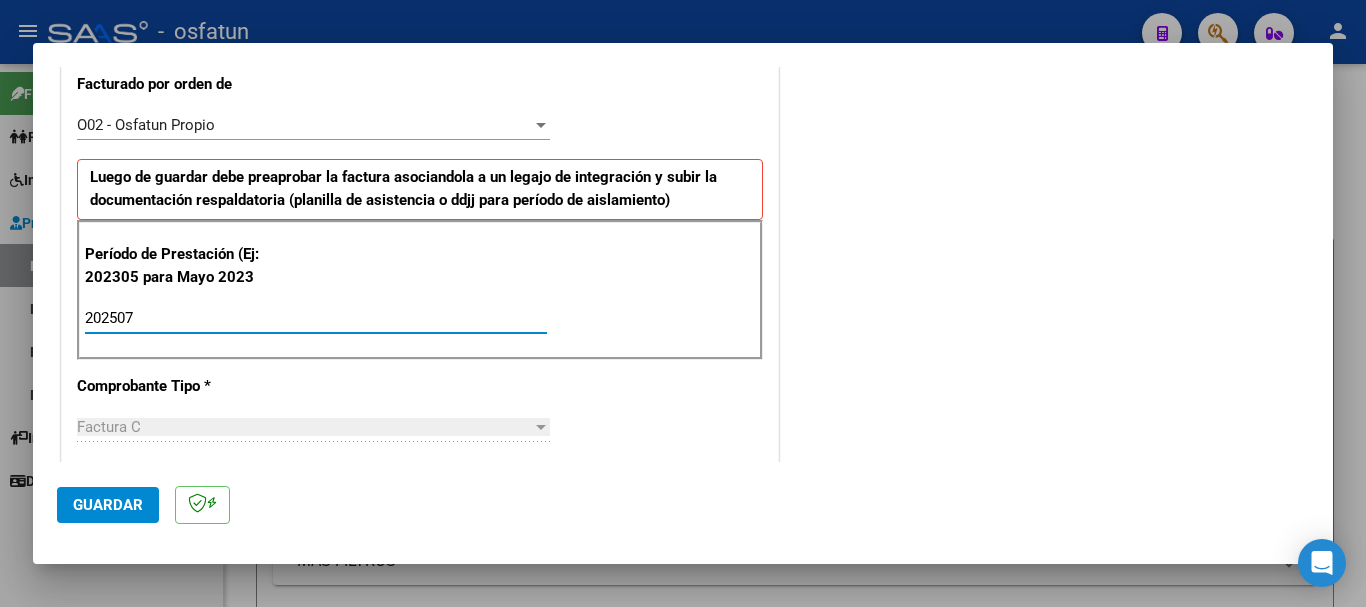 type on "202507" 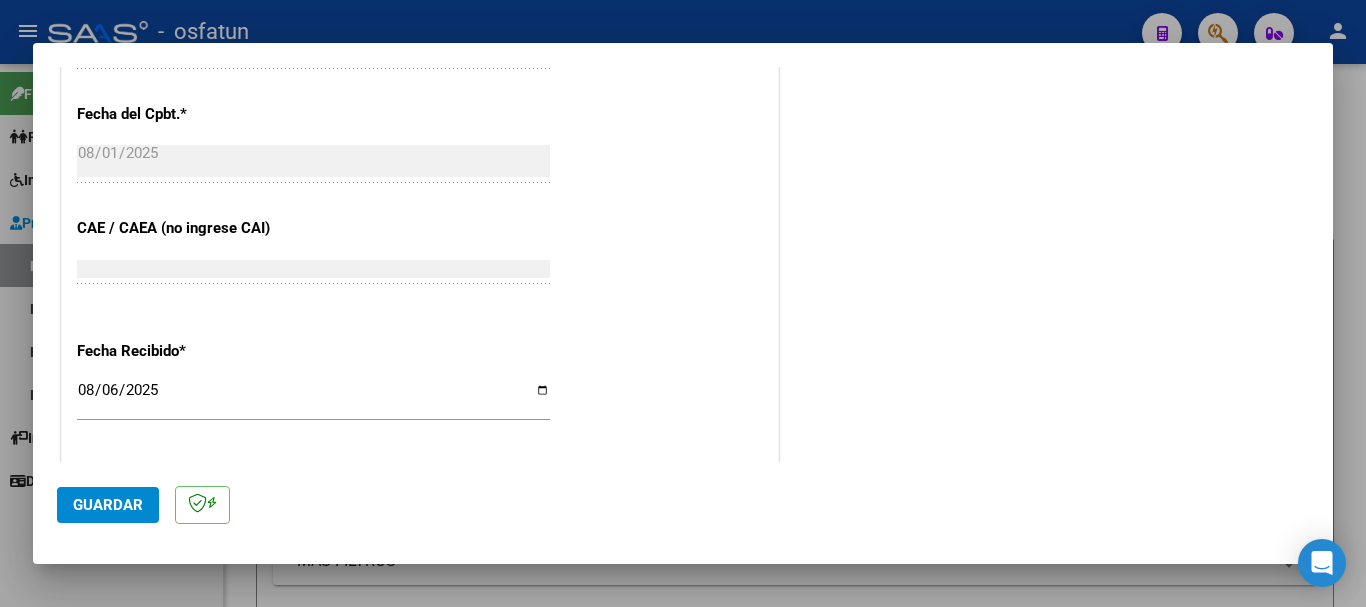 scroll, scrollTop: 1580, scrollLeft: 0, axis: vertical 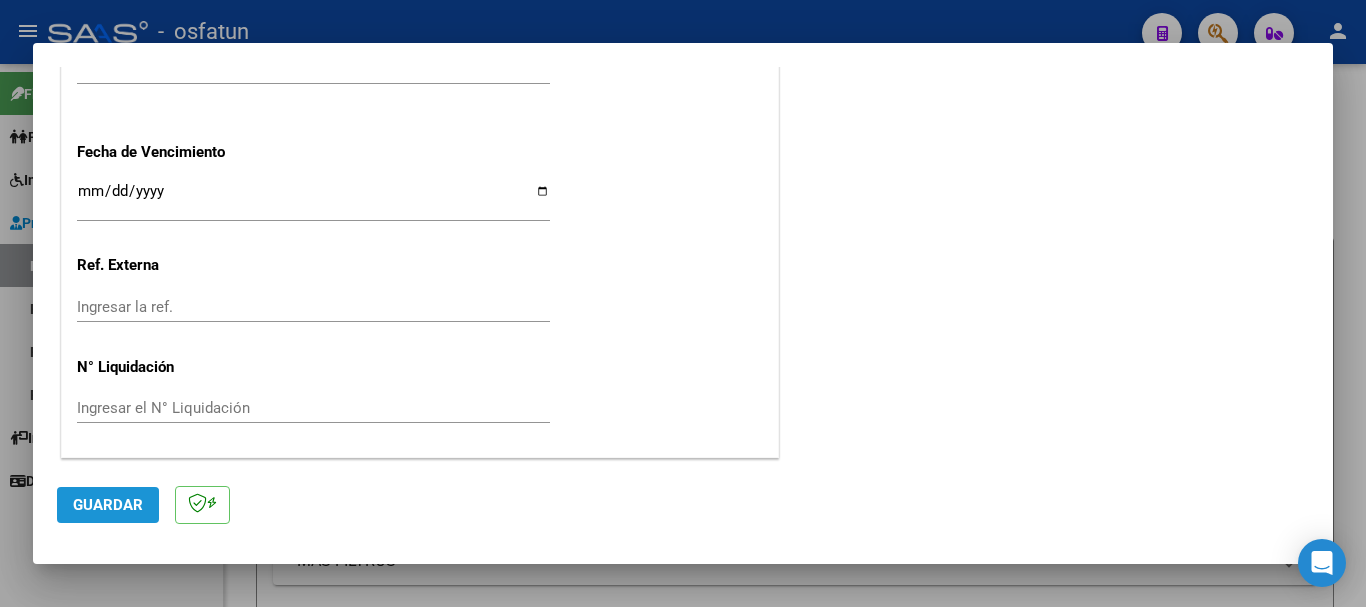click on "Guardar" 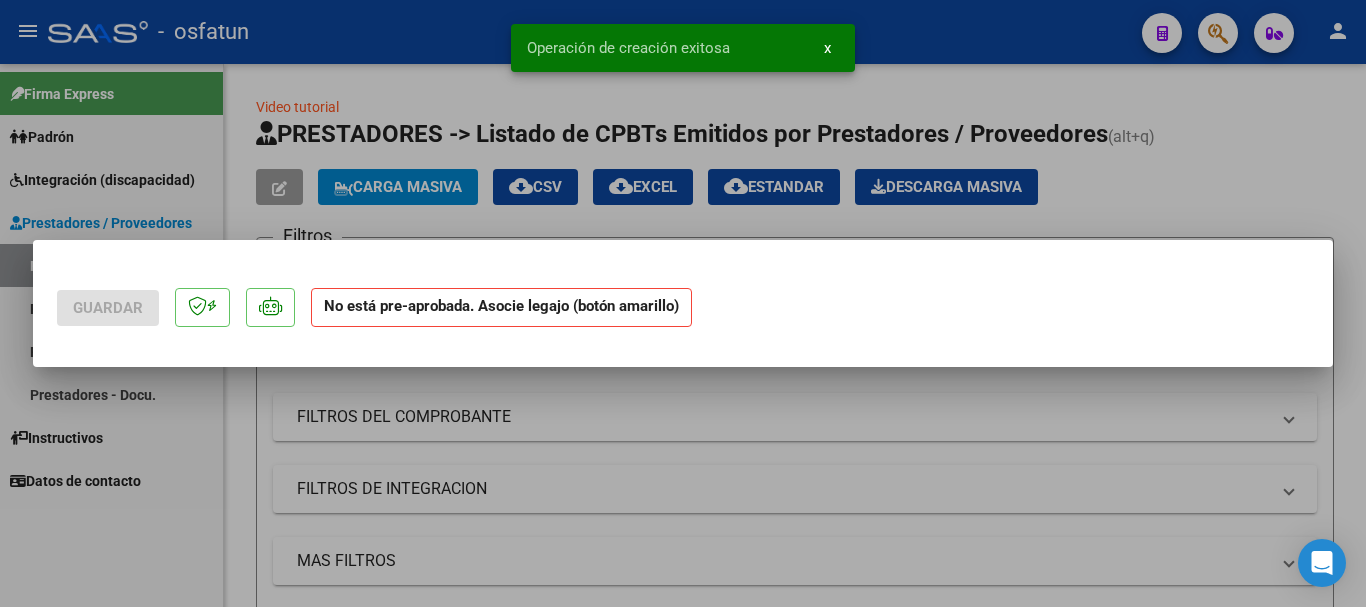 scroll, scrollTop: 0, scrollLeft: 0, axis: both 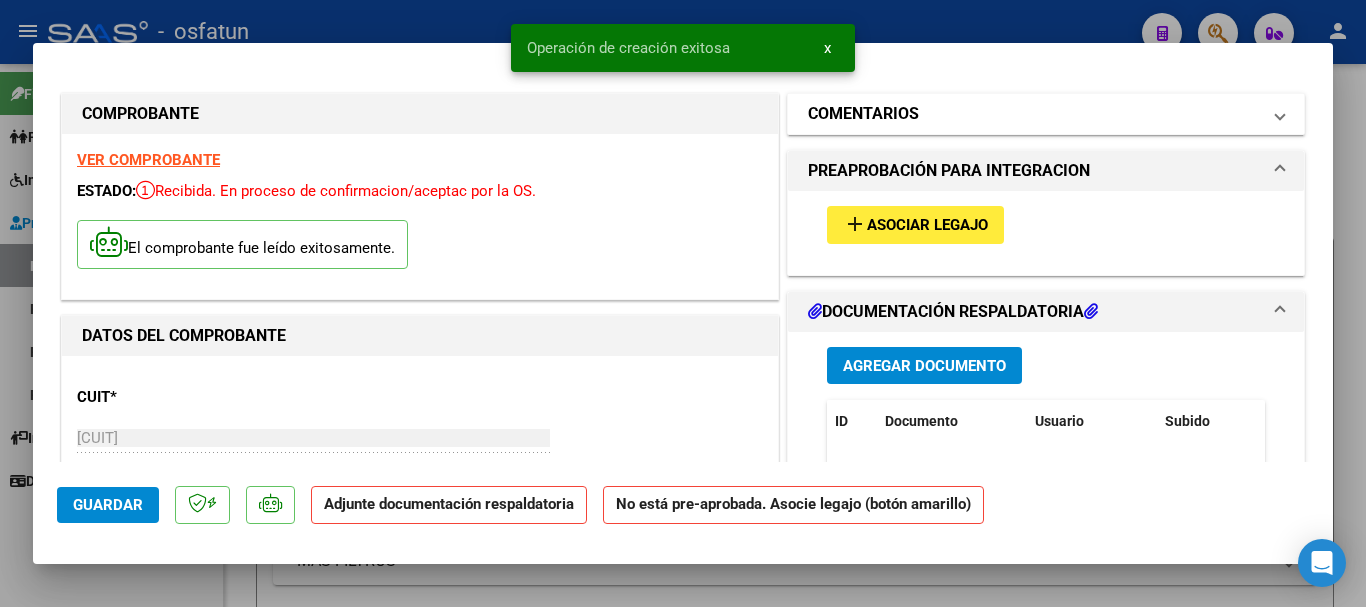click on "COMENTARIOS" at bounding box center (1034, 114) 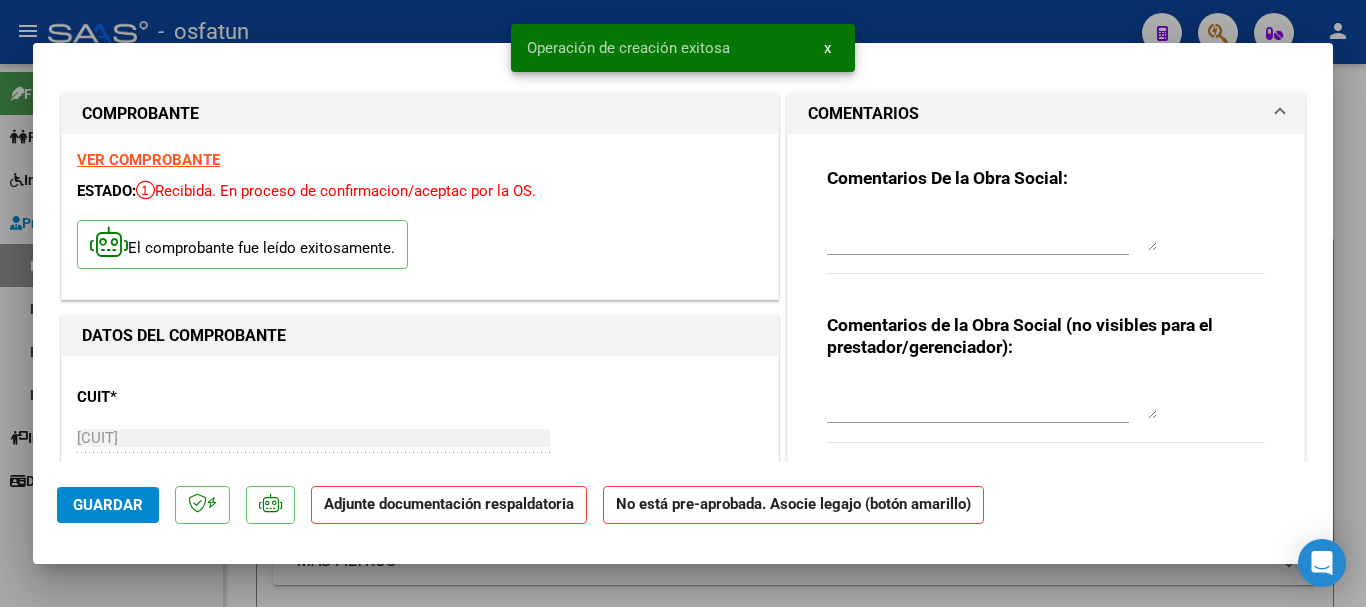 drag, startPoint x: 874, startPoint y: 378, endPoint x: 868, endPoint y: 401, distance: 23.769728 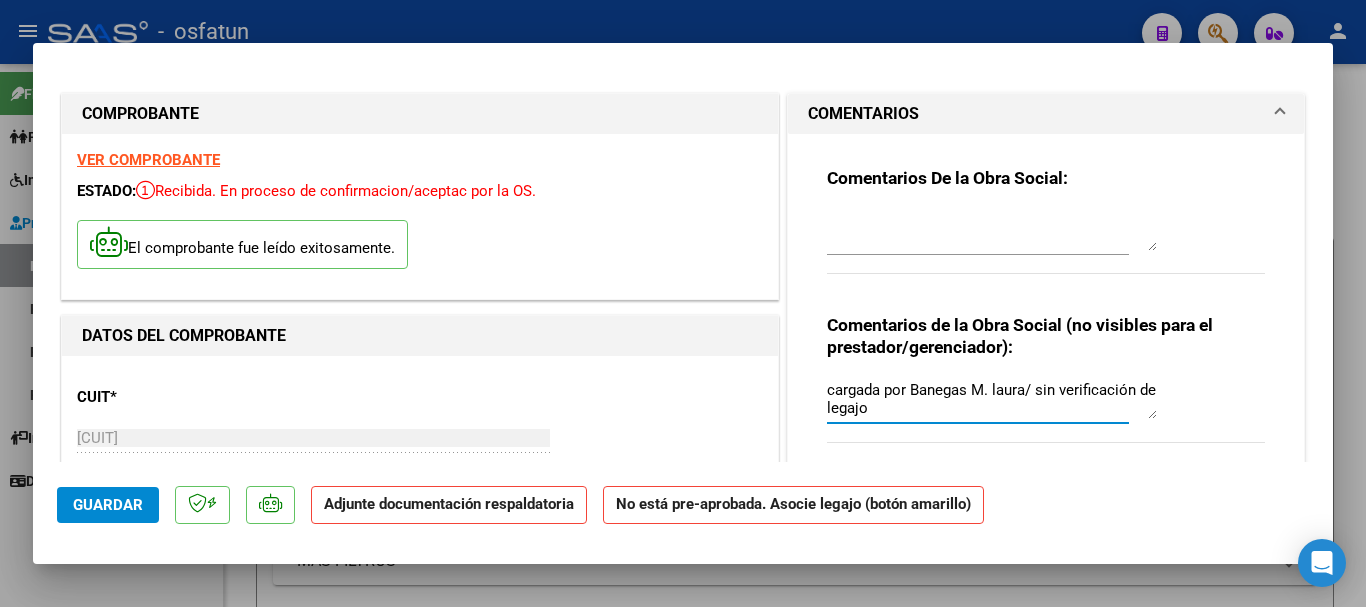 type on "cargada por Banegas M. laura/ sin verificación de legajo" 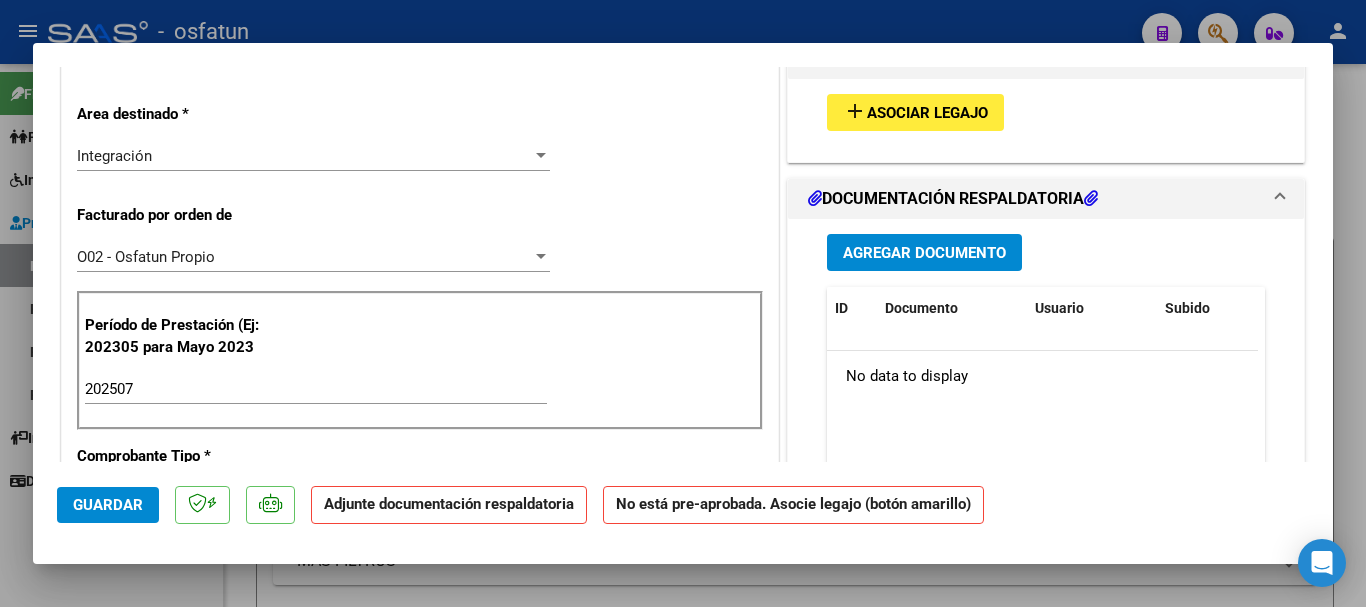 scroll, scrollTop: 485, scrollLeft: 0, axis: vertical 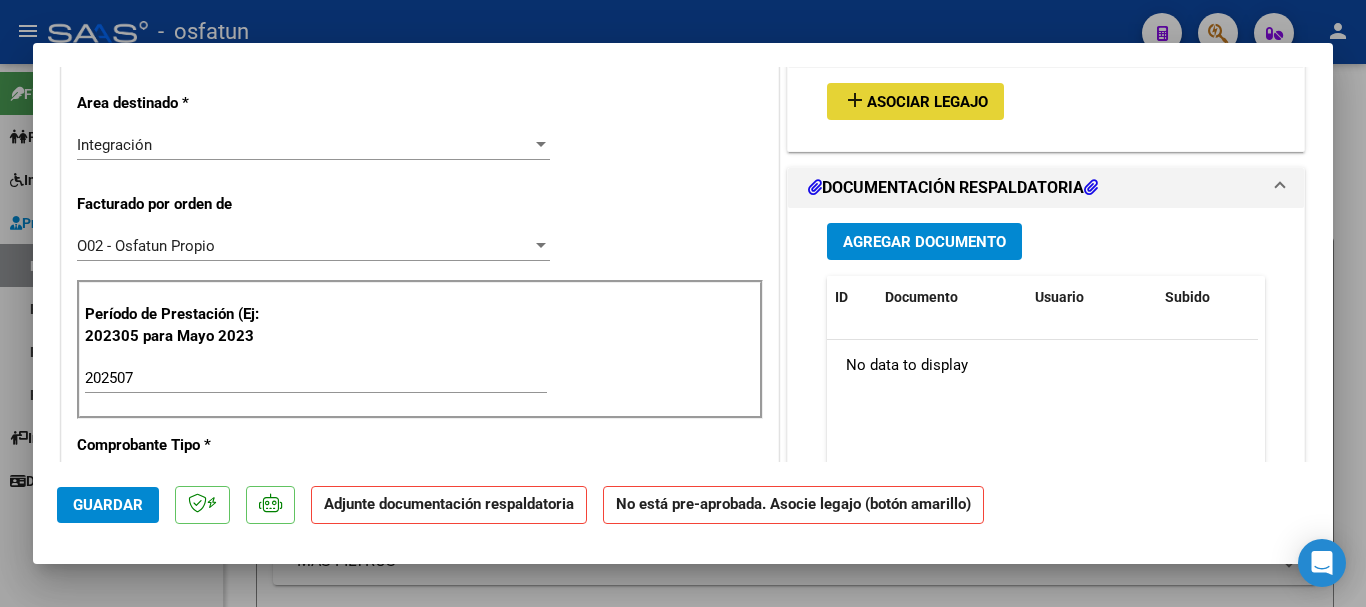 click on "add Asociar Legajo" at bounding box center (915, 101) 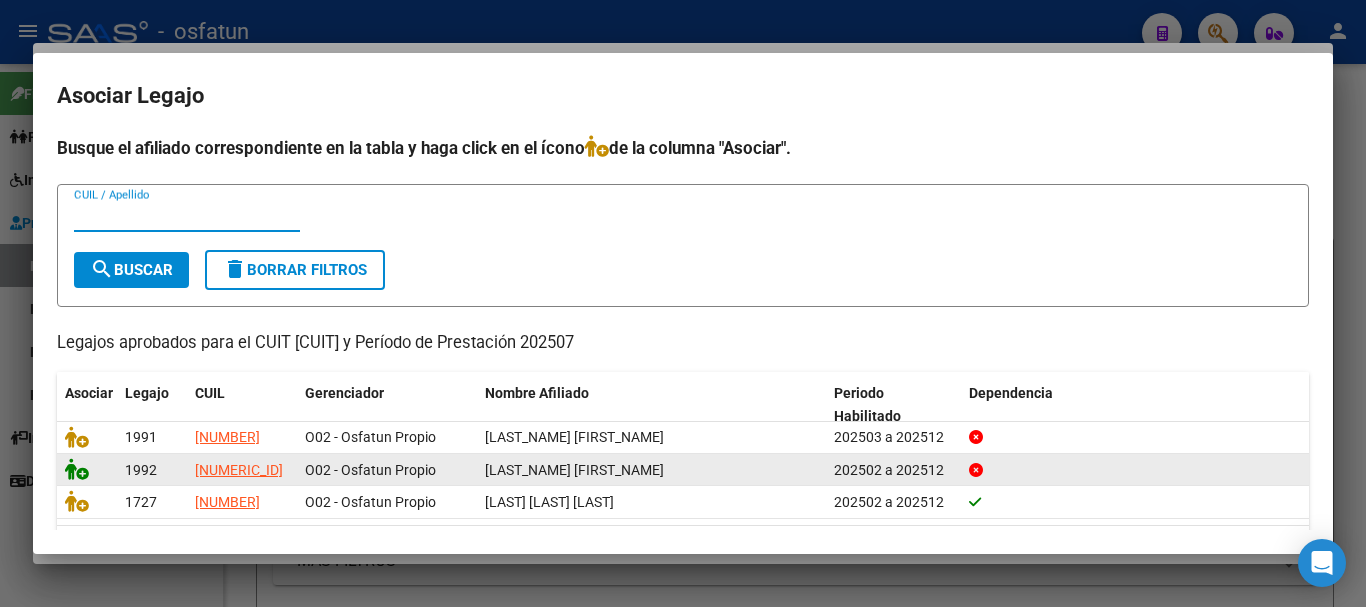 click 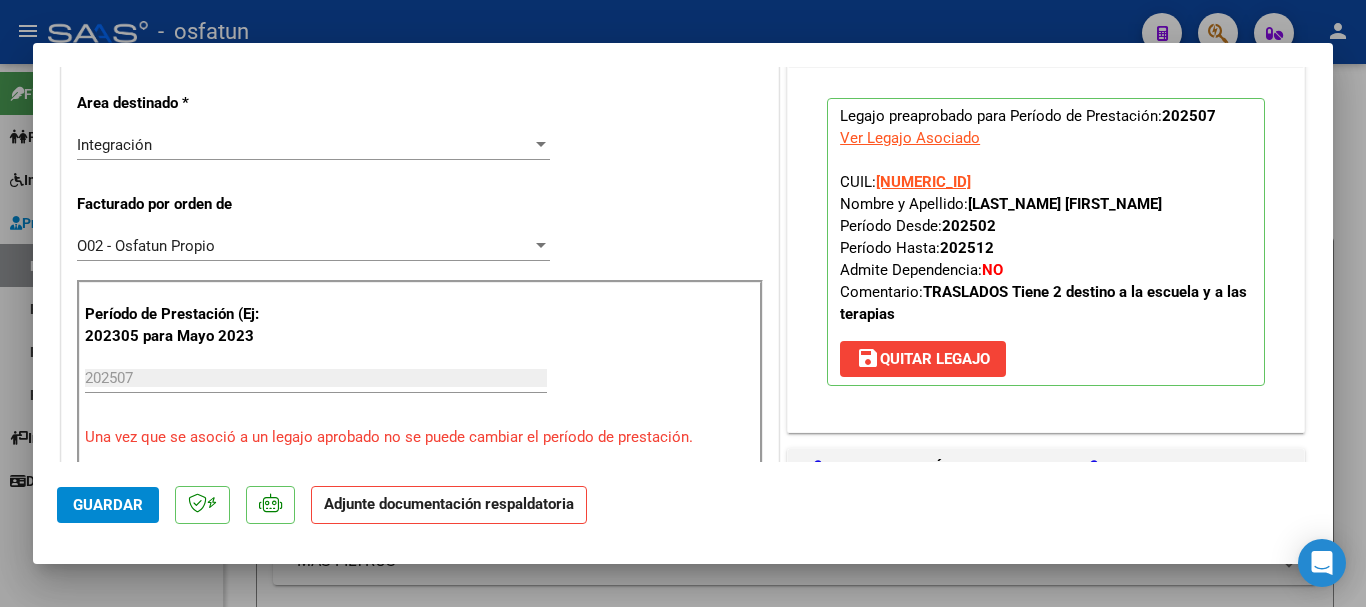 drag, startPoint x: 1098, startPoint y: 206, endPoint x: 1002, endPoint y: 217, distance: 96.62815 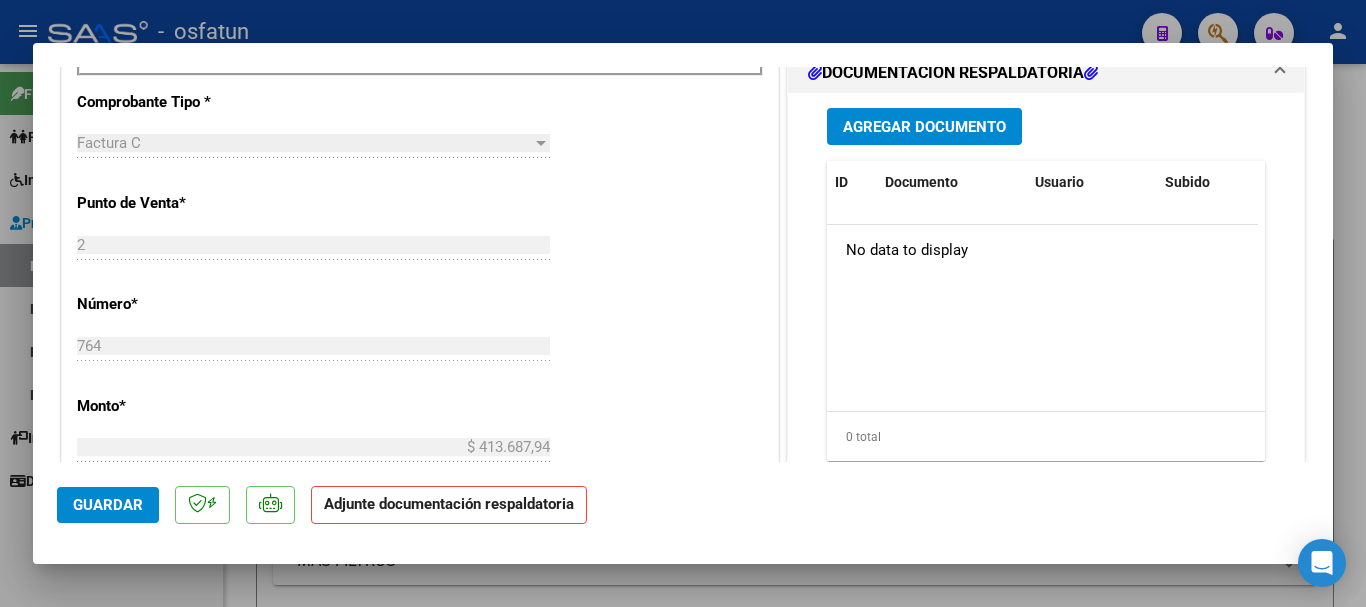 scroll, scrollTop: 887, scrollLeft: 0, axis: vertical 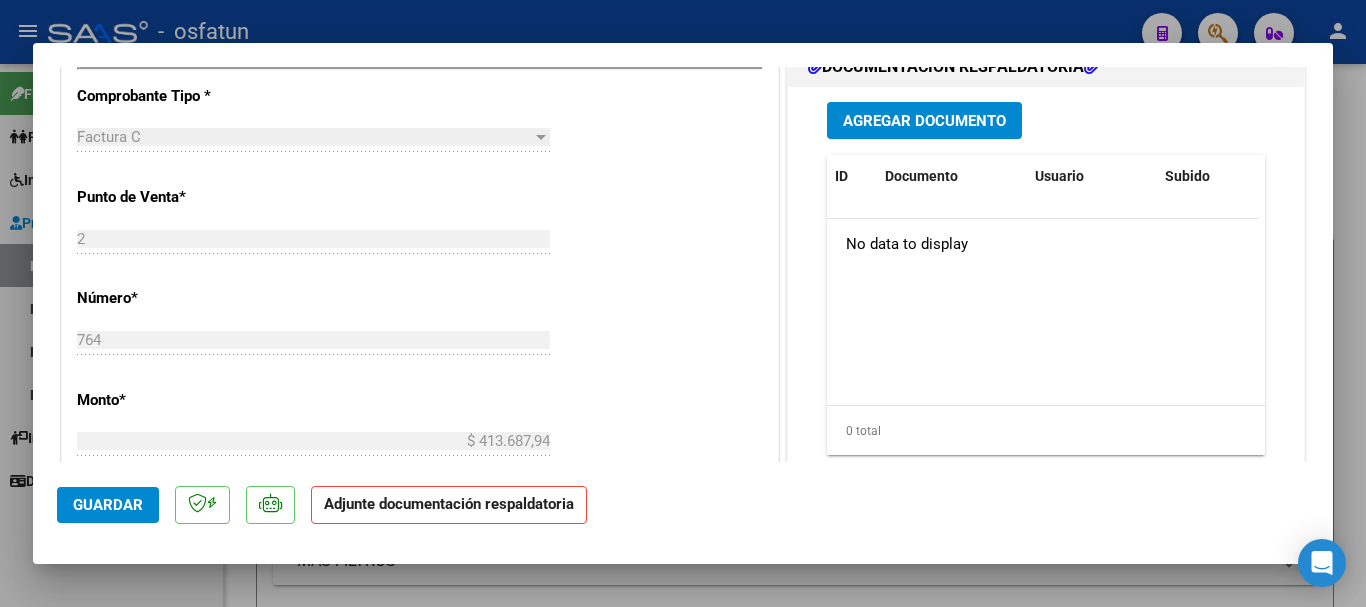 click on "Agregar Documento" at bounding box center (924, 121) 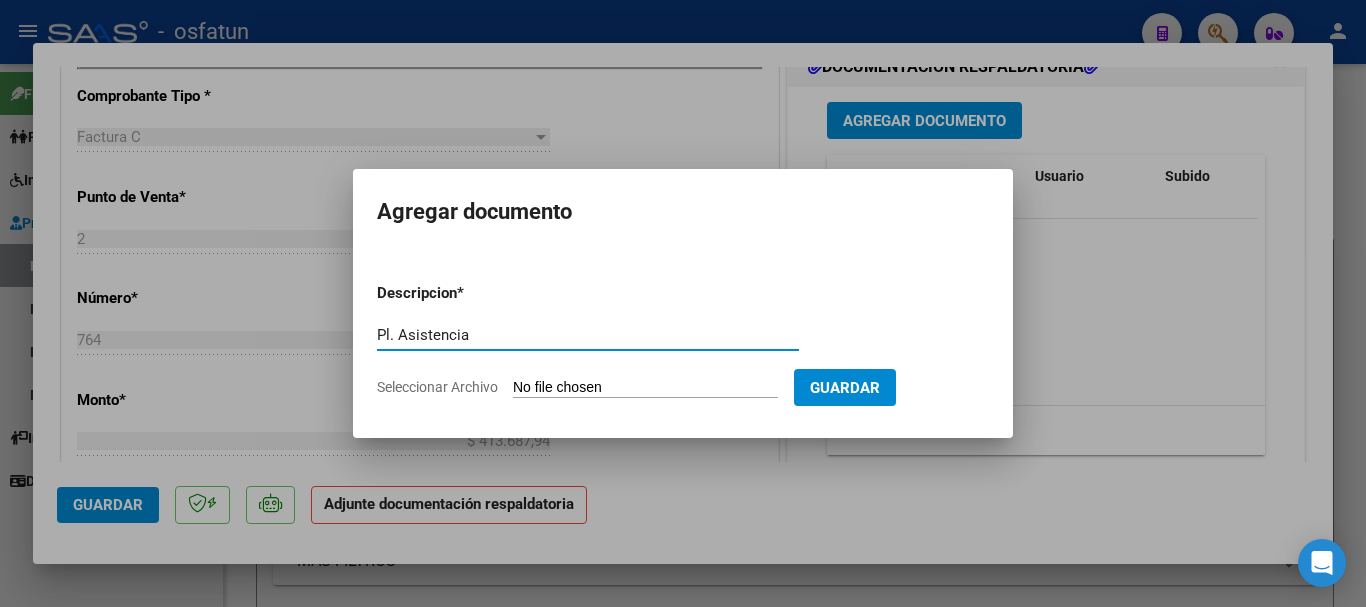 type on "Pl. Asistencia" 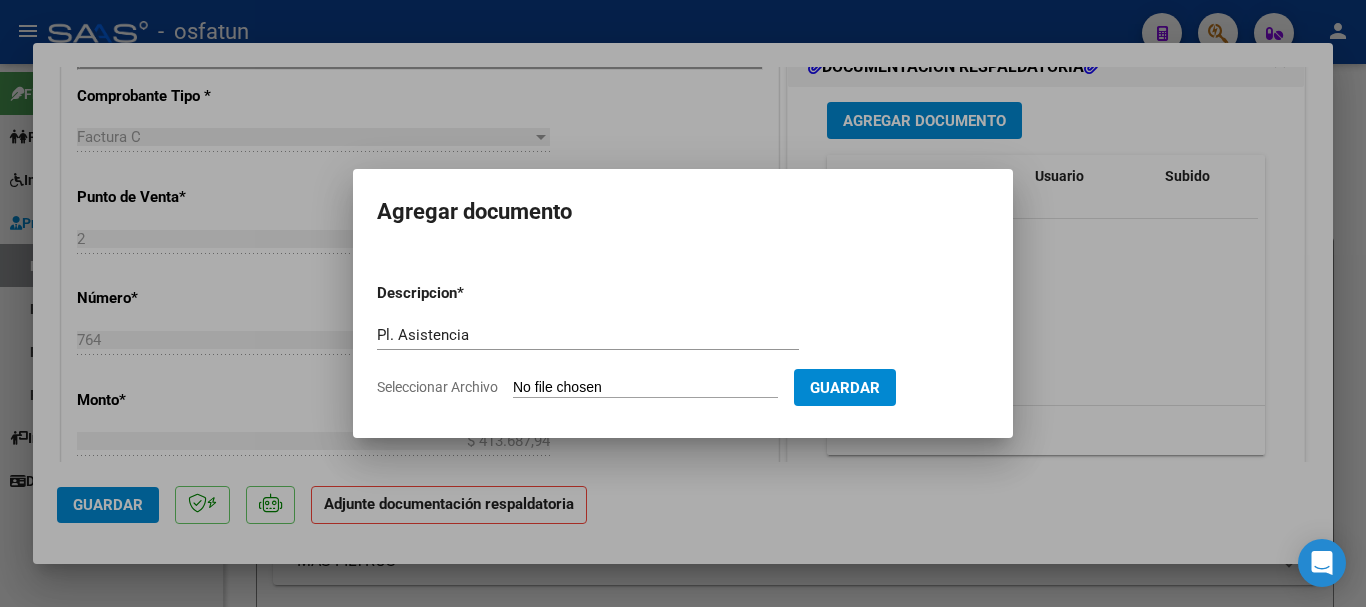 click on "Seleccionar Archivo" at bounding box center [645, 388] 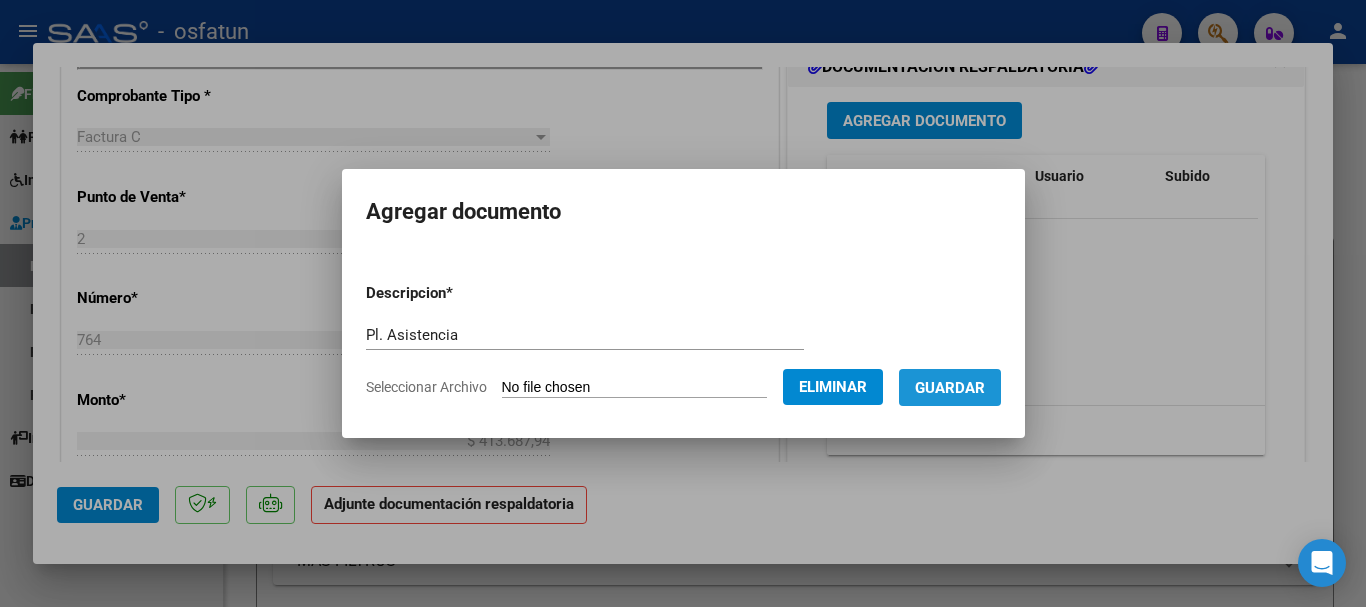 click on "Guardar" at bounding box center [950, 387] 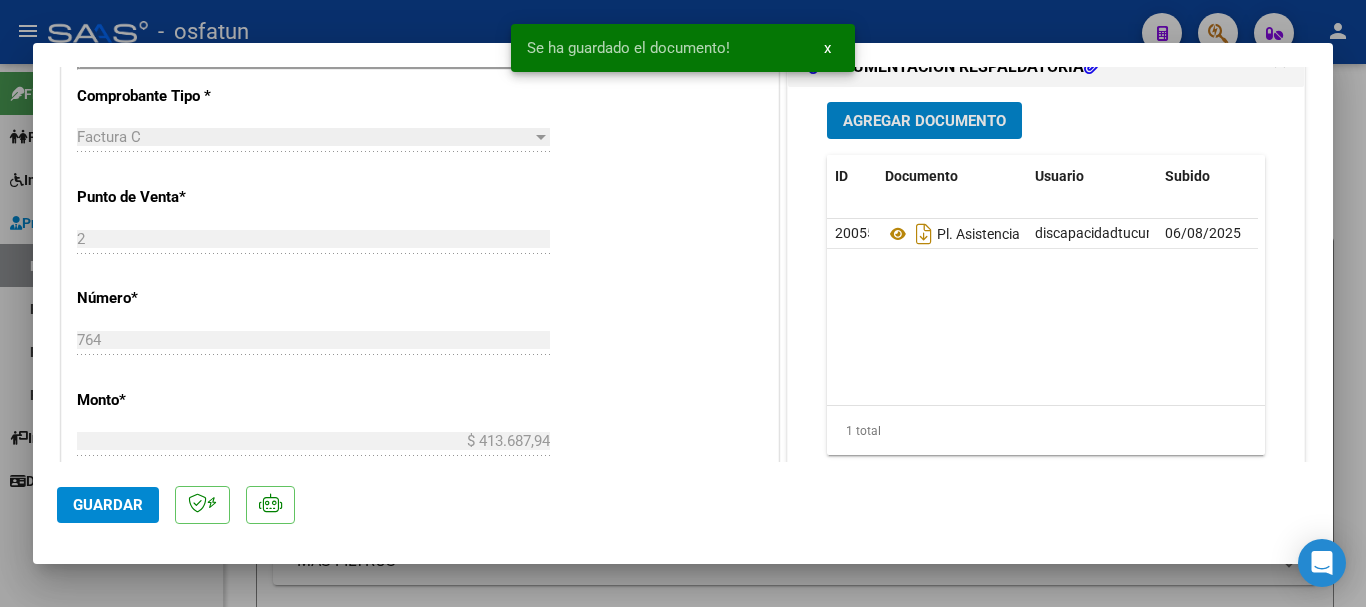click on "Agregar Documento" at bounding box center (924, 121) 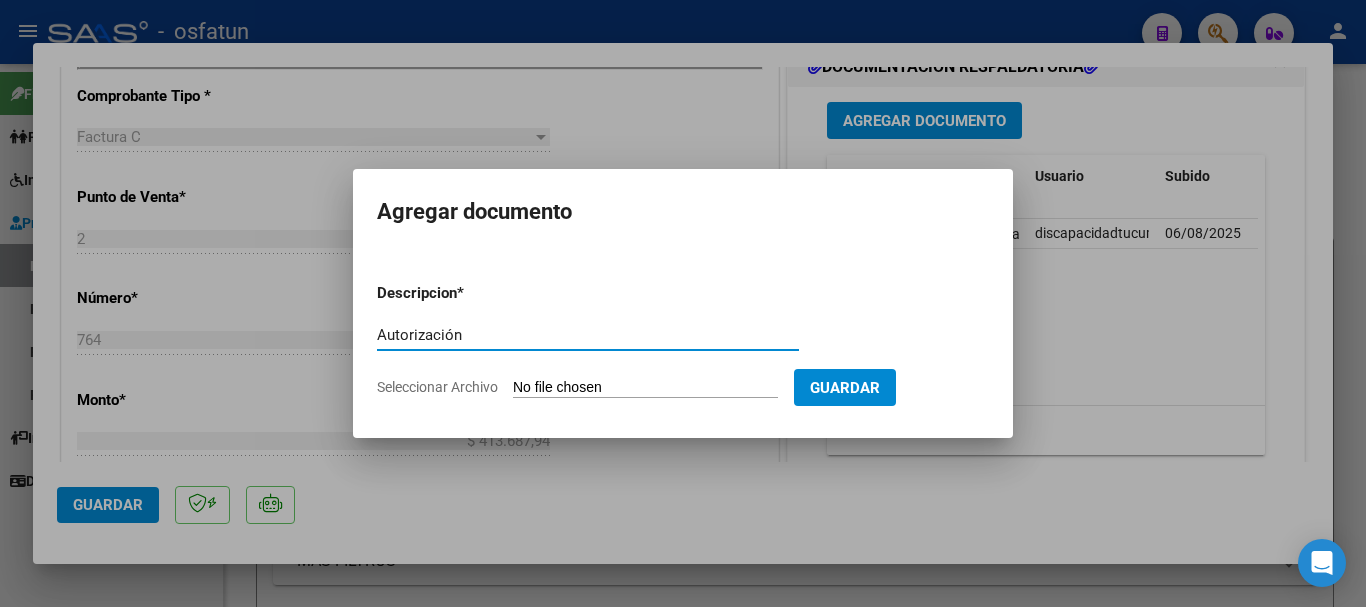 type on "Autorización" 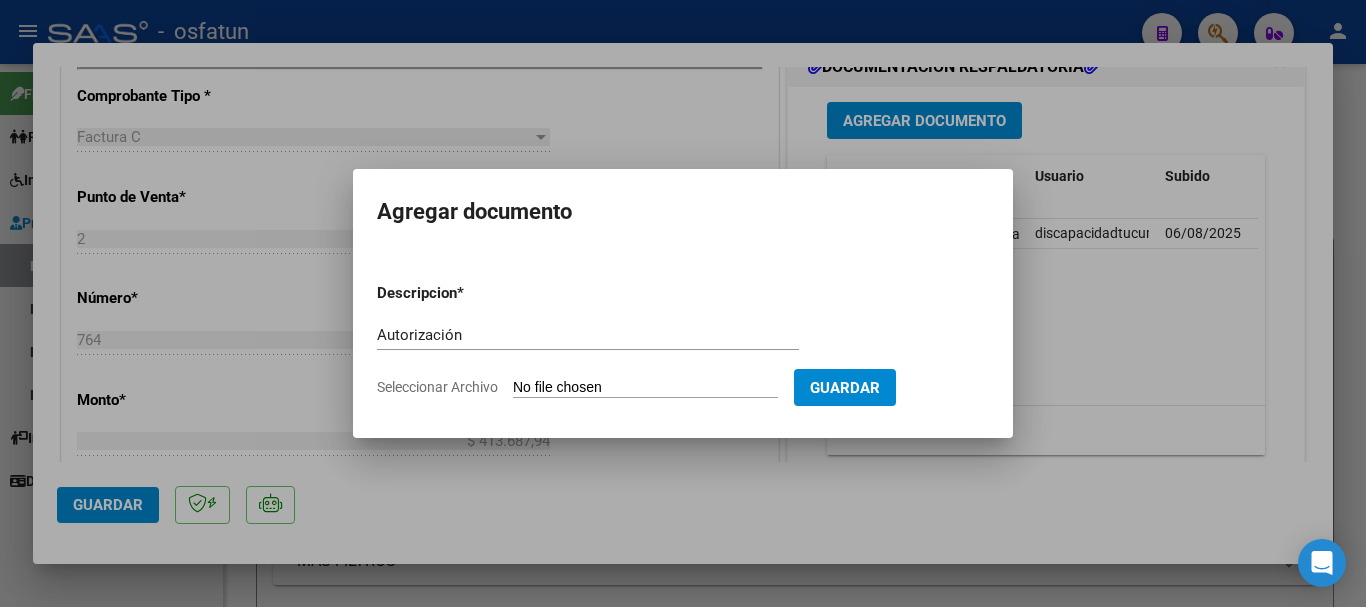 click on "Seleccionar Archivo" at bounding box center [645, 388] 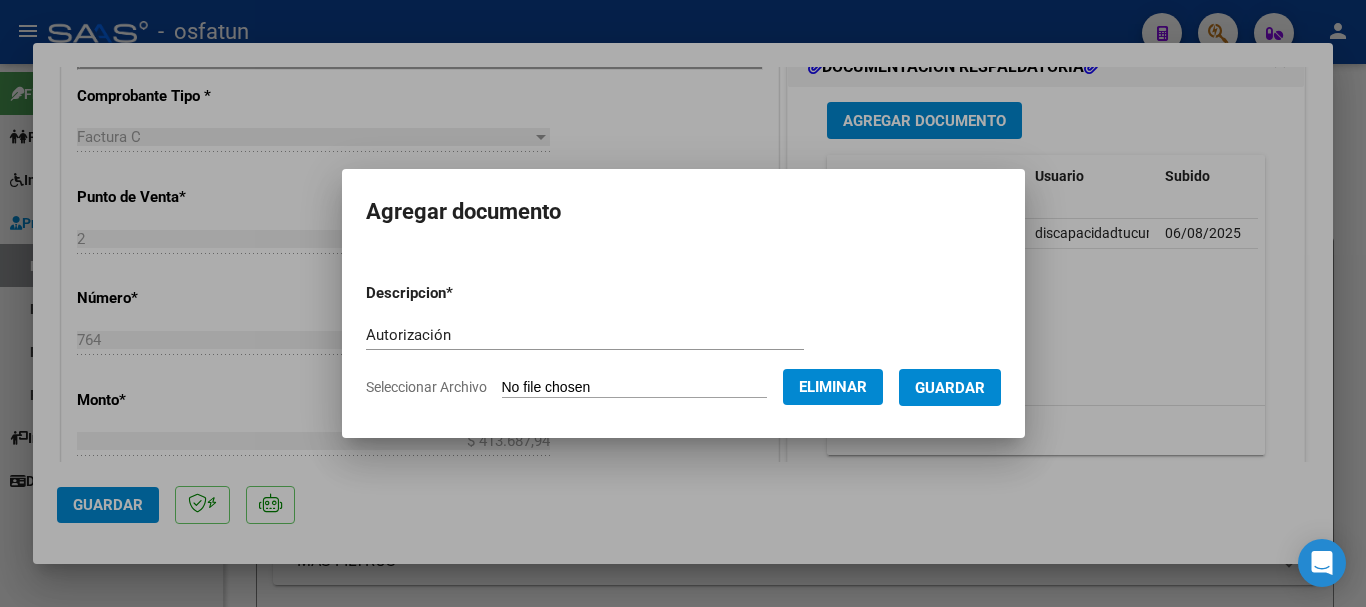 drag, startPoint x: 994, startPoint y: 397, endPoint x: 978, endPoint y: 422, distance: 29.681644 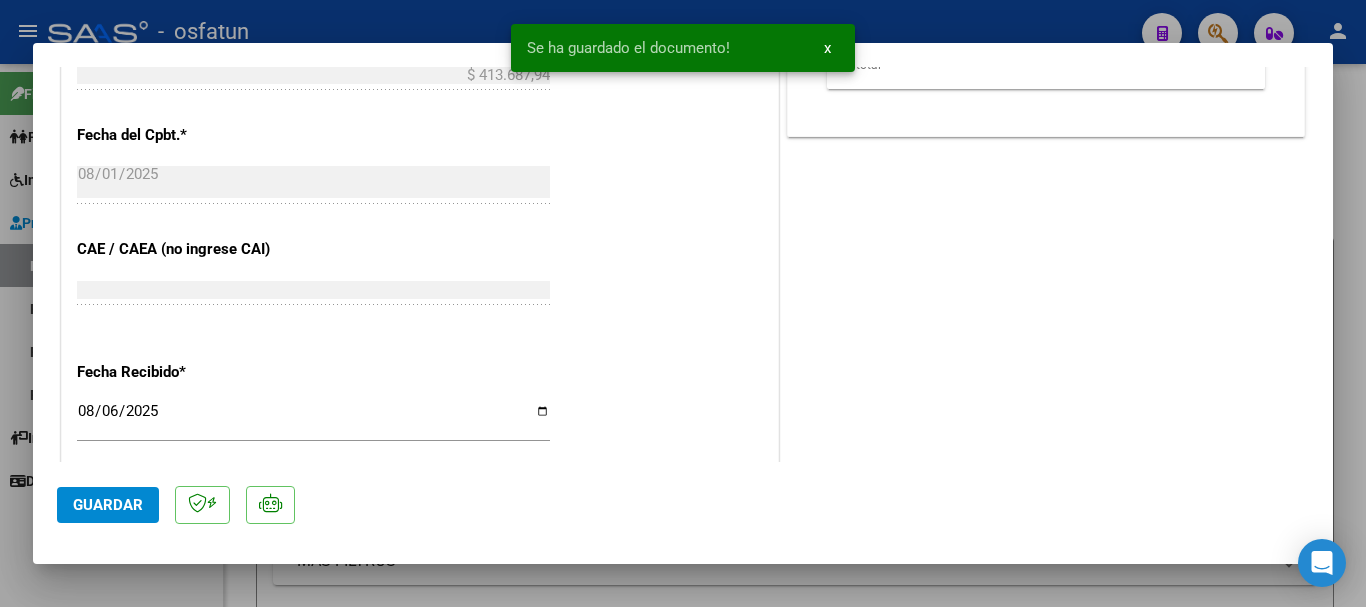 scroll, scrollTop: 1358, scrollLeft: 0, axis: vertical 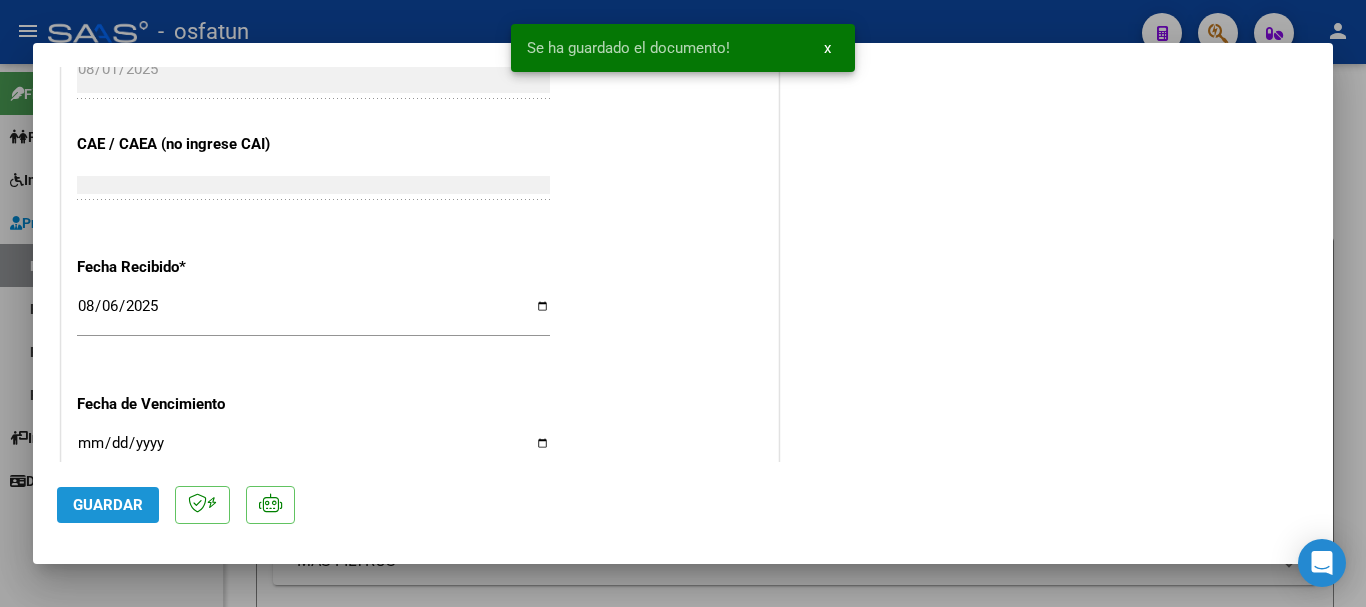 click on "Guardar" 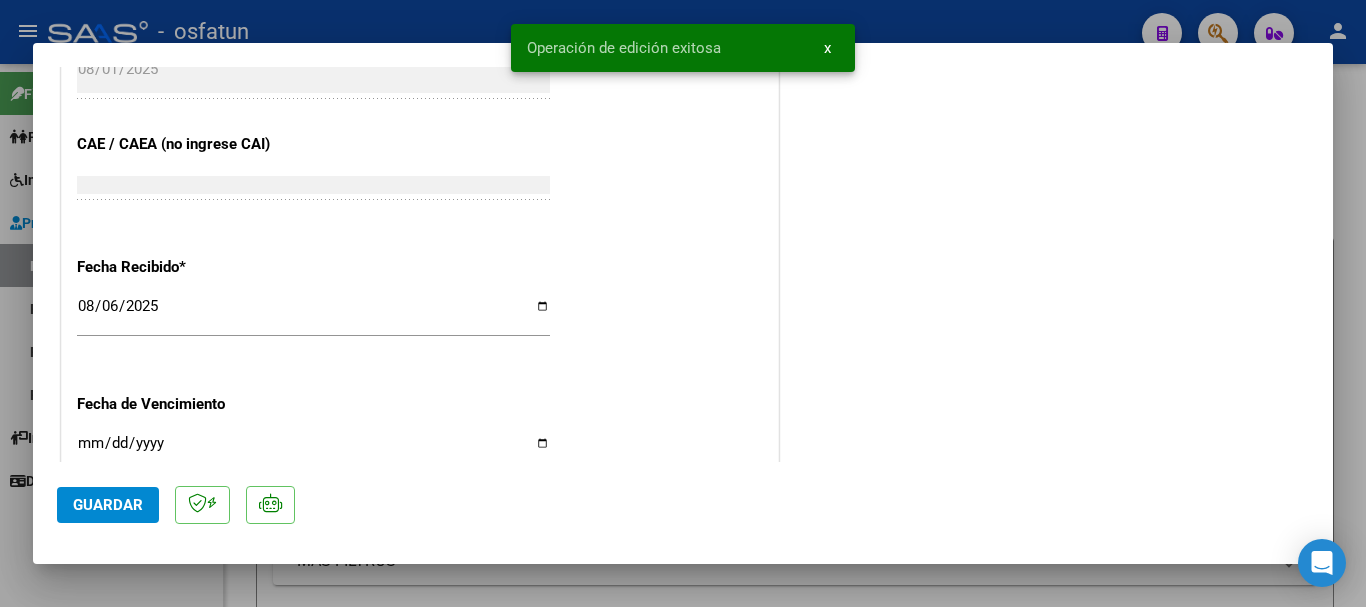 click on "Guardar" 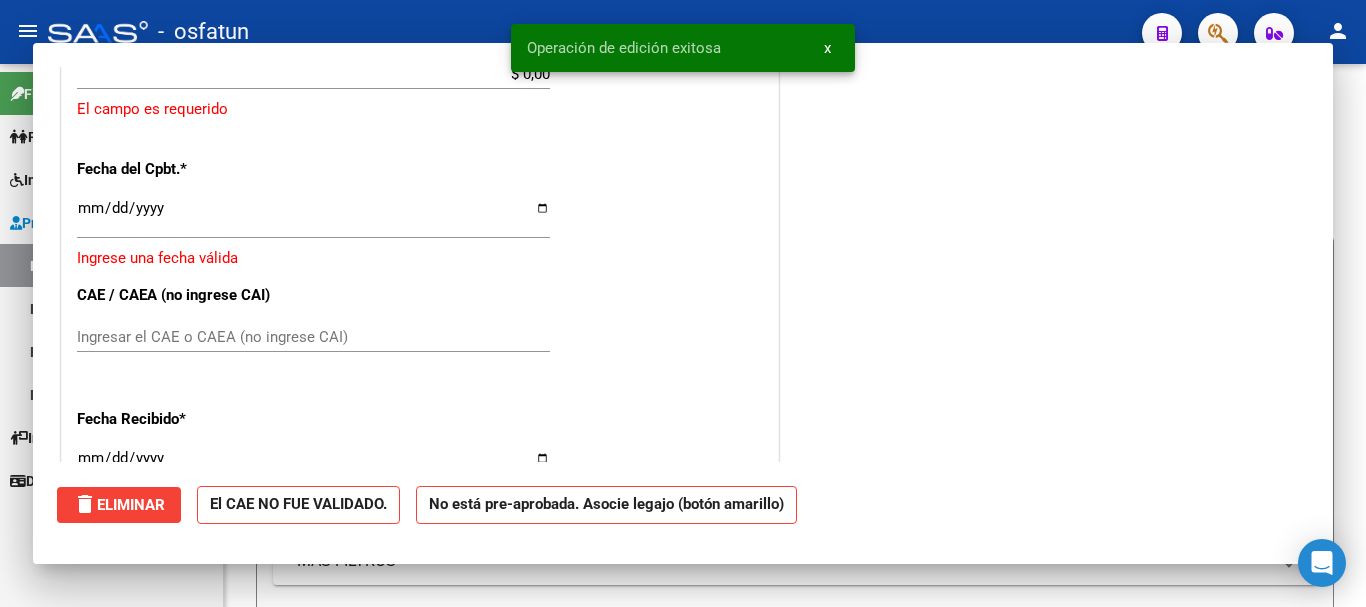 scroll, scrollTop: 0, scrollLeft: 0, axis: both 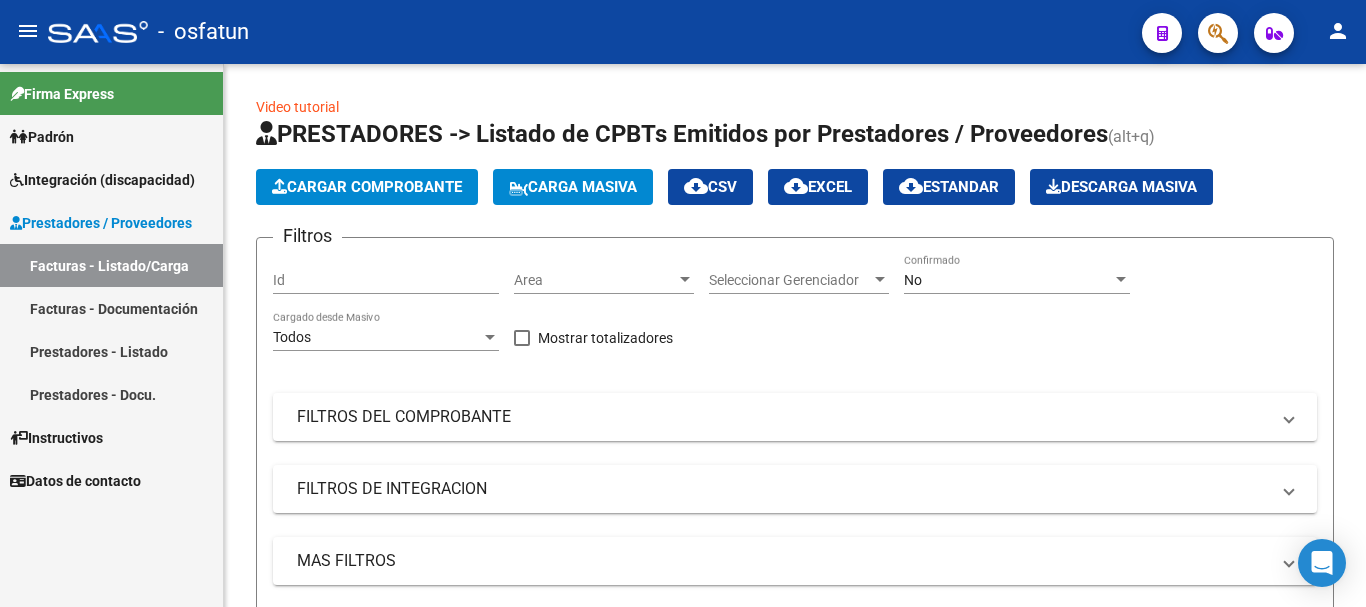 click on "Integración (discapacidad)" at bounding box center [102, 180] 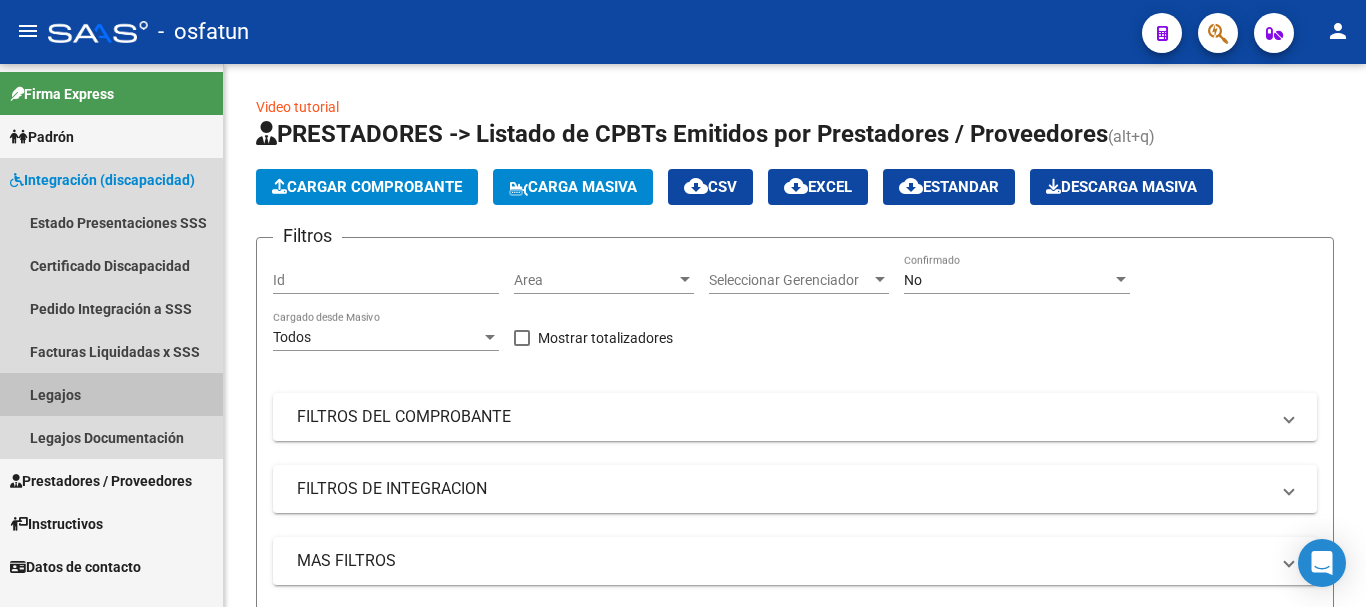 click on "Legajos" at bounding box center [111, 394] 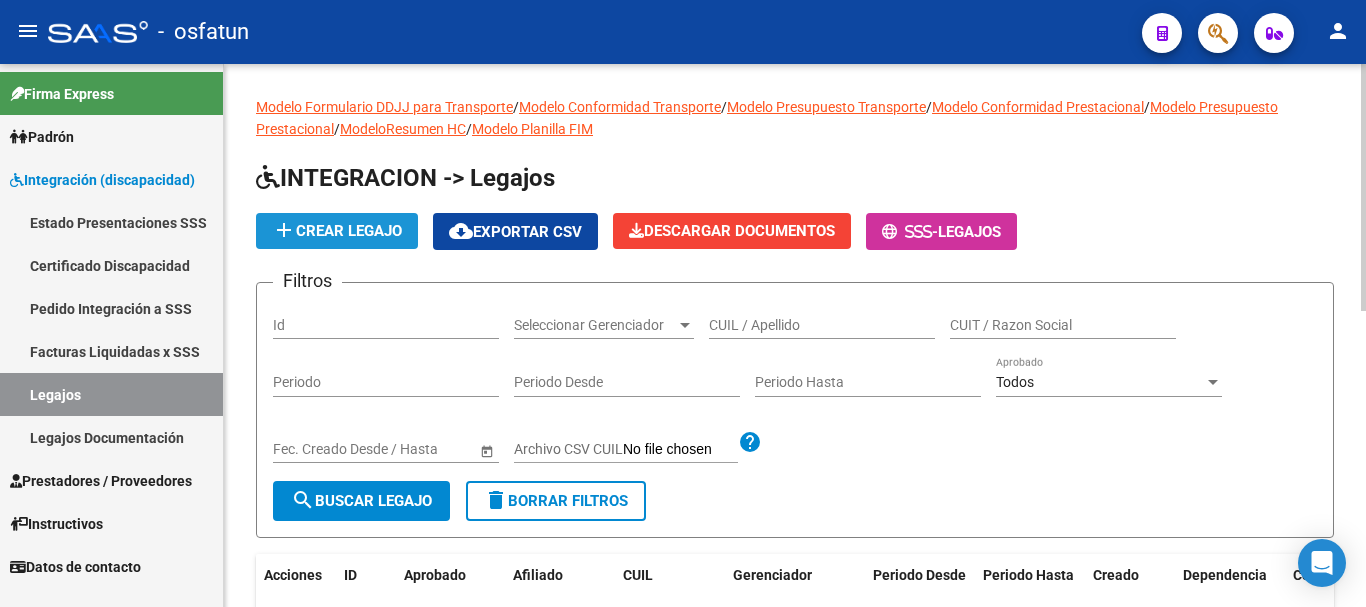 click on "add  Crear Legajo" 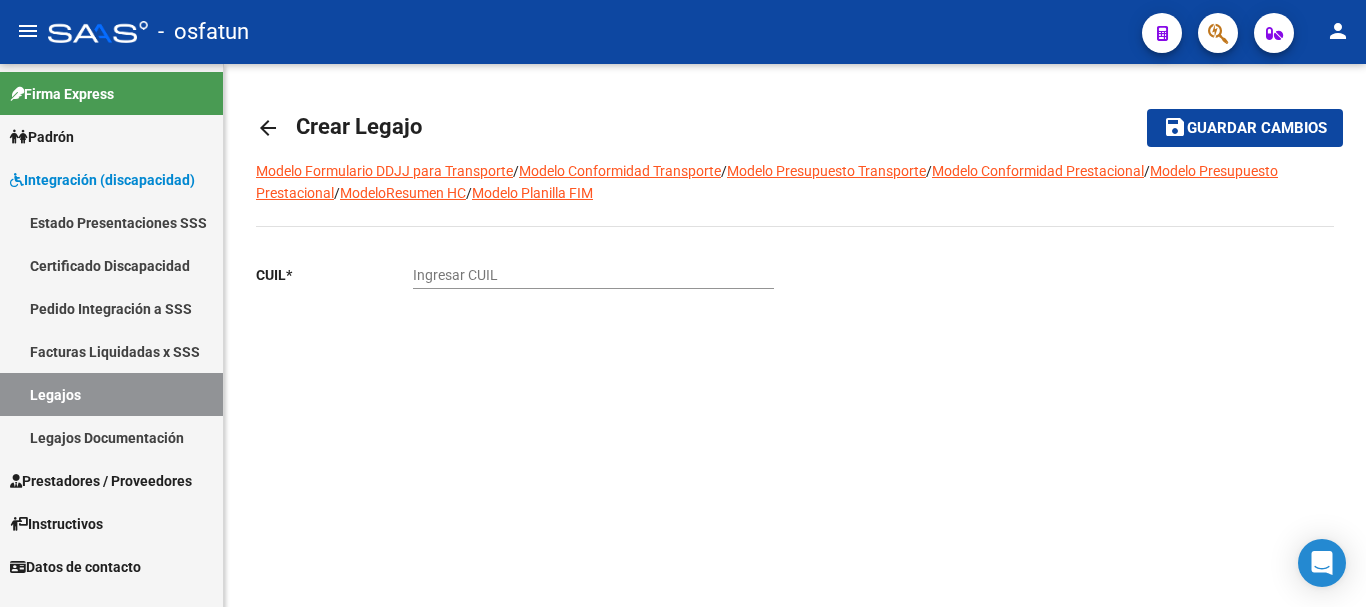 click on "Legajos" at bounding box center [111, 394] 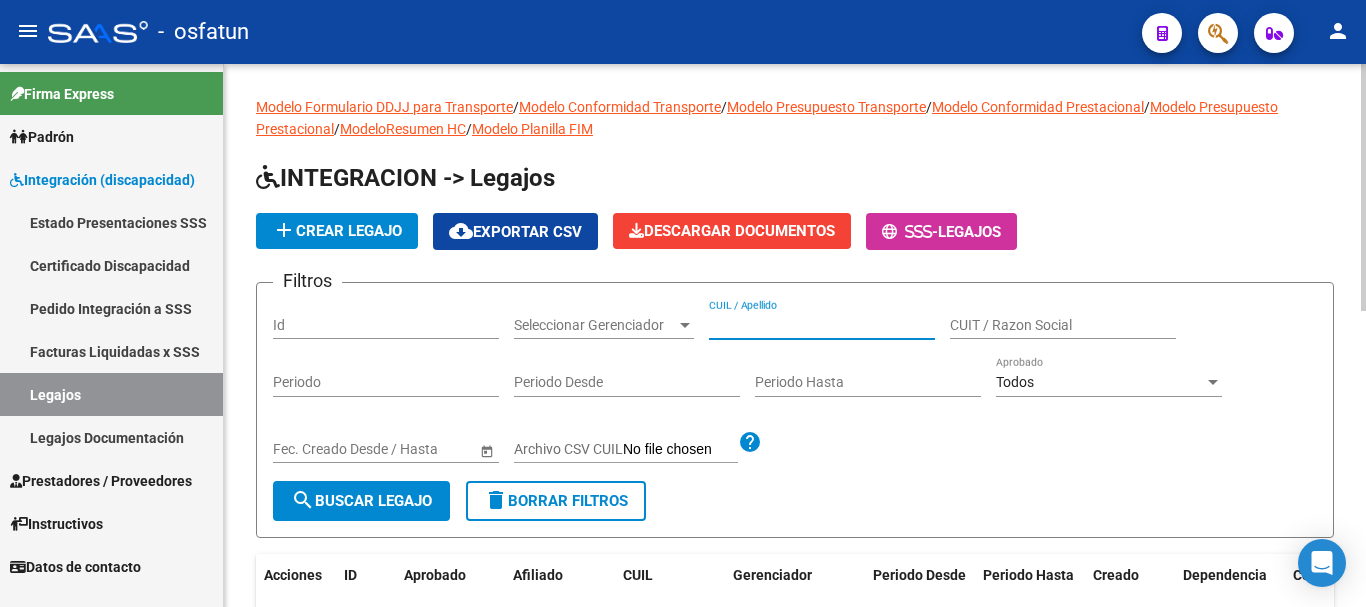 paste on "[FIRST] [LAST]" 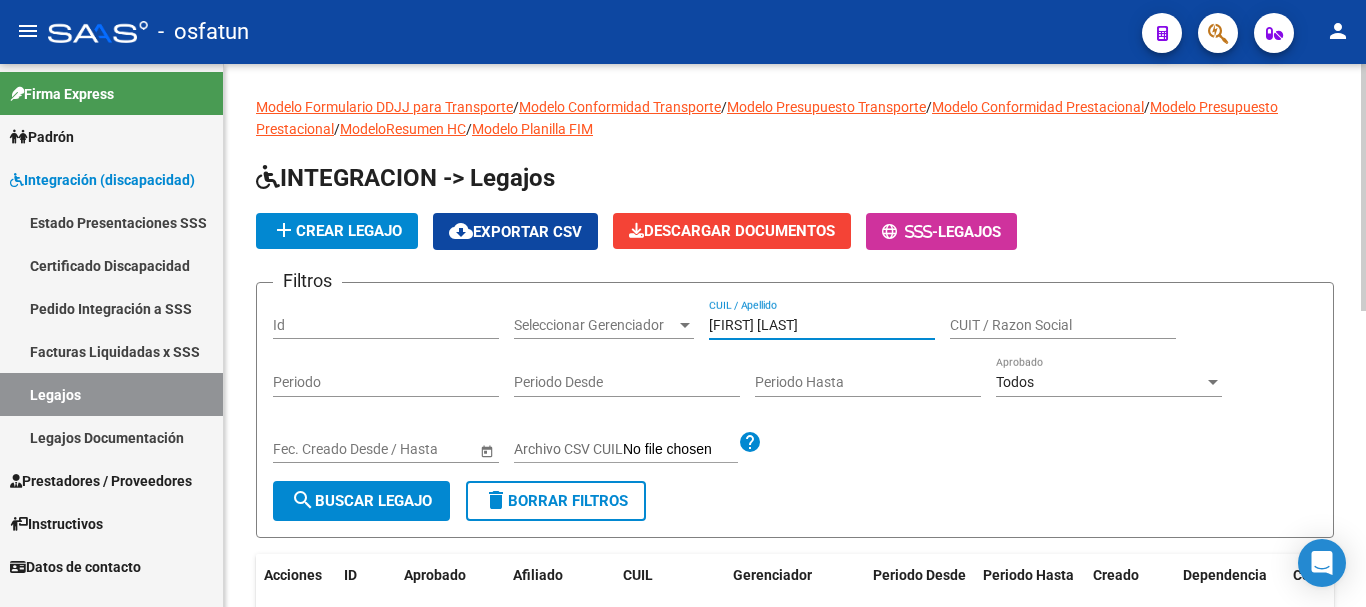 type on "[FIRST] [LAST]" 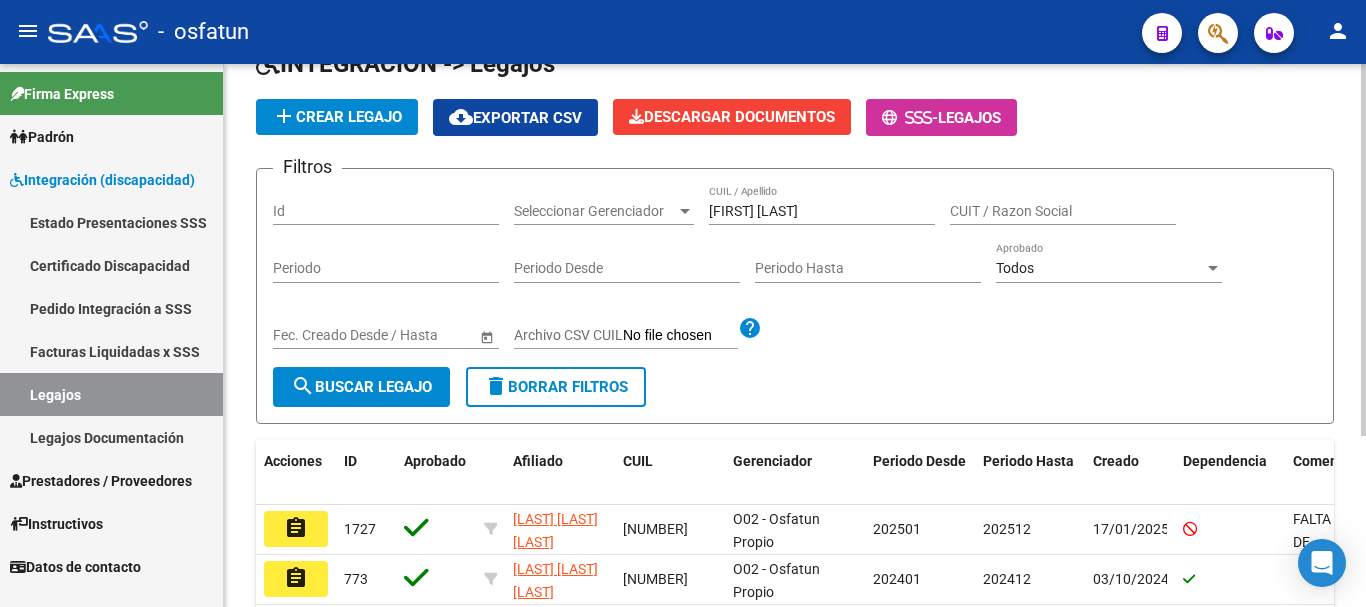 scroll, scrollTop: 139, scrollLeft: 0, axis: vertical 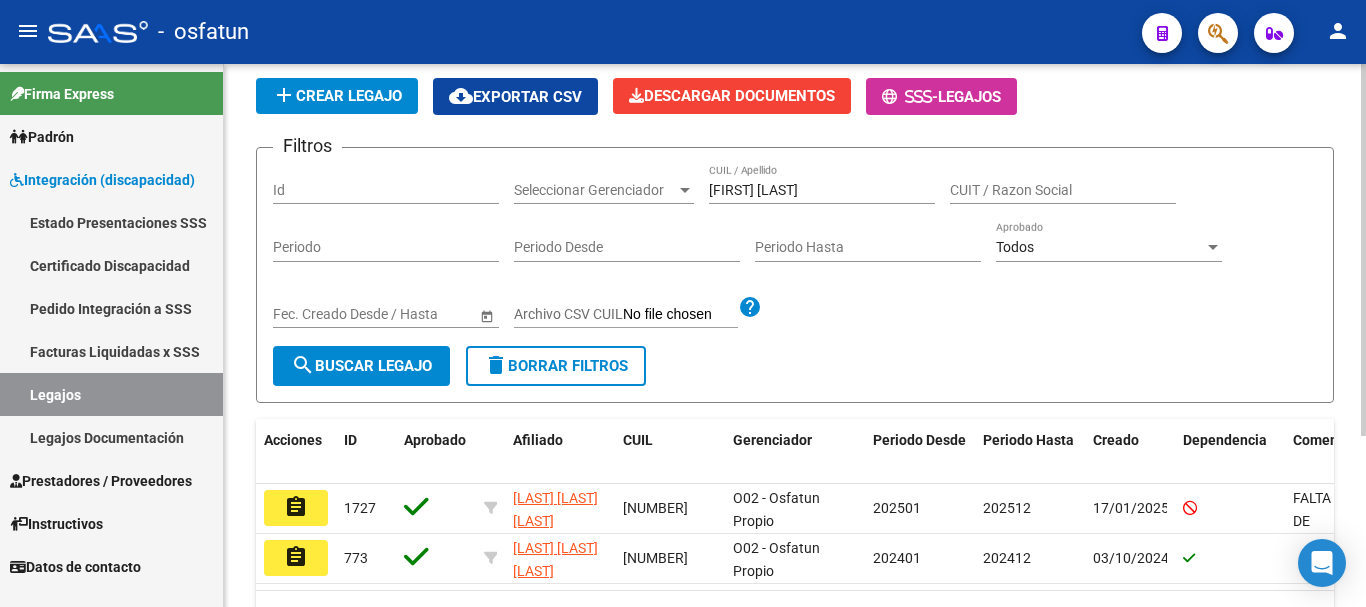 click 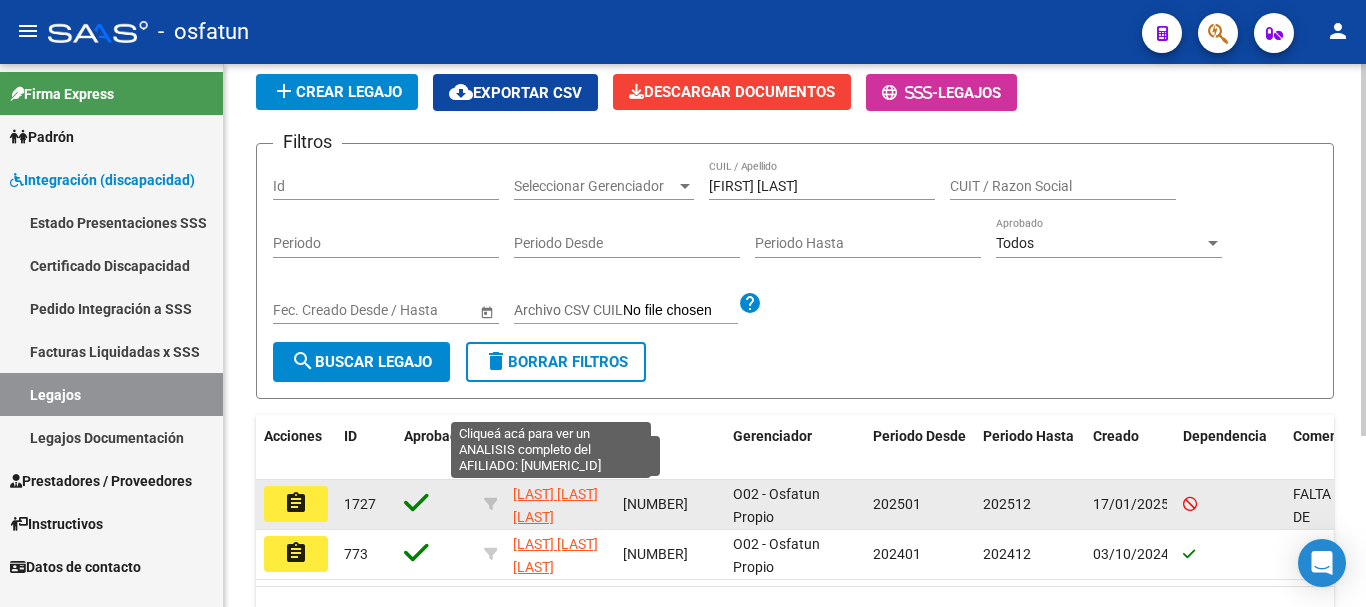 click on "[LAST] [LAST] [LAST]" 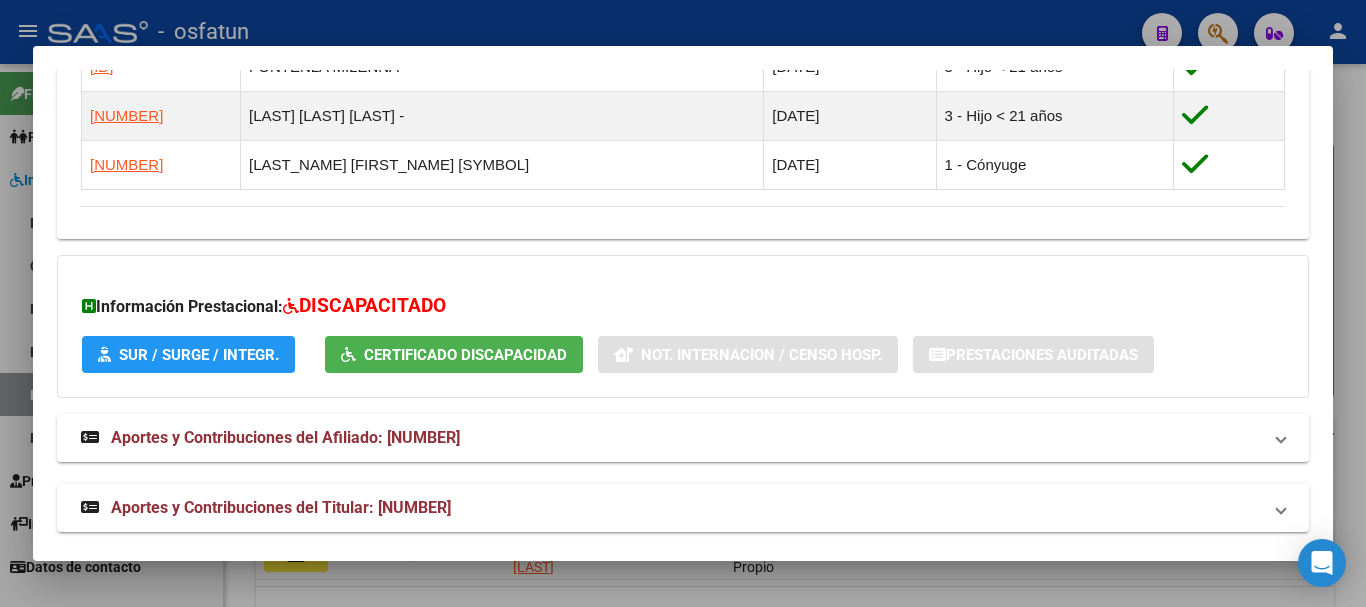 scroll, scrollTop: 1282, scrollLeft: 0, axis: vertical 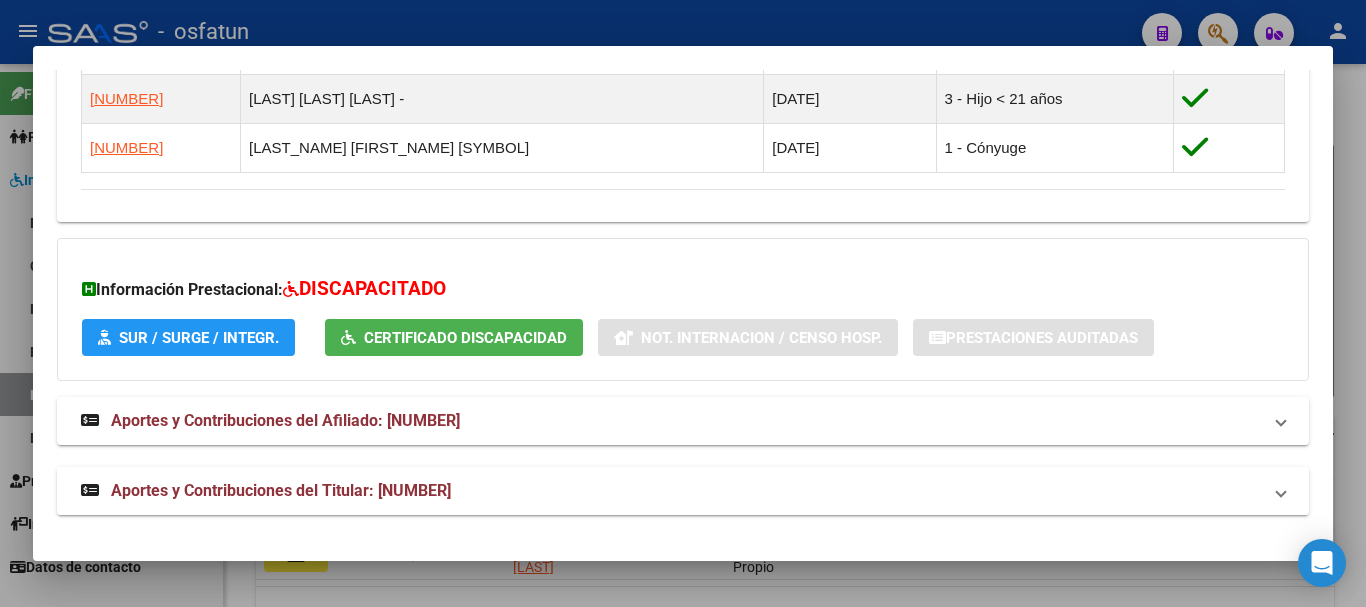 click on "Aportes y Contribuciones del Titular: [NUMBER]" at bounding box center [671, 491] 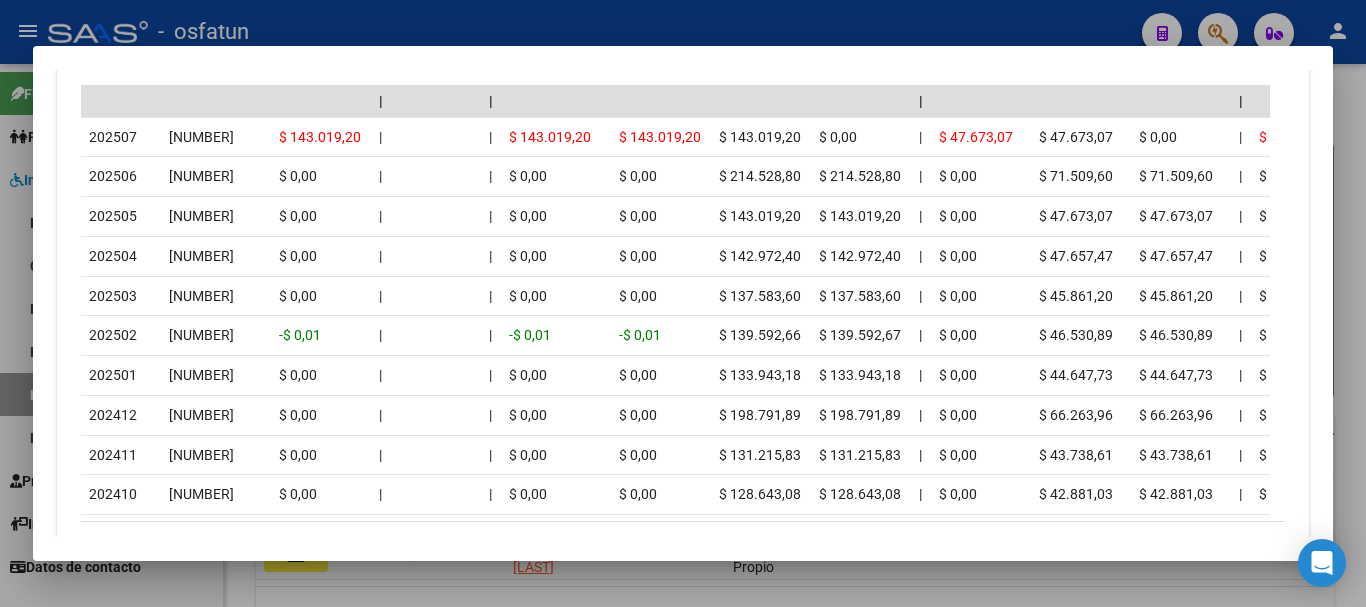 scroll, scrollTop: 2167, scrollLeft: 0, axis: vertical 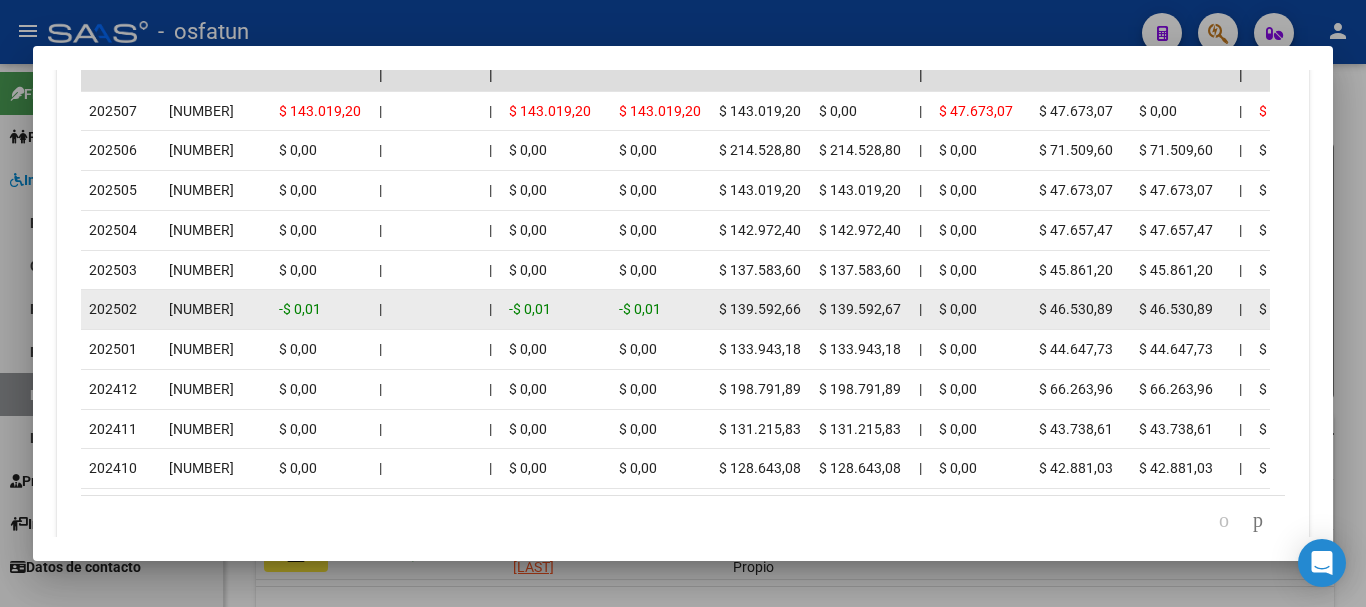 drag, startPoint x: 1363, startPoint y: 298, endPoint x: 1123, endPoint y: 317, distance: 240.75092 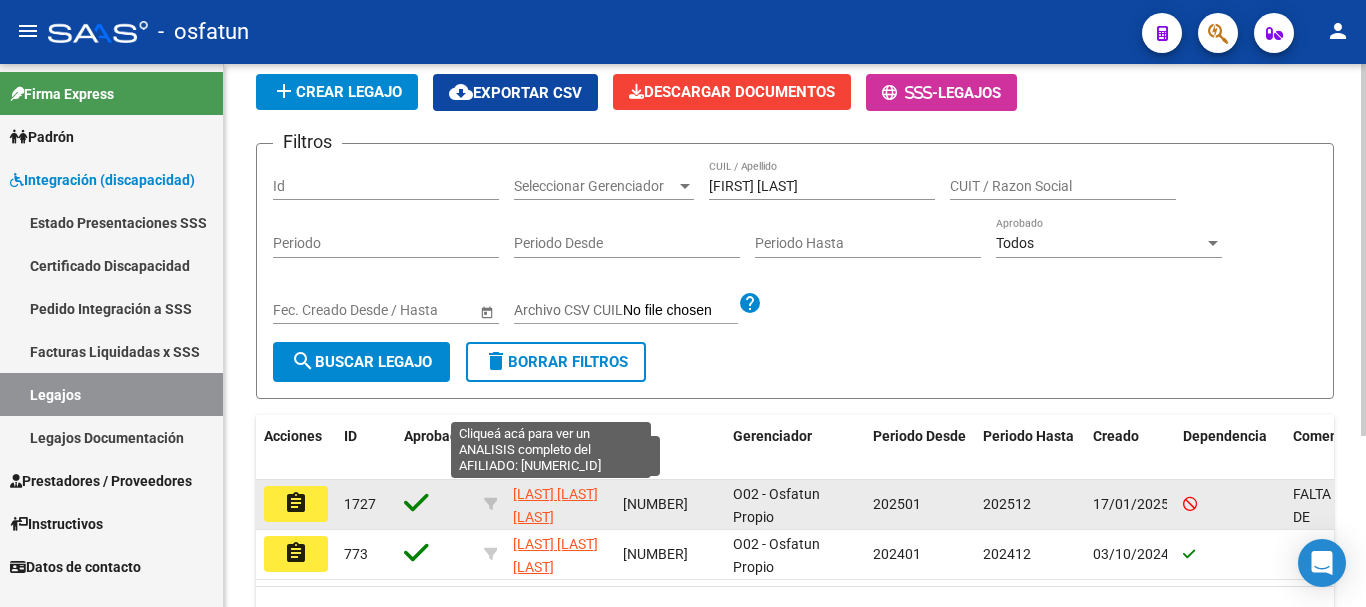 click on "[LAST] [LAST] [LAST]" 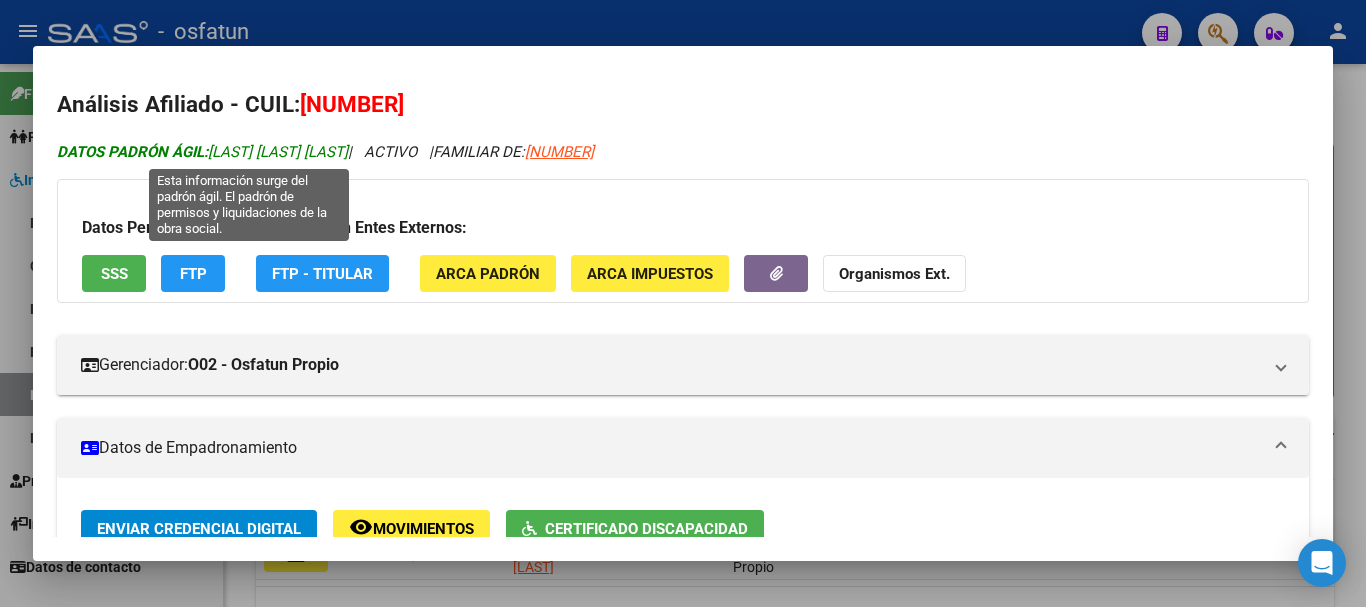 drag, startPoint x: 213, startPoint y: 149, endPoint x: 432, endPoint y: 158, distance: 219.18486 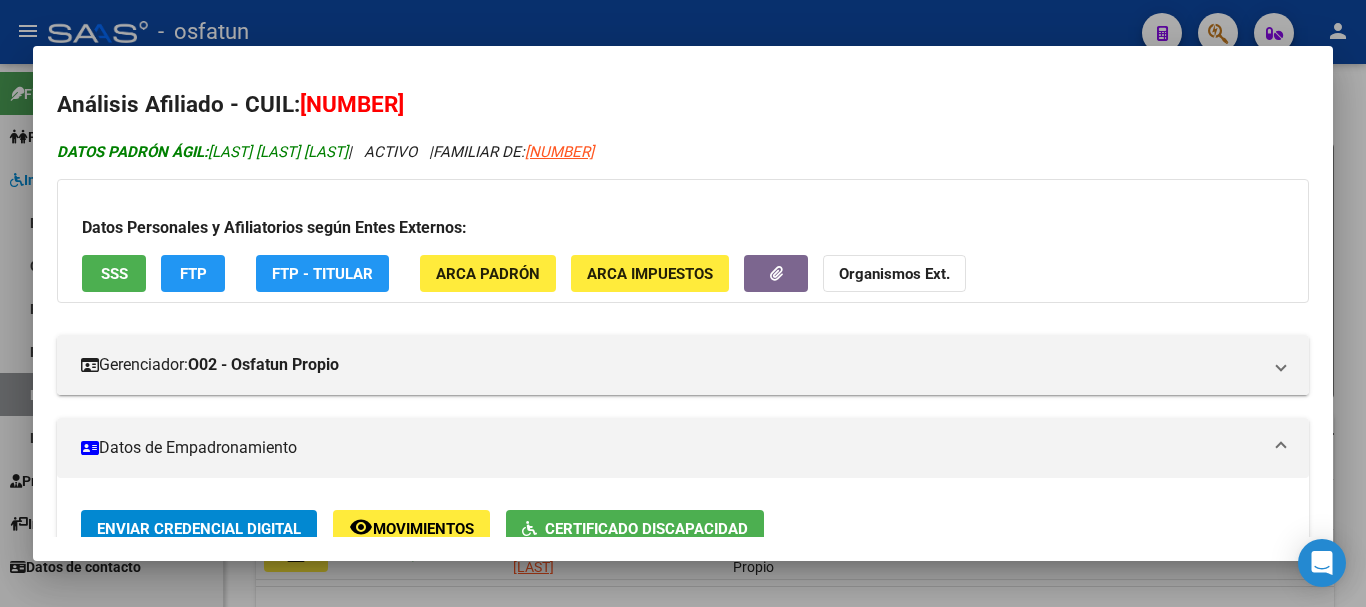 copy on "[LAST] [LAST] [LAST]" 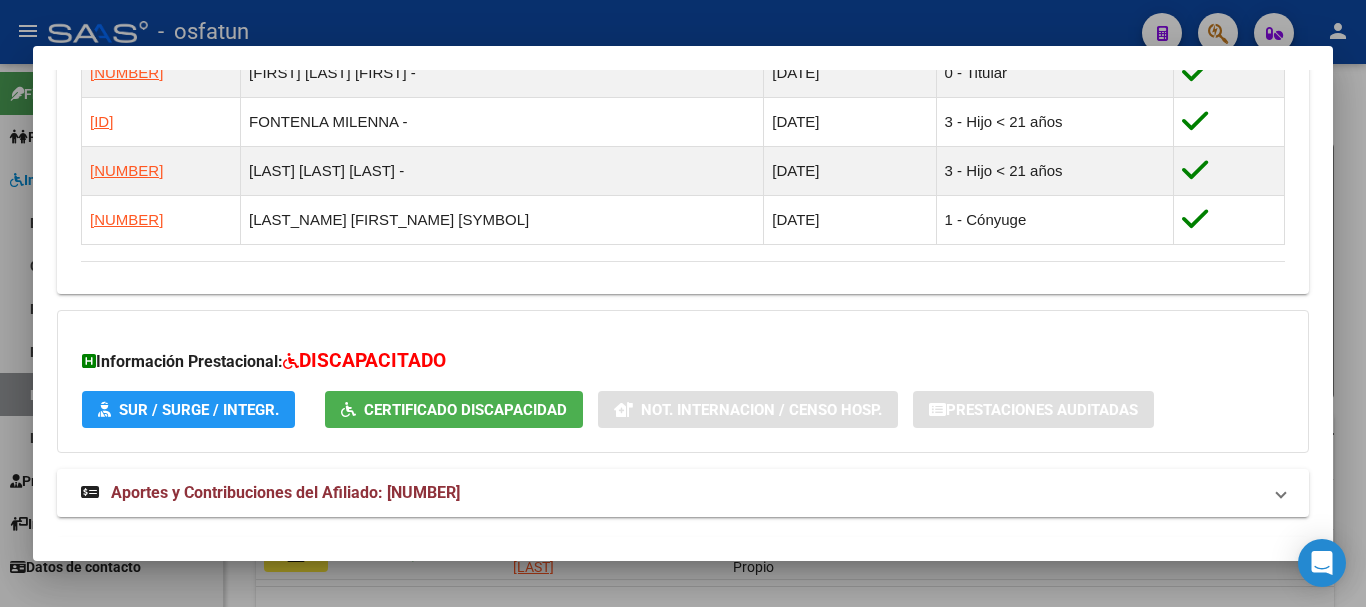 scroll, scrollTop: 1282, scrollLeft: 0, axis: vertical 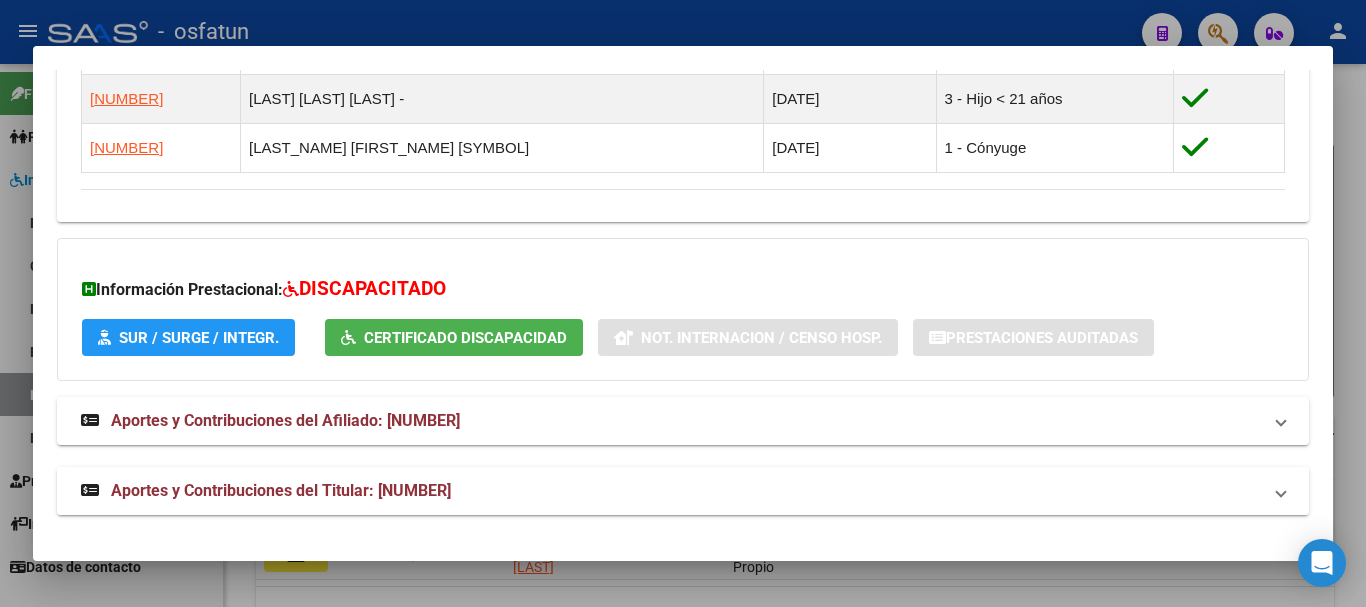 click on "Aportes y Contribuciones del Titular: [NUMBER]" at bounding box center (671, 491) 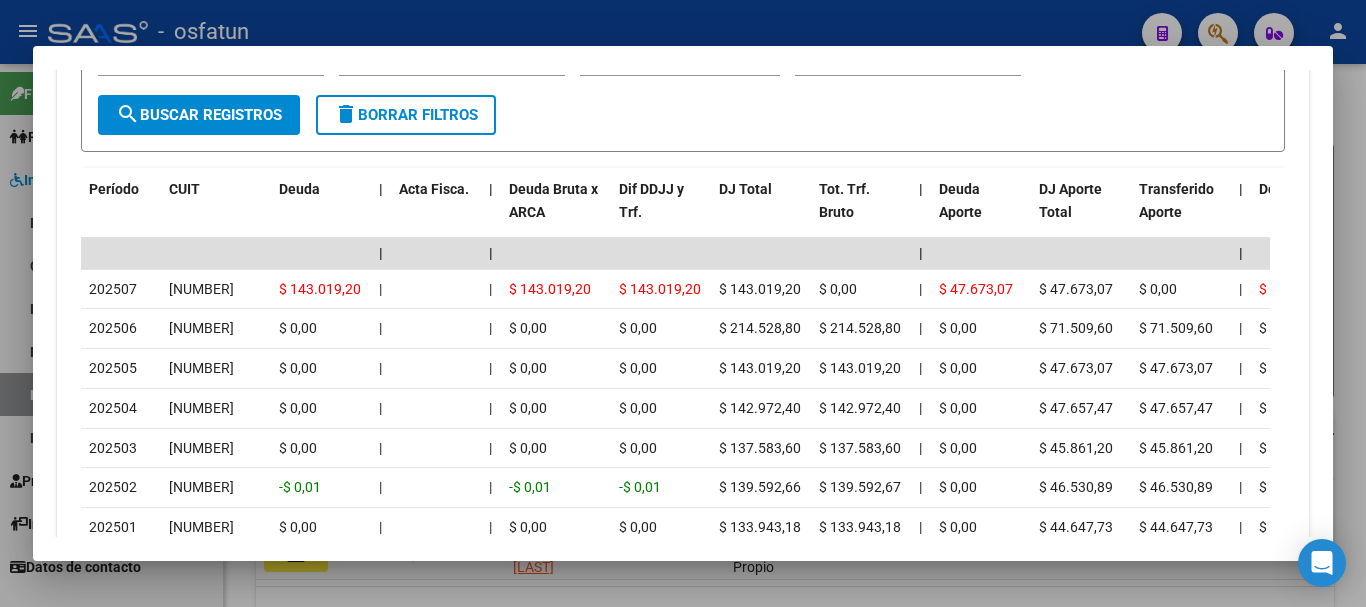 scroll, scrollTop: 2001, scrollLeft: 0, axis: vertical 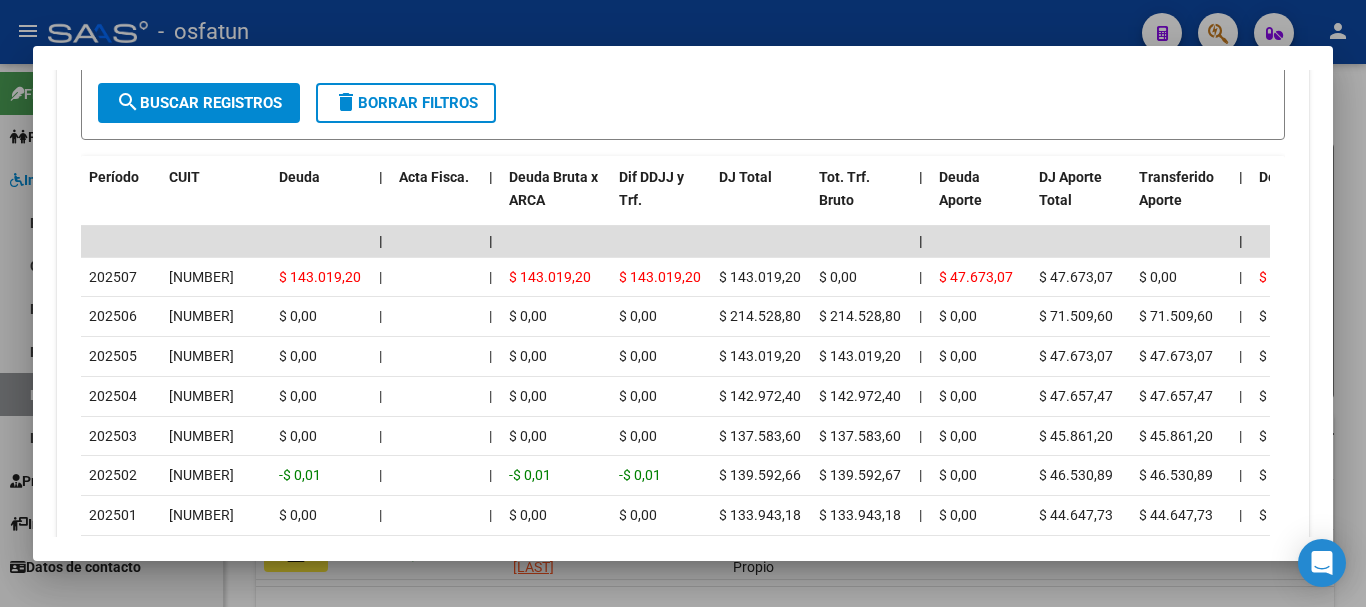 click at bounding box center [683, 303] 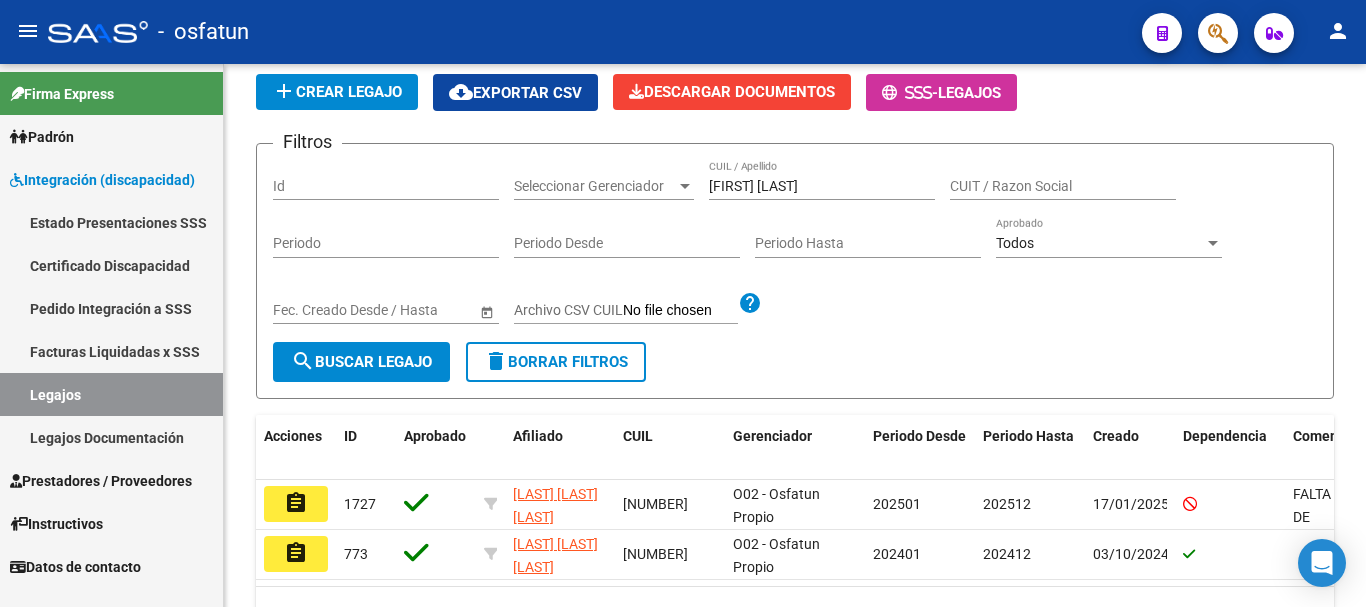 click on "Legajos" at bounding box center (111, 394) 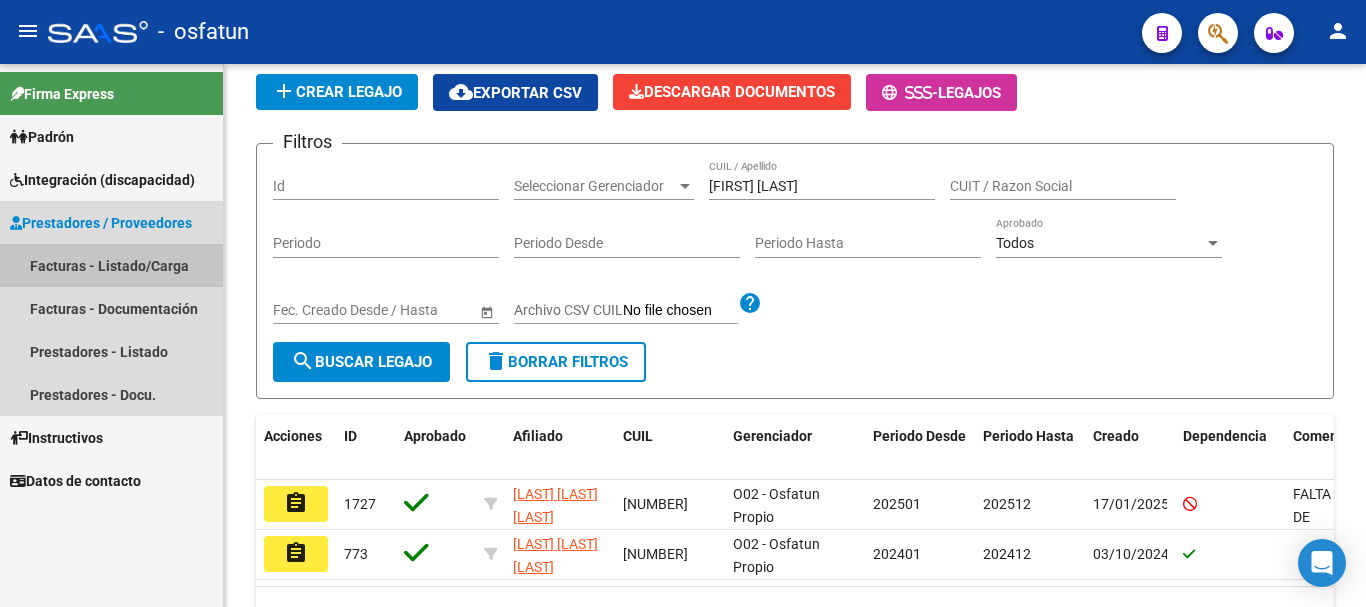 click on "Facturas - Listado/Carga" at bounding box center [111, 265] 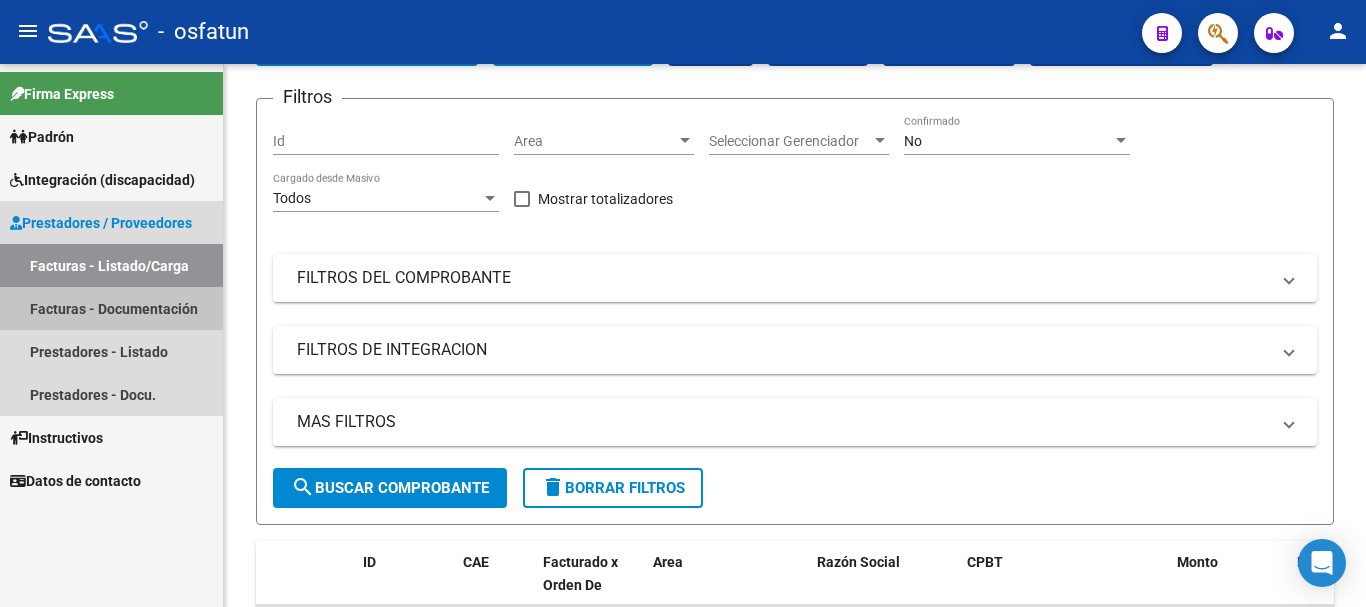 click on "Facturas - Documentación" at bounding box center [111, 308] 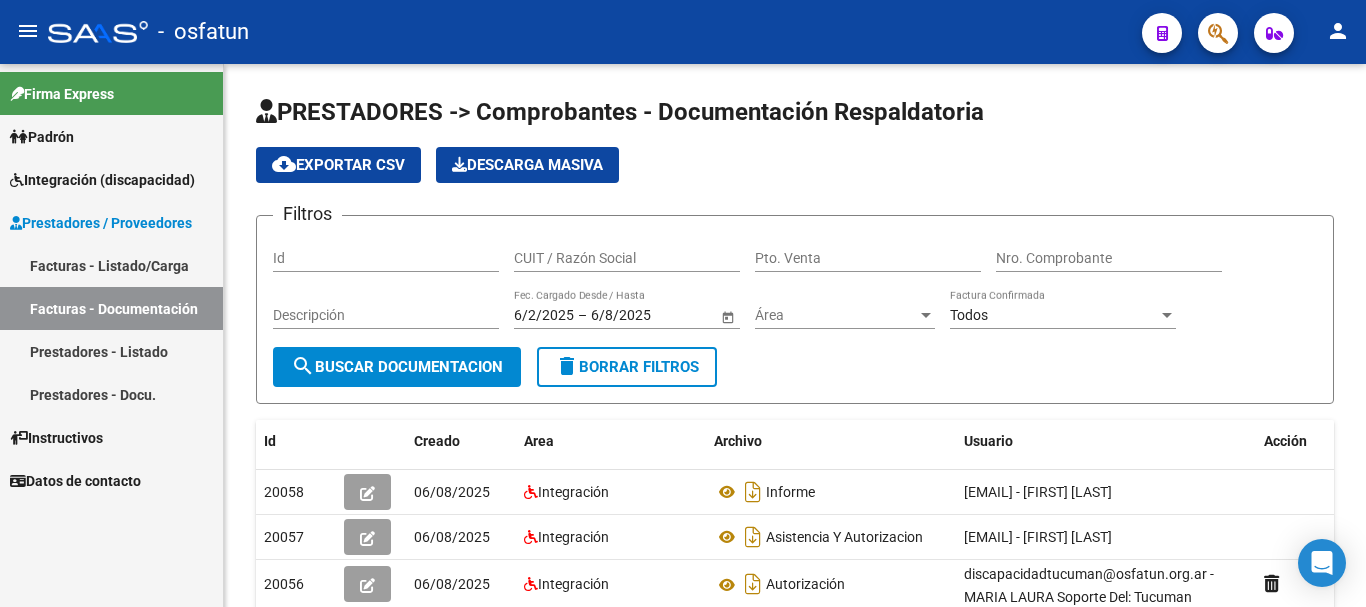 click on "Facturas - Documentación" at bounding box center (111, 308) 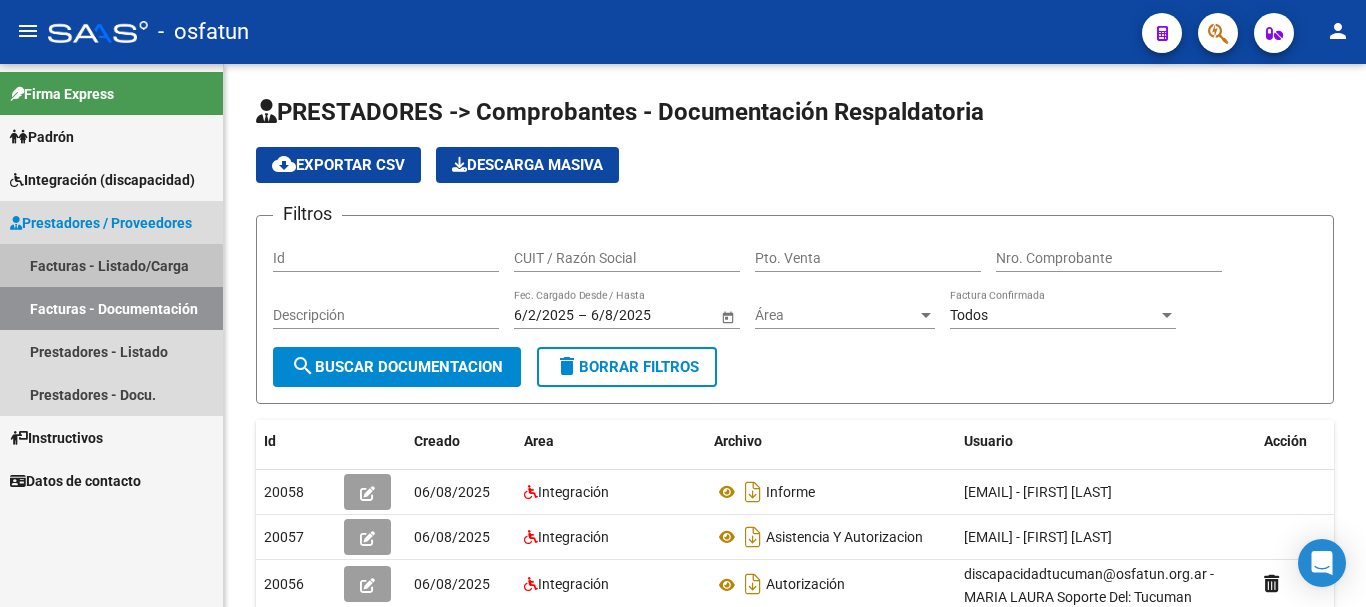 click on "Facturas - Listado/Carga" at bounding box center (111, 265) 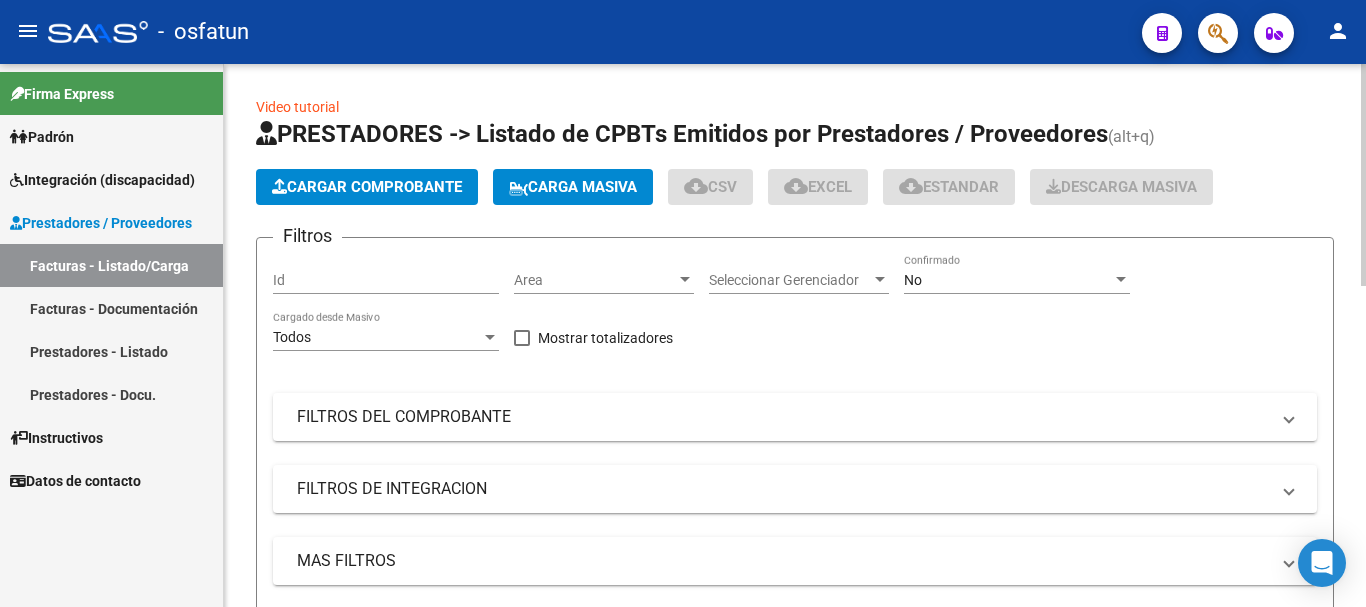 click on "Cargar Comprobante" 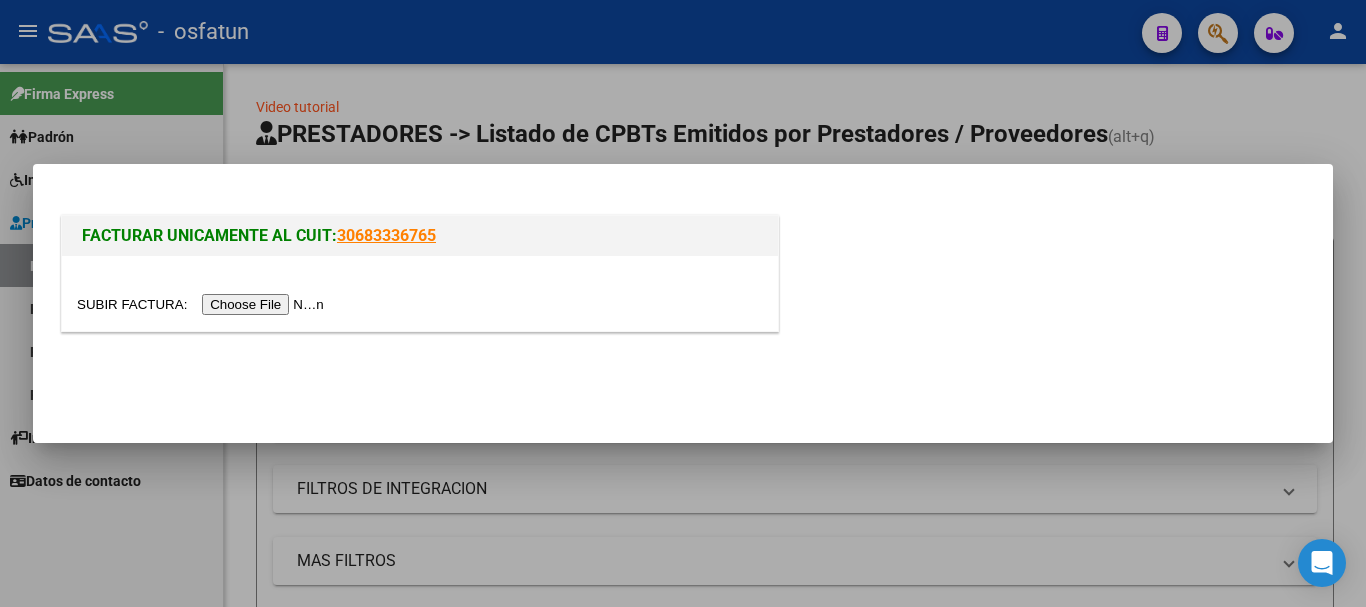 click at bounding box center (203, 304) 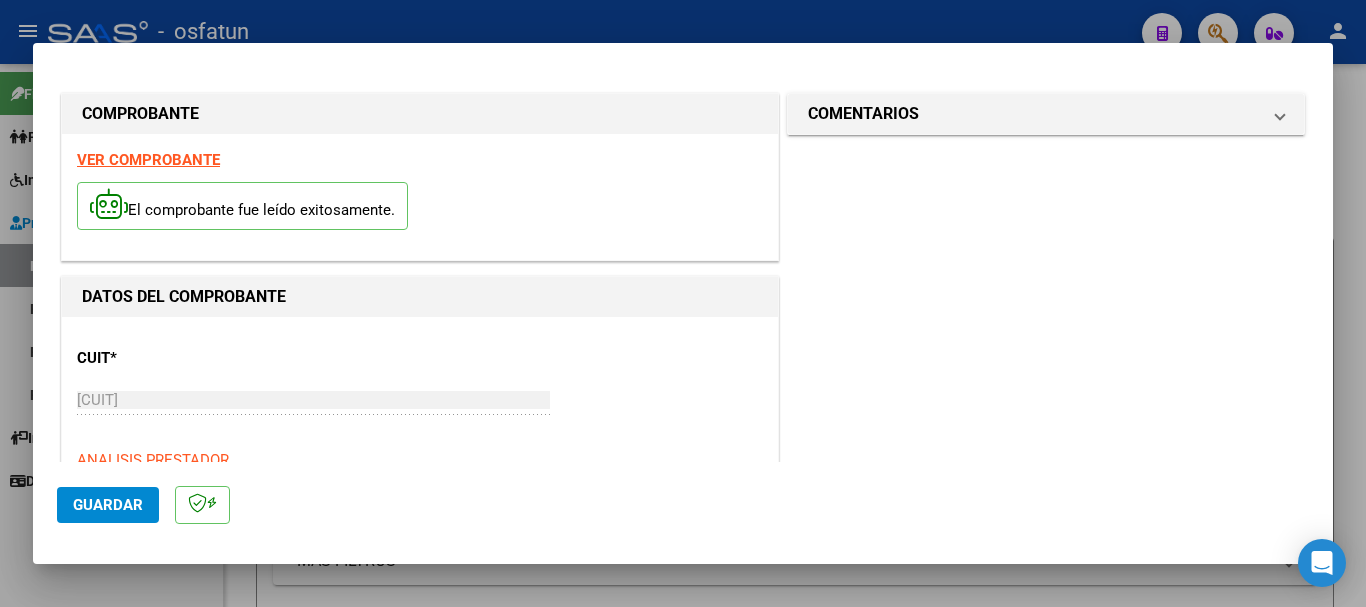 click on "DATOS DEL COMPROBANTE CUIT * [NUMBER] Ingresar CUIT ANALISIS PRESTADOR CRESCAS UNIDAD DE TRASLADO S. R. L. ARCA Padrón Area destinado * Integración Seleccionar Area Facturado por orden de O02 - Osfatun Propio Seleccionar Gerenciador Luego de guardar debe preaprobar la factura asociandola a un legajo de integración y subir la documentación respaldatoria (planilla de asistencia o ddjj para período de aislamiento) Período de Prestación (Ej: 202305 para Mayo 2023 Ingrese el Período de Prestación como indica el ejemplo Comprobante Tipo * Factura C Seleccionar Tipo Punto de Venta * 2 Ingresar el Nro. Número * 765 Ingresar el Nro. Monto * $ 261.670,08 Ingresar el monto Fecha del Cpbt. * 2025-08-01 Ingresar la fecha CAE / CAEA (no ingrese CAI) 75319966548359 Ingresar el CAE o CAEA (no ingrese CAI) Fecha Recibido * 2025-08-06 Ingresar la fecha Fecha de Vencimiento Ingresar la fecha Ref. Externa Ingresar la ref. N° Liquidación" at bounding box center (420, 1157) 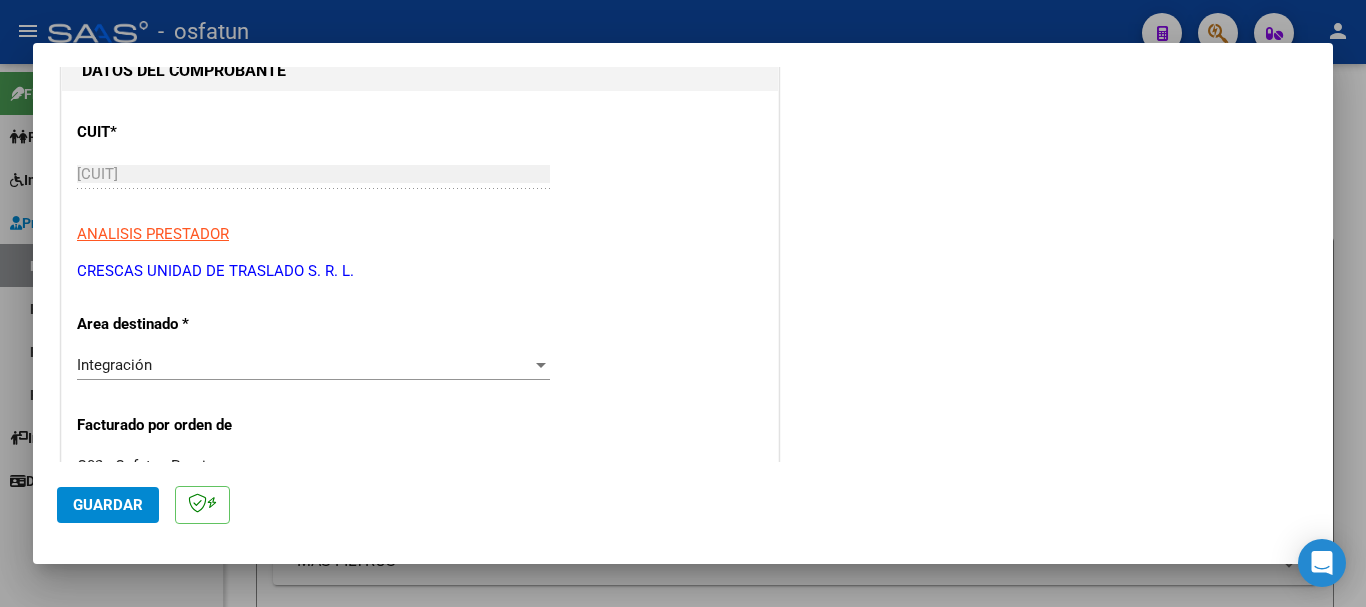 scroll, scrollTop: 275, scrollLeft: 0, axis: vertical 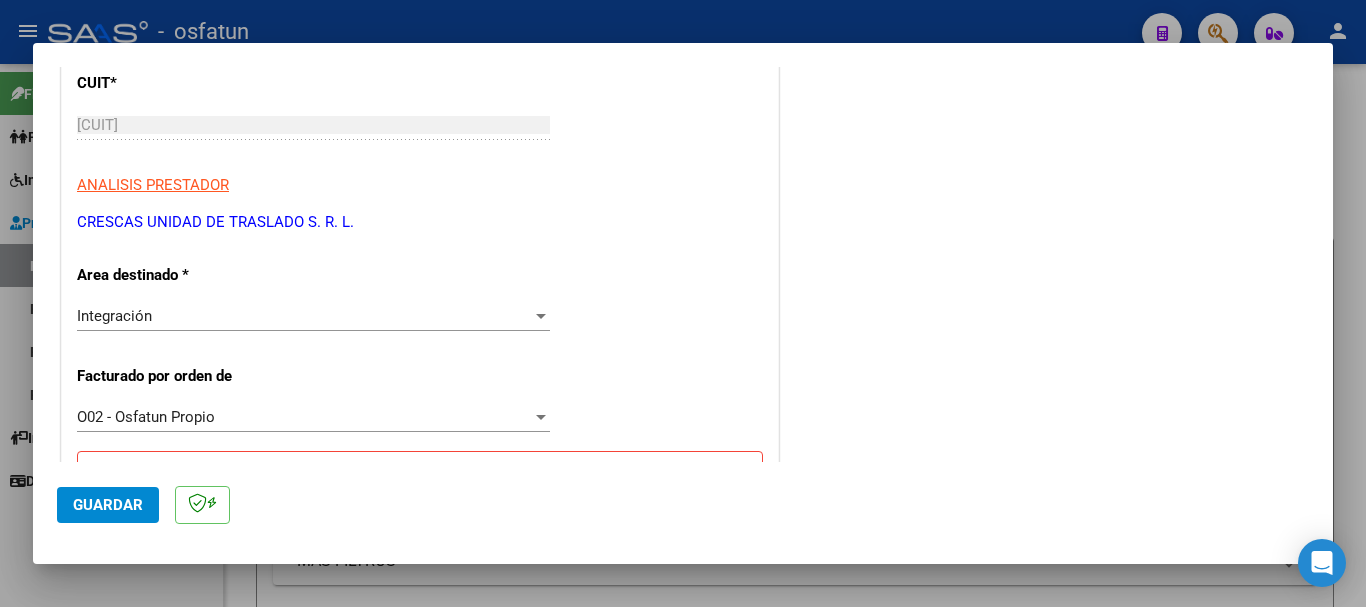 drag, startPoint x: 356, startPoint y: 222, endPoint x: 100, endPoint y: 219, distance: 256.01758 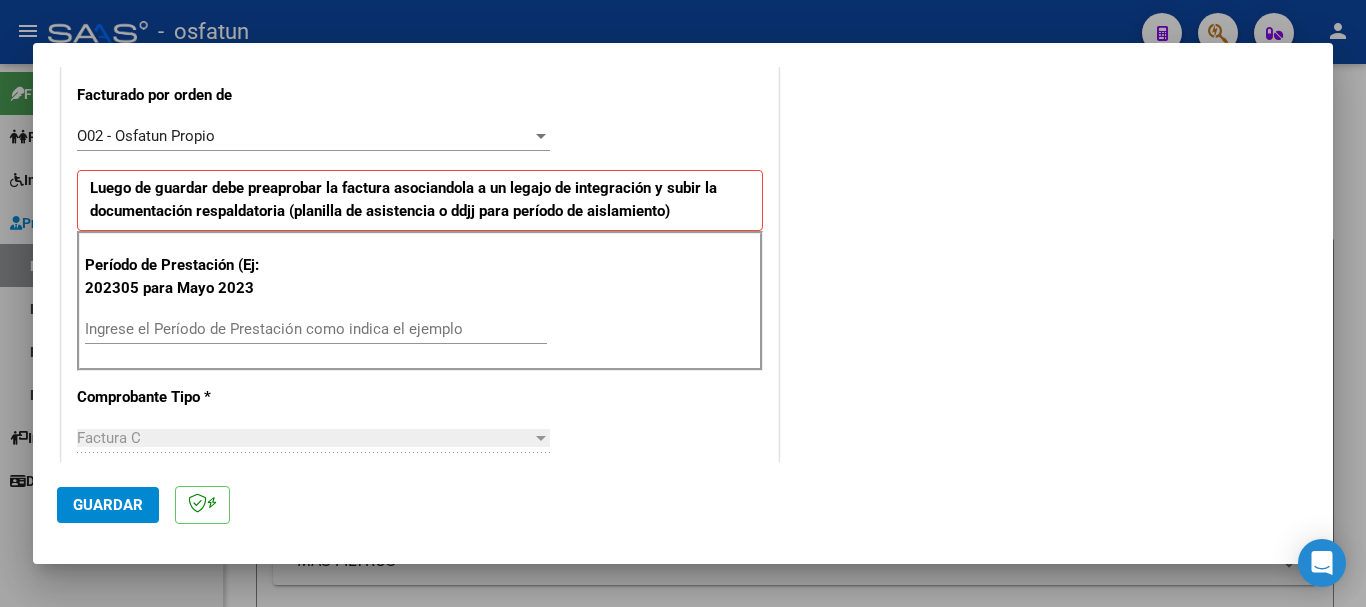 scroll, scrollTop: 606, scrollLeft: 0, axis: vertical 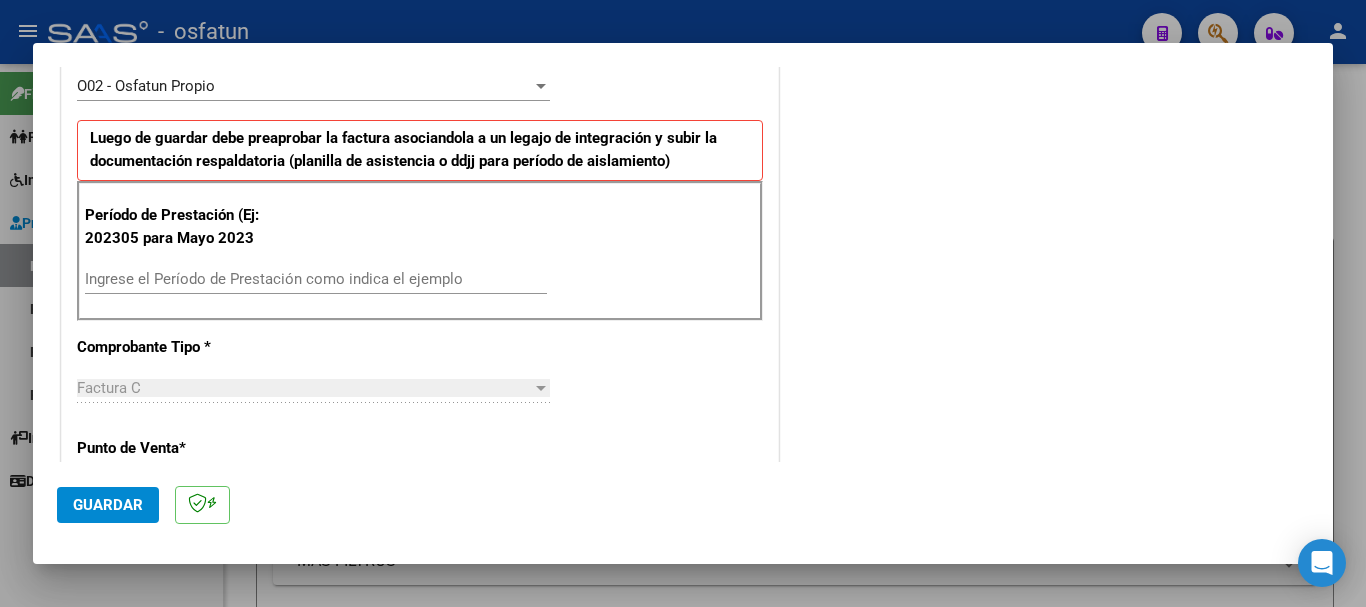 click on "Ingrese el Período de Prestación como indica el ejemplo" at bounding box center [316, 279] 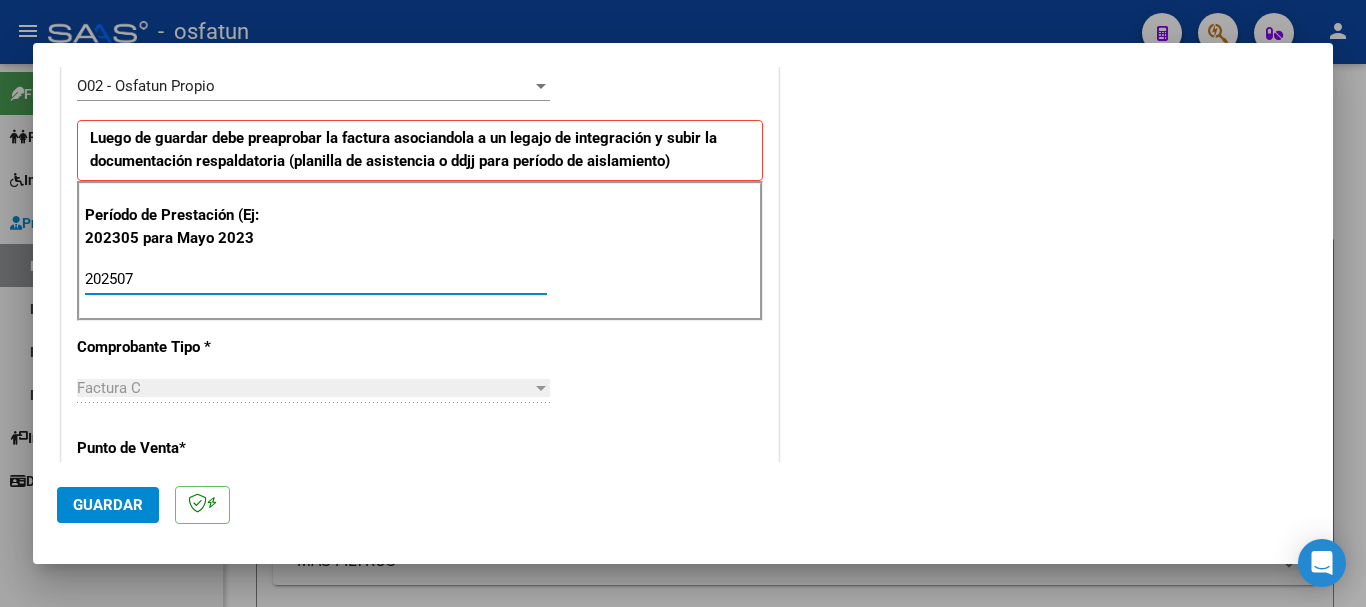 type on "202507" 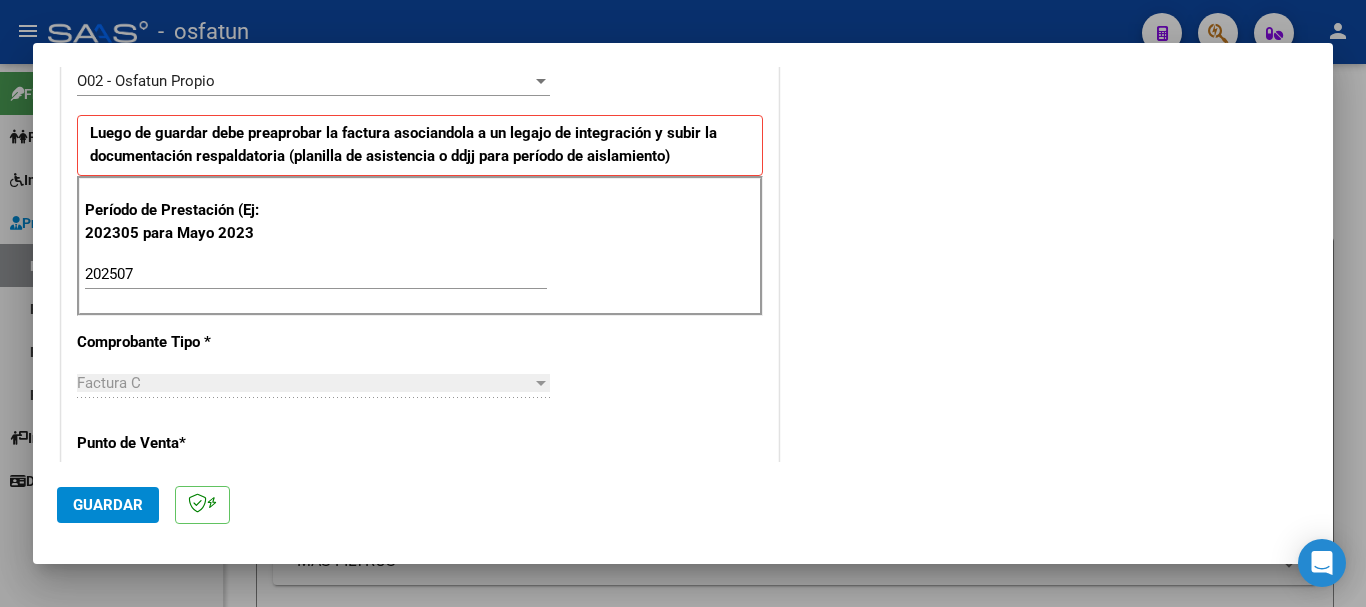 scroll, scrollTop: 578, scrollLeft: 0, axis: vertical 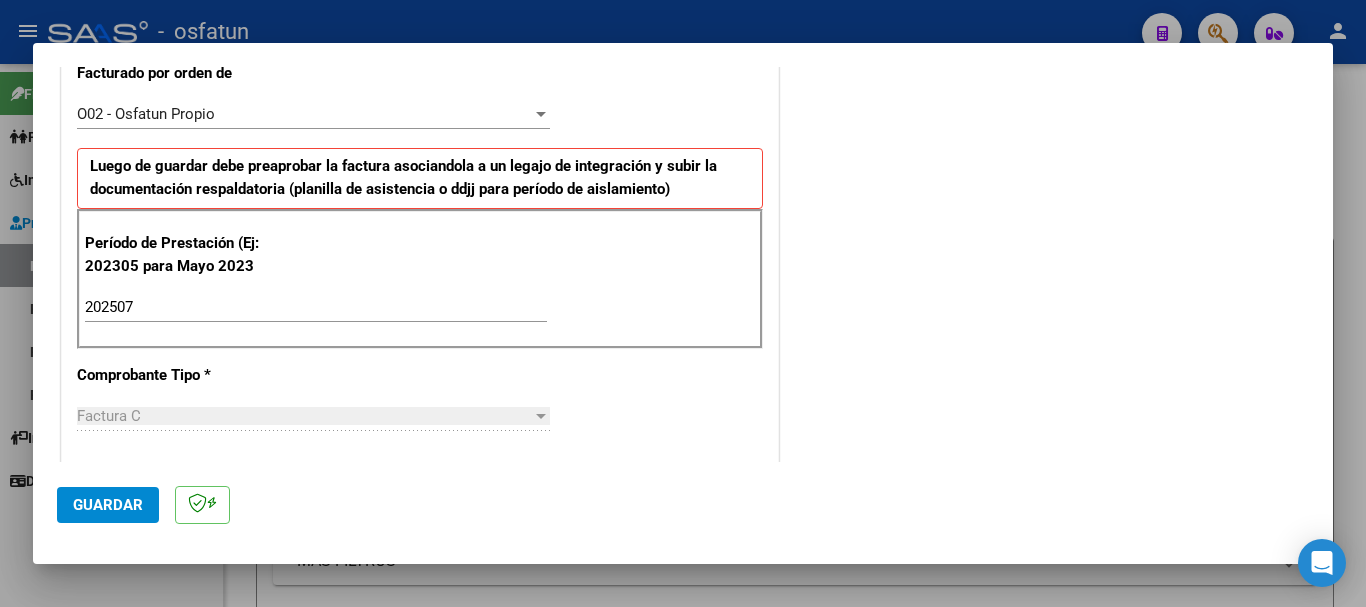 click on "Guardar" 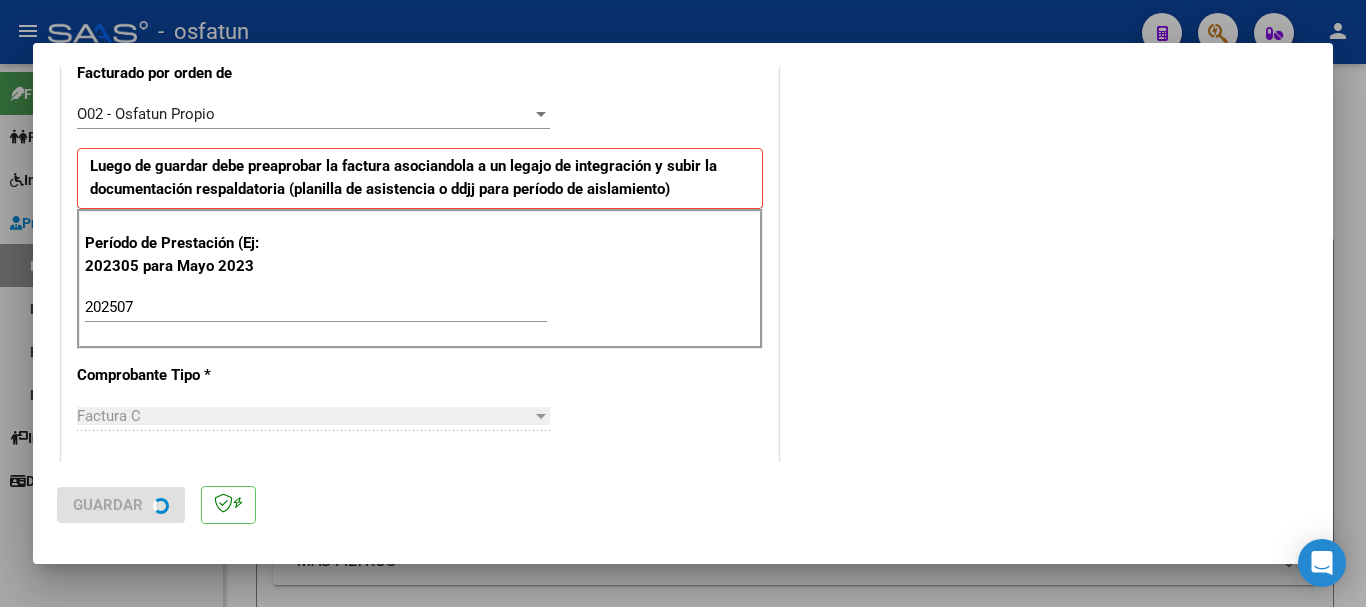 scroll, scrollTop: 0, scrollLeft: 0, axis: both 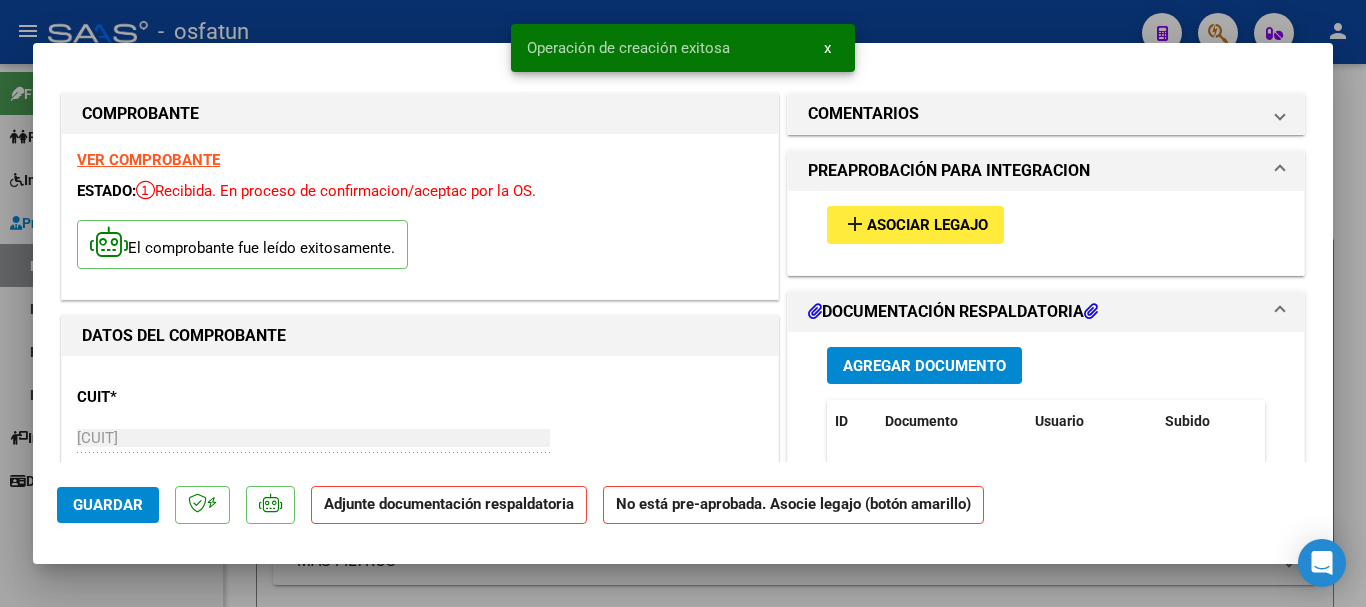 click on "Asociar Legajo" at bounding box center [927, 226] 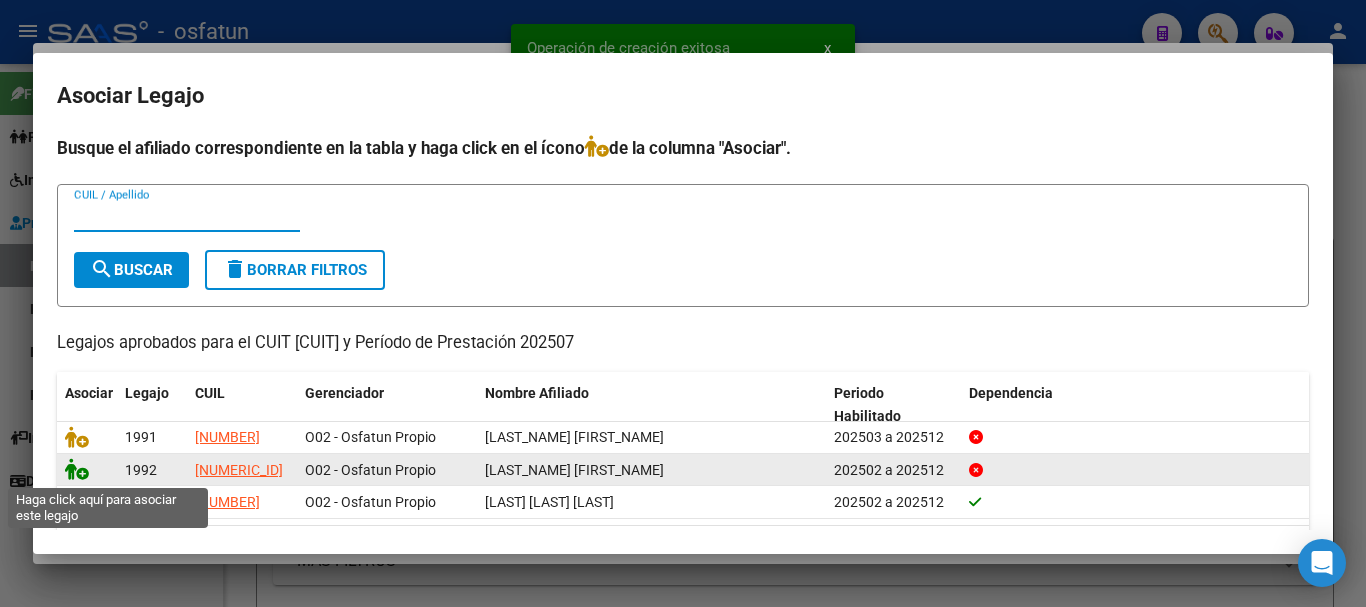 click 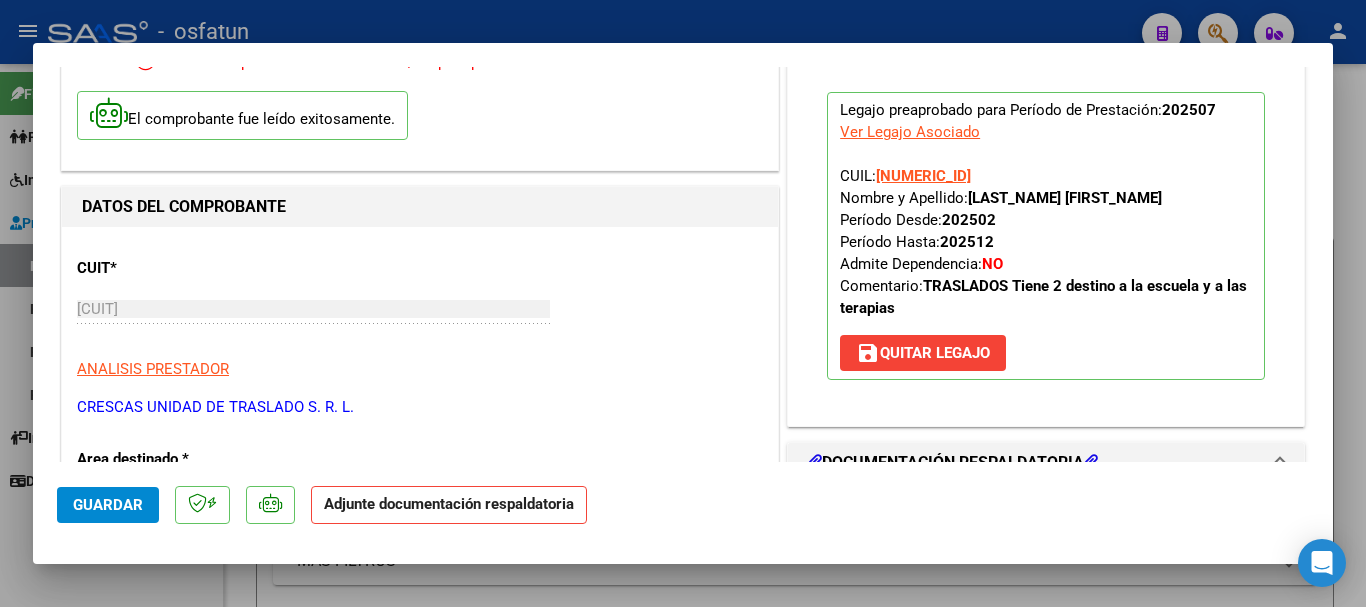scroll, scrollTop: 50, scrollLeft: 0, axis: vertical 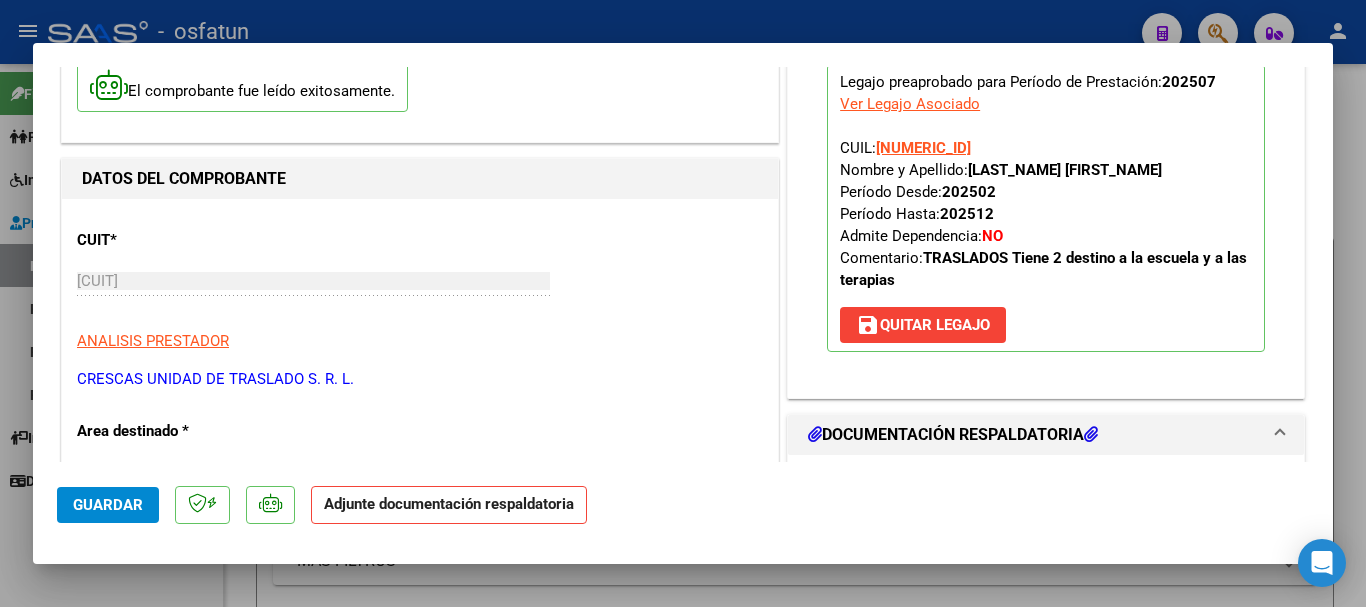 click on "save  Quitar Legajo" at bounding box center (923, 325) 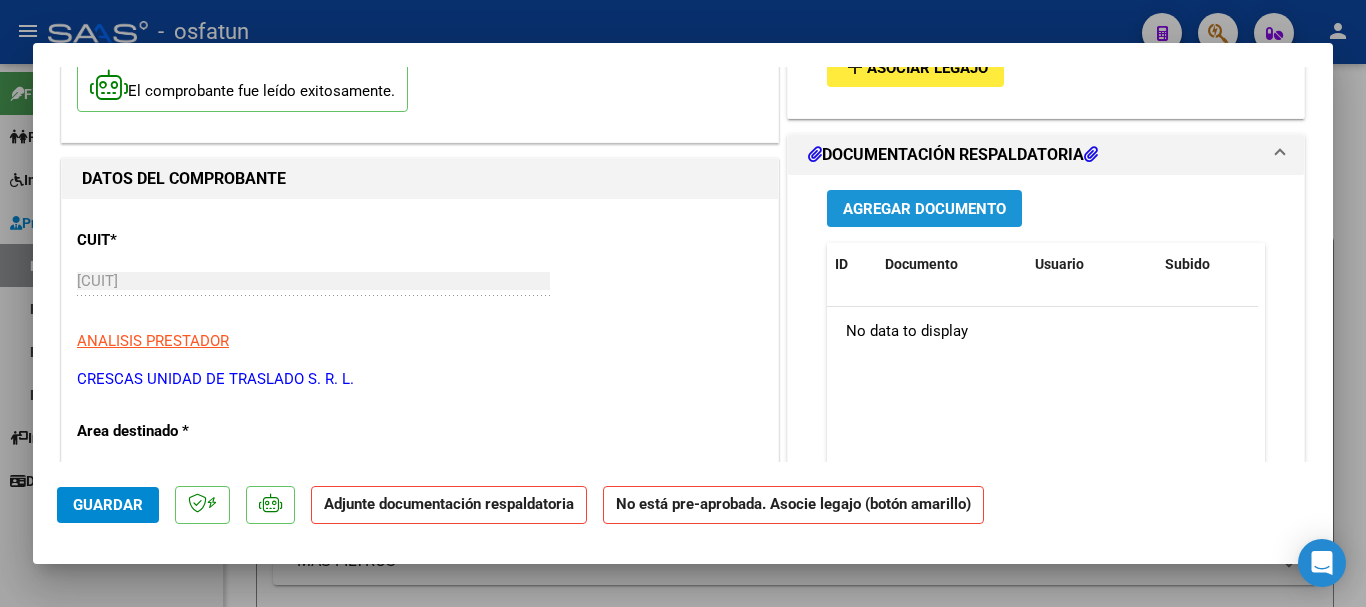 click on "Agregar Documento" at bounding box center [924, 209] 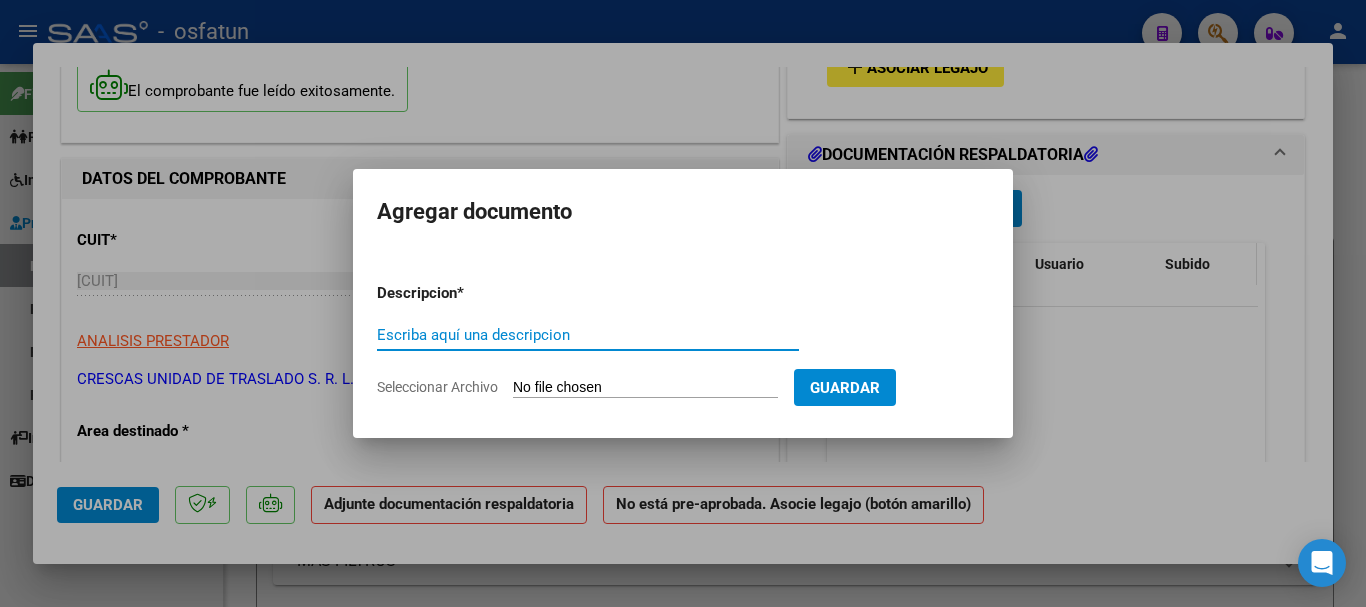 click at bounding box center (683, 303) 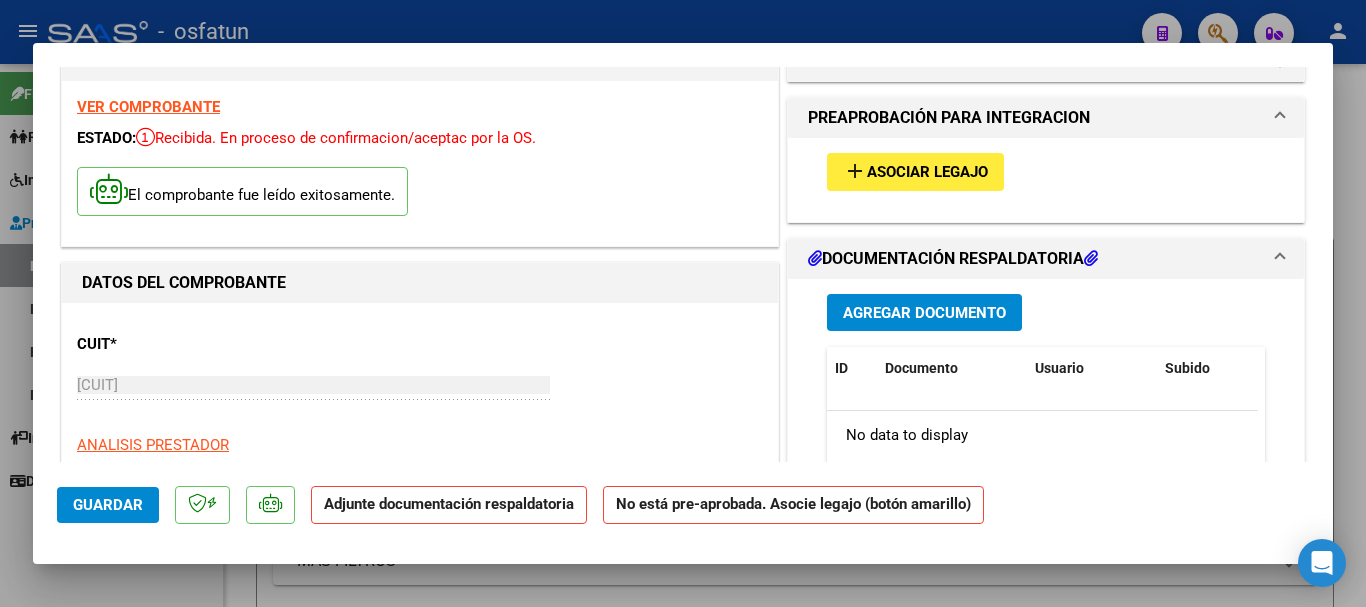 scroll, scrollTop: 0, scrollLeft: 0, axis: both 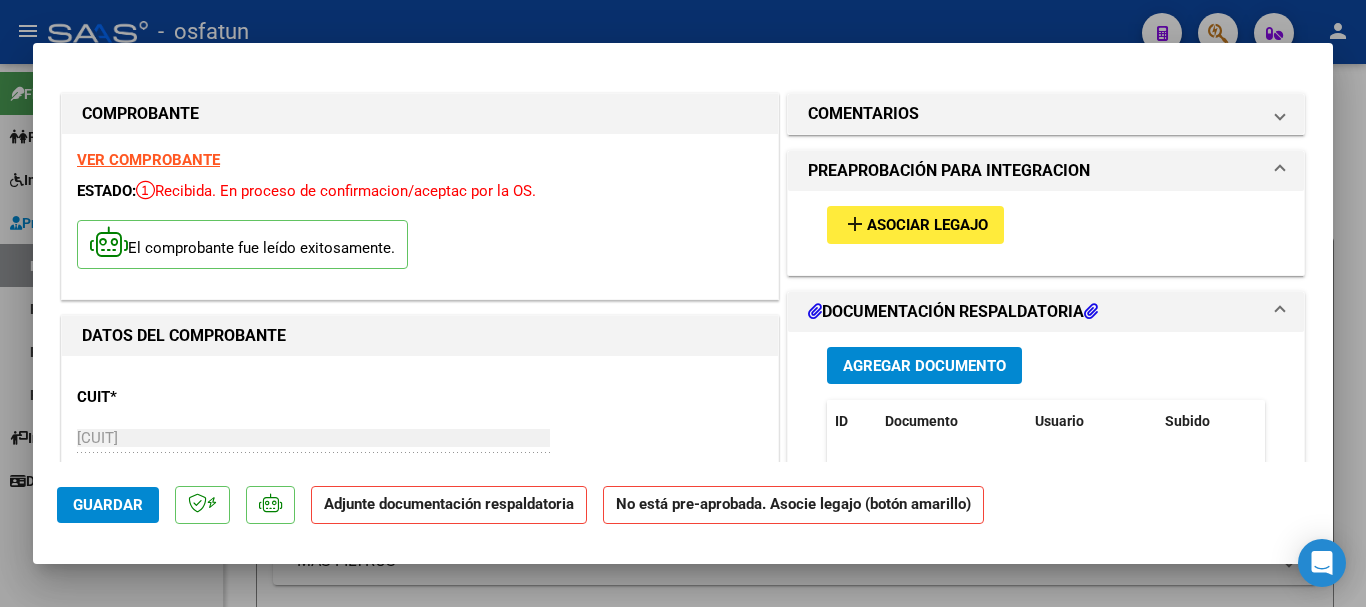 click on "Asociar Legajo" at bounding box center (927, 226) 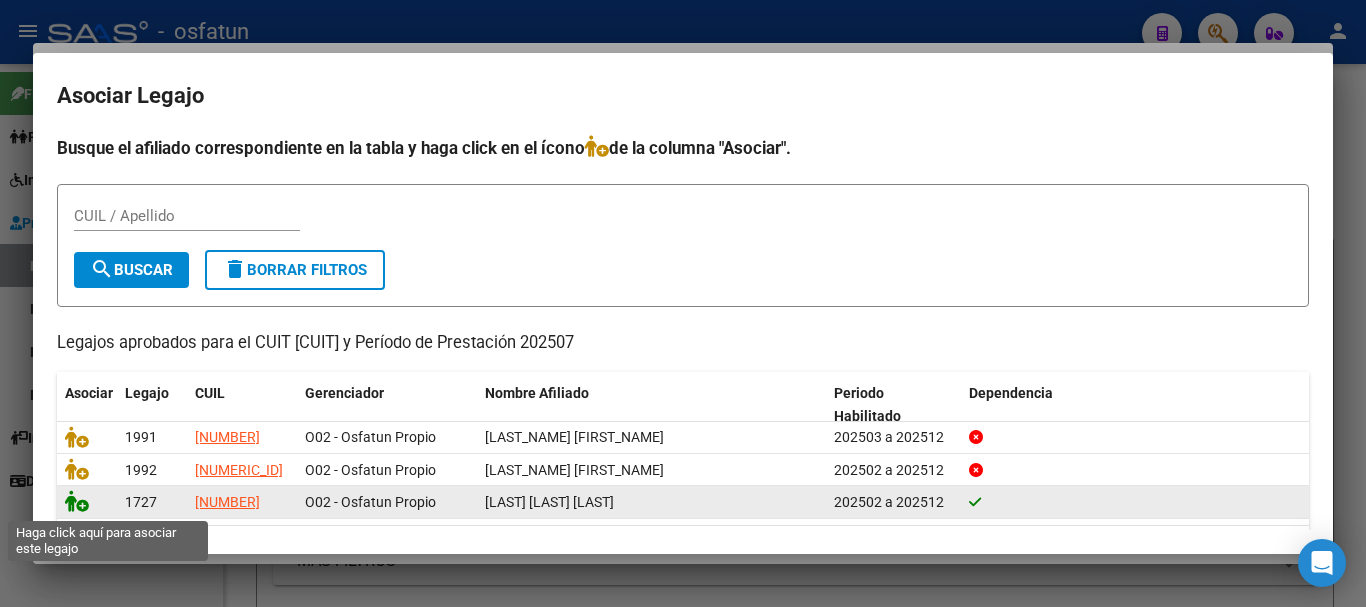 click 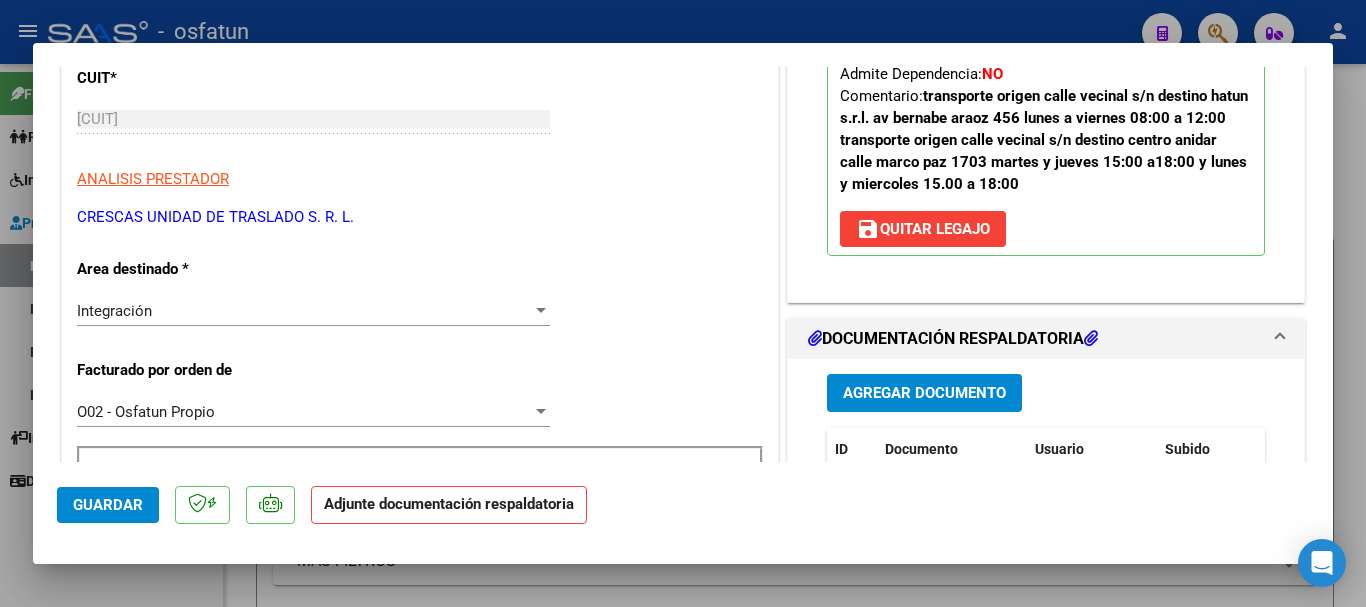 scroll, scrollTop: 268, scrollLeft: 0, axis: vertical 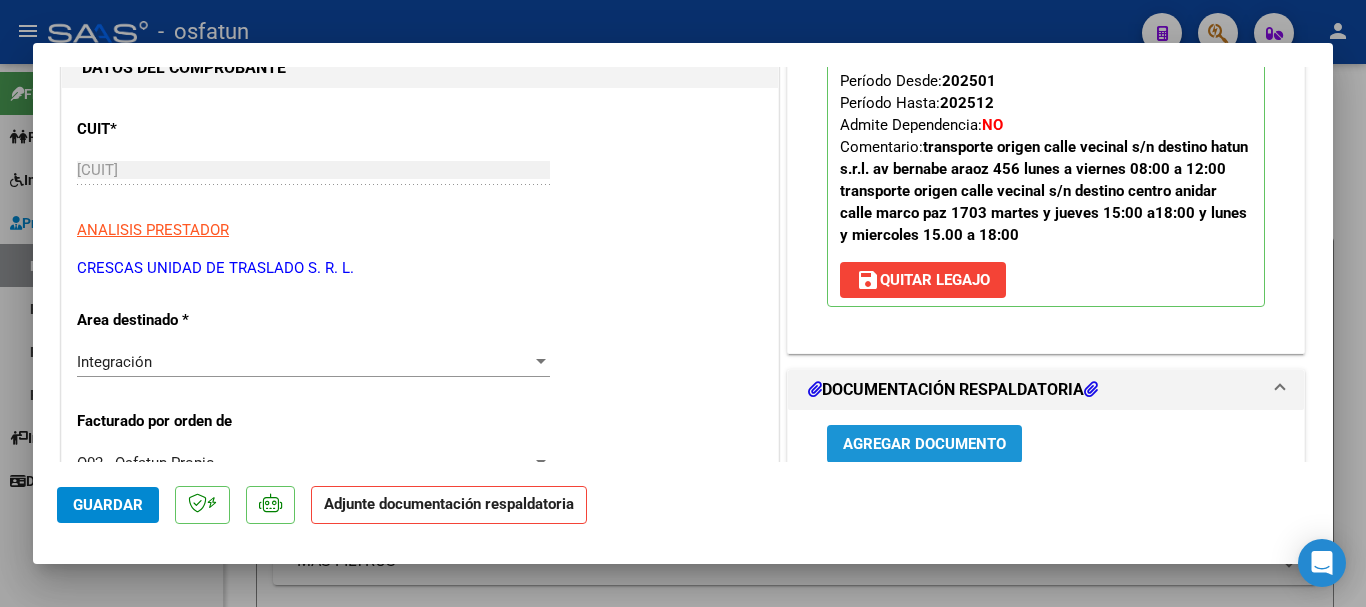 click on "Agregar Documento" at bounding box center (924, 443) 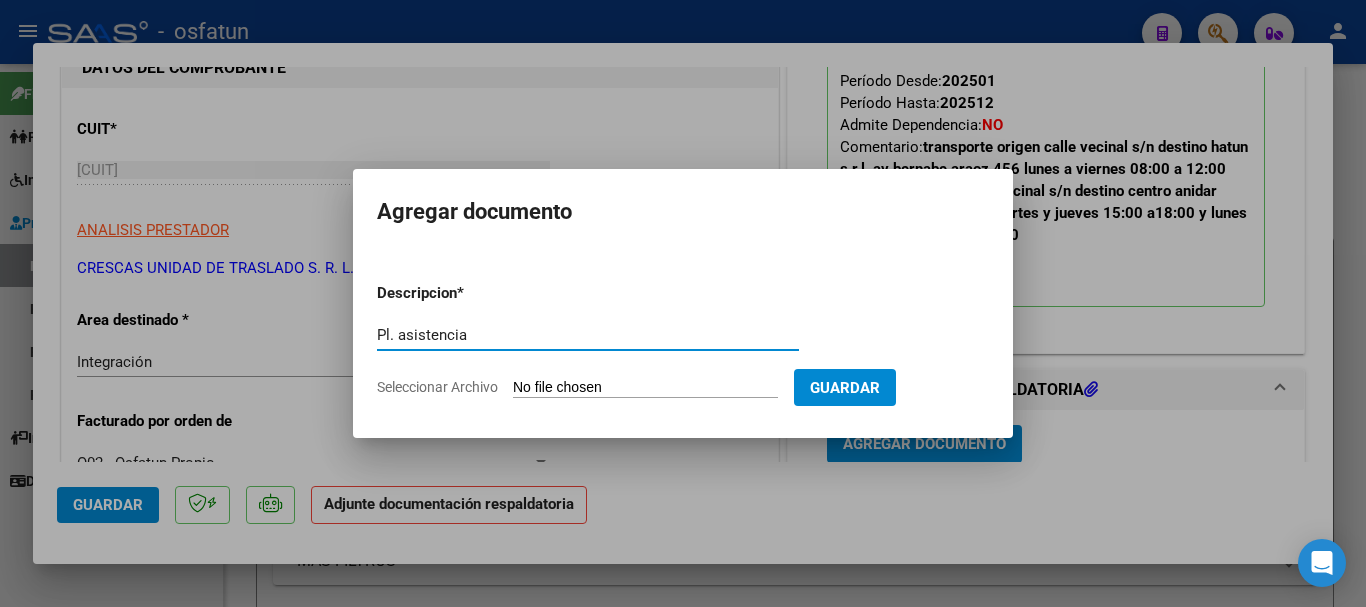 type on "Pl. asistencia" 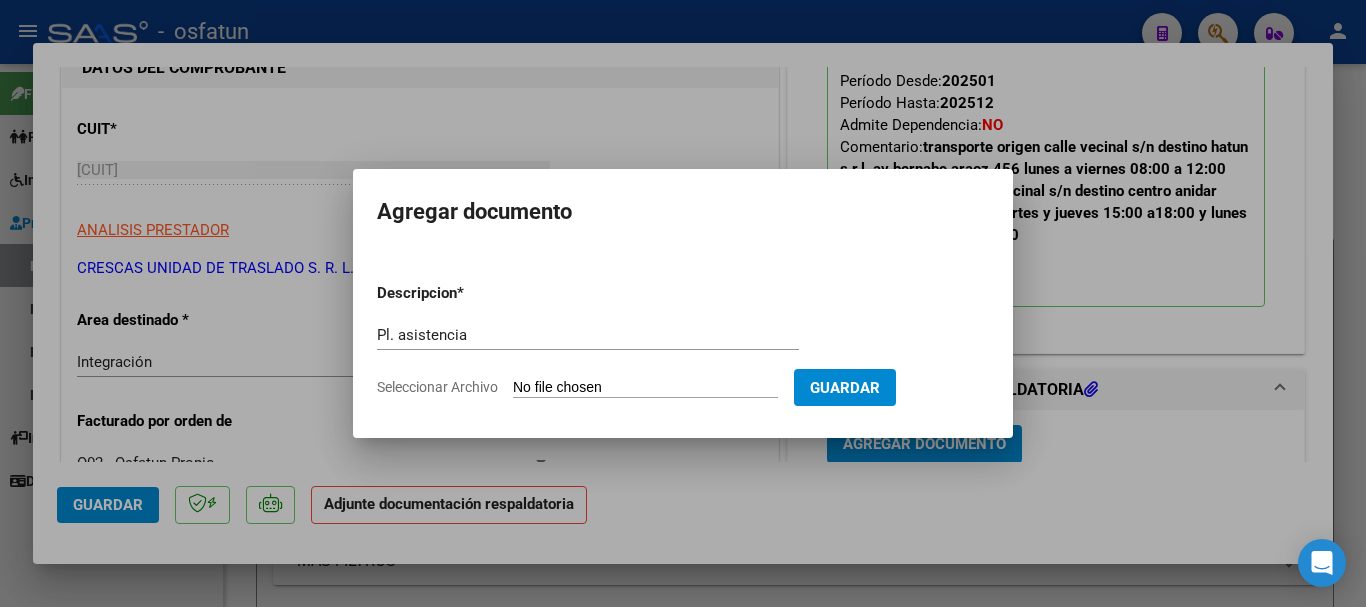 drag, startPoint x: 735, startPoint y: 375, endPoint x: 725, endPoint y: 401, distance: 27.856777 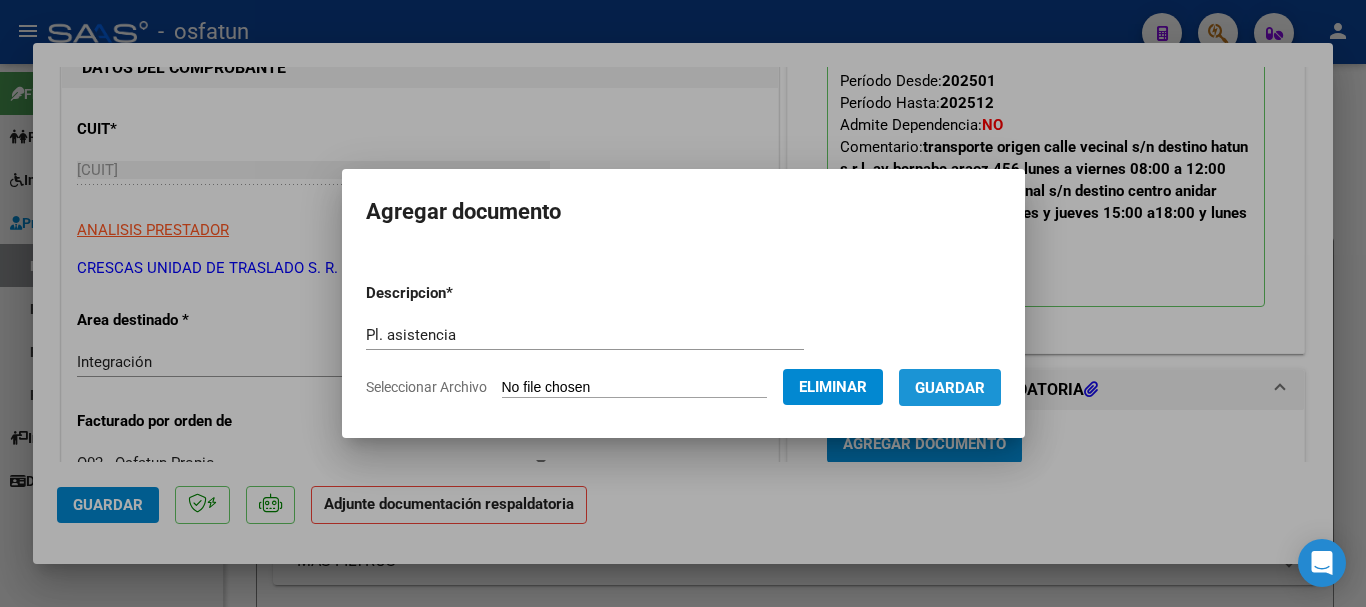 click on "Guardar" at bounding box center [950, 387] 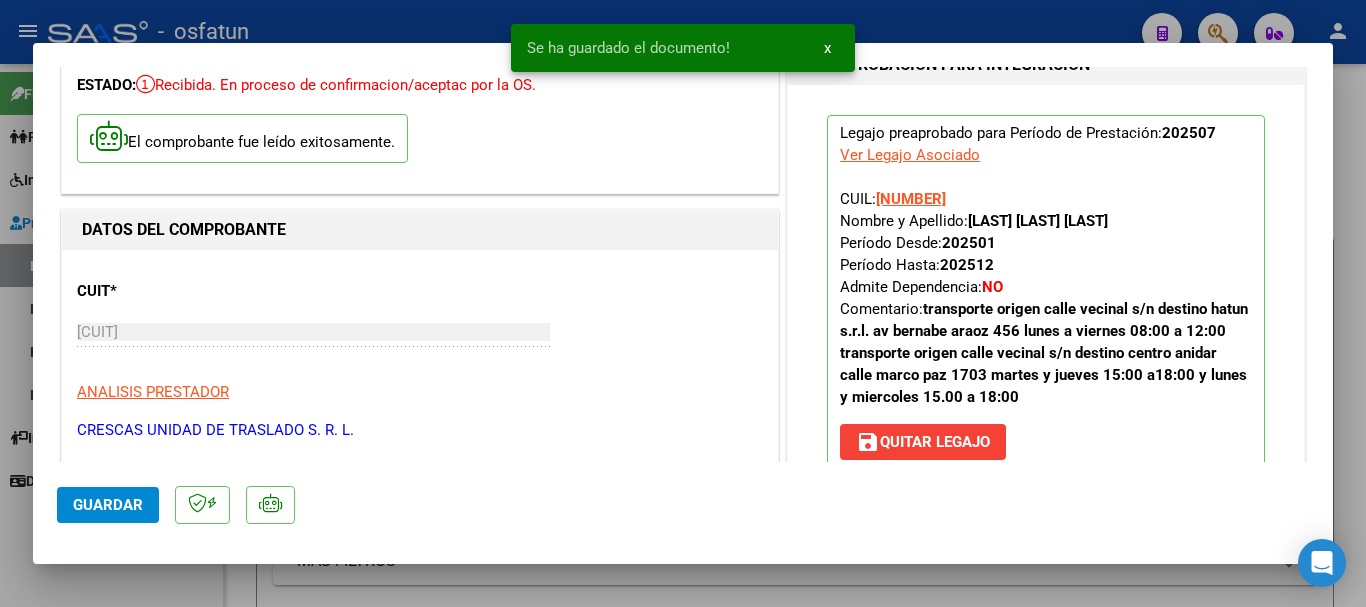 scroll, scrollTop: 0, scrollLeft: 0, axis: both 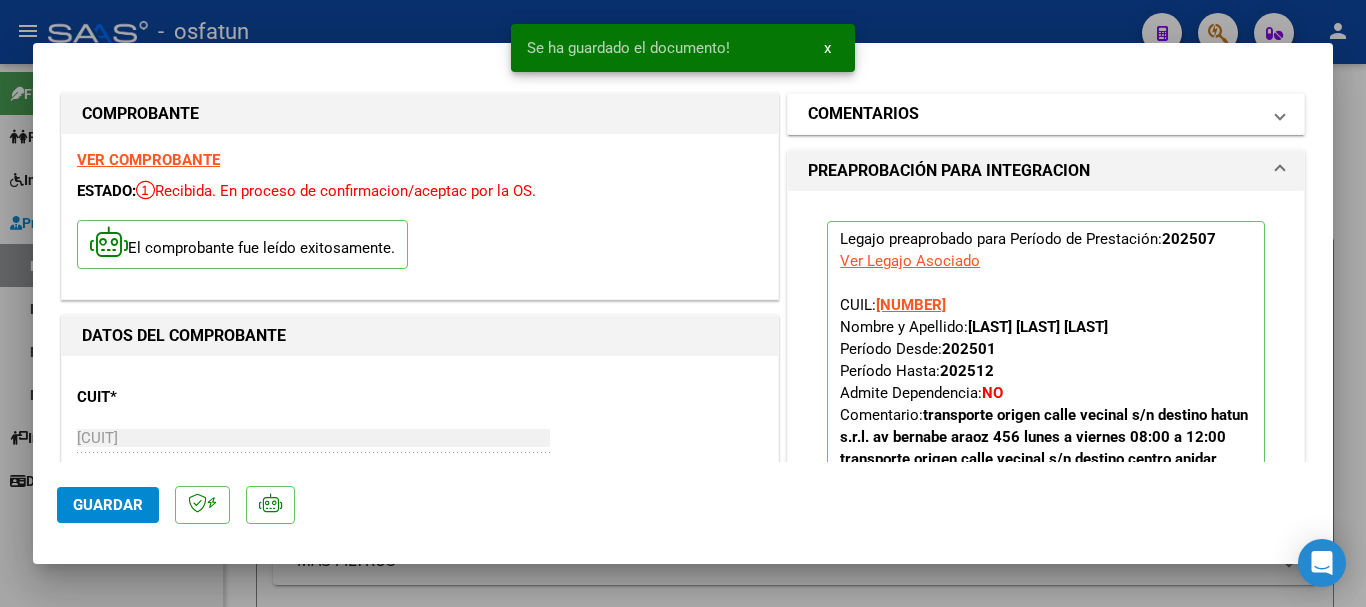 click on "COMENTARIOS" at bounding box center [1046, 114] 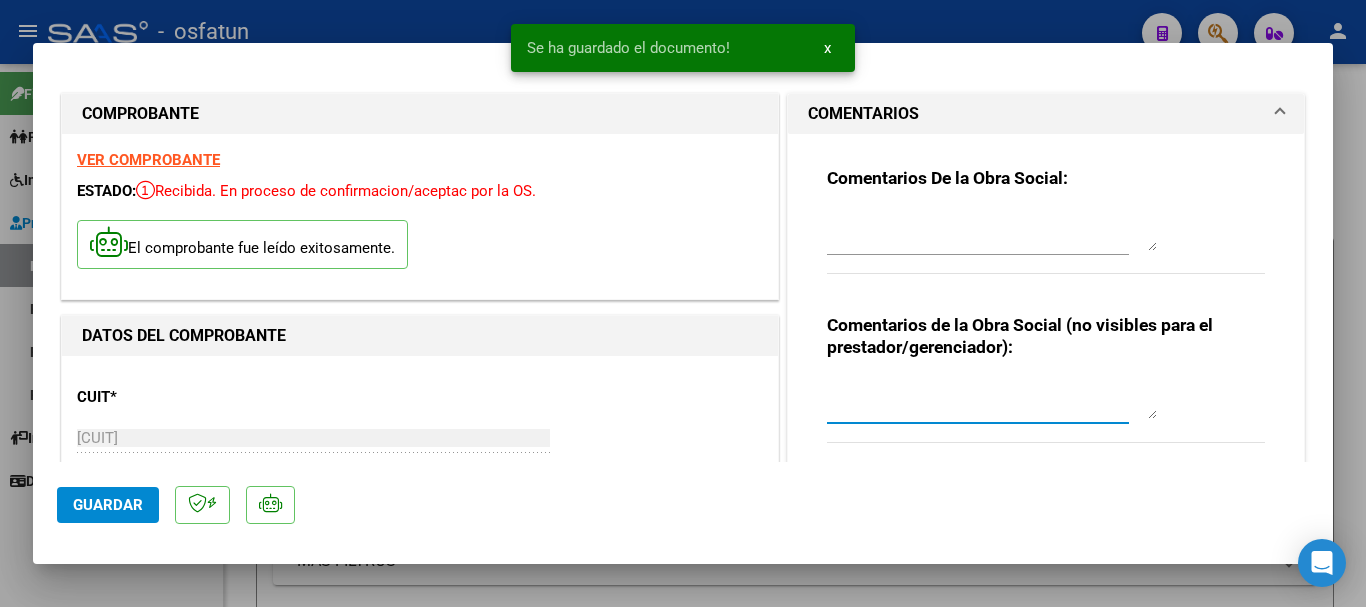 click at bounding box center [992, 399] 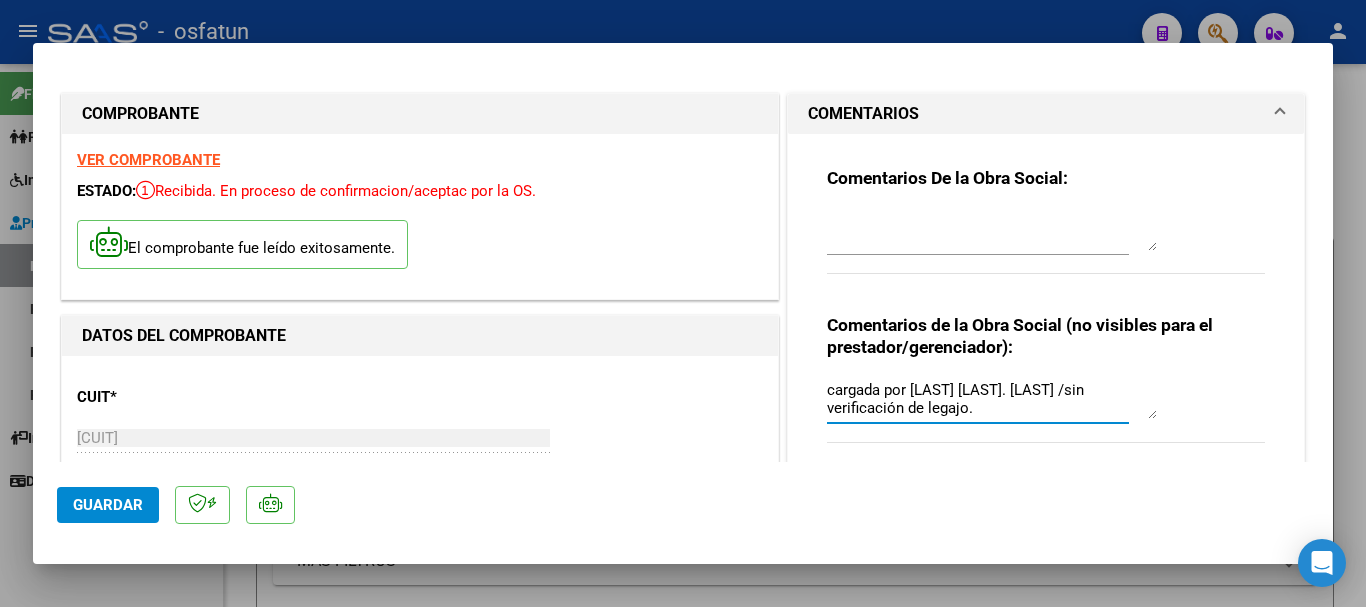 type on "cargada por [LAST] [LAST]. [LAST] /sin verificación de legajo." 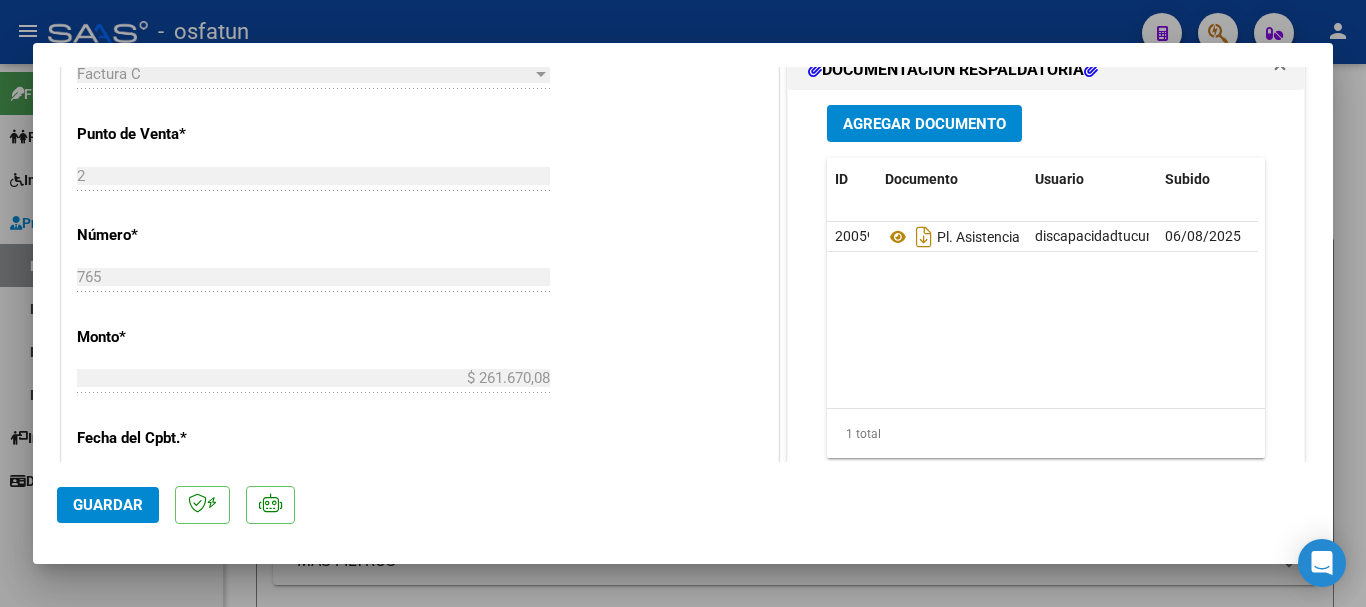 scroll, scrollTop: 788, scrollLeft: 0, axis: vertical 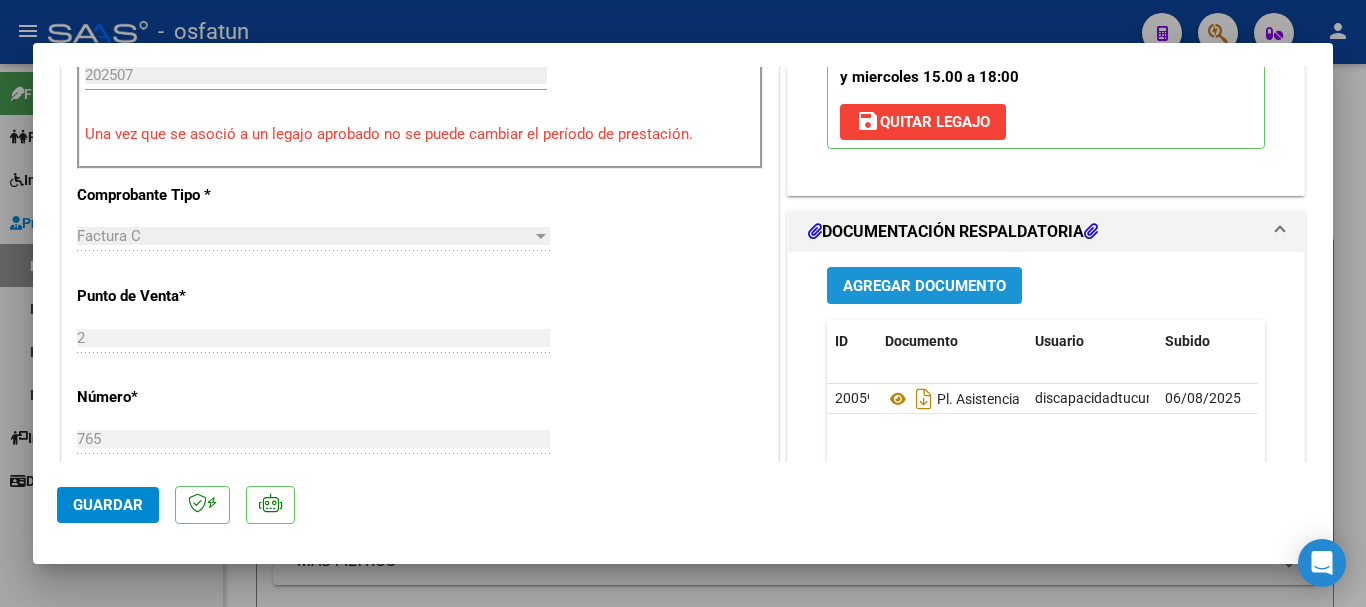 click on "Agregar Documento" at bounding box center (924, 286) 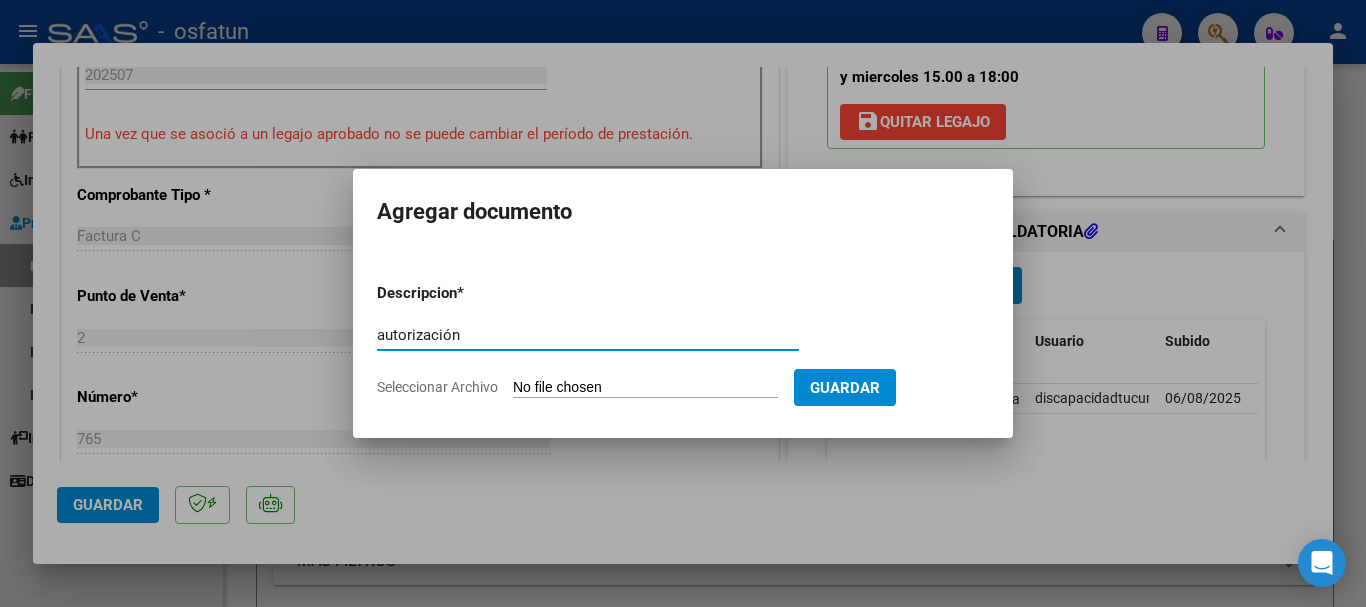 type on "autorización" 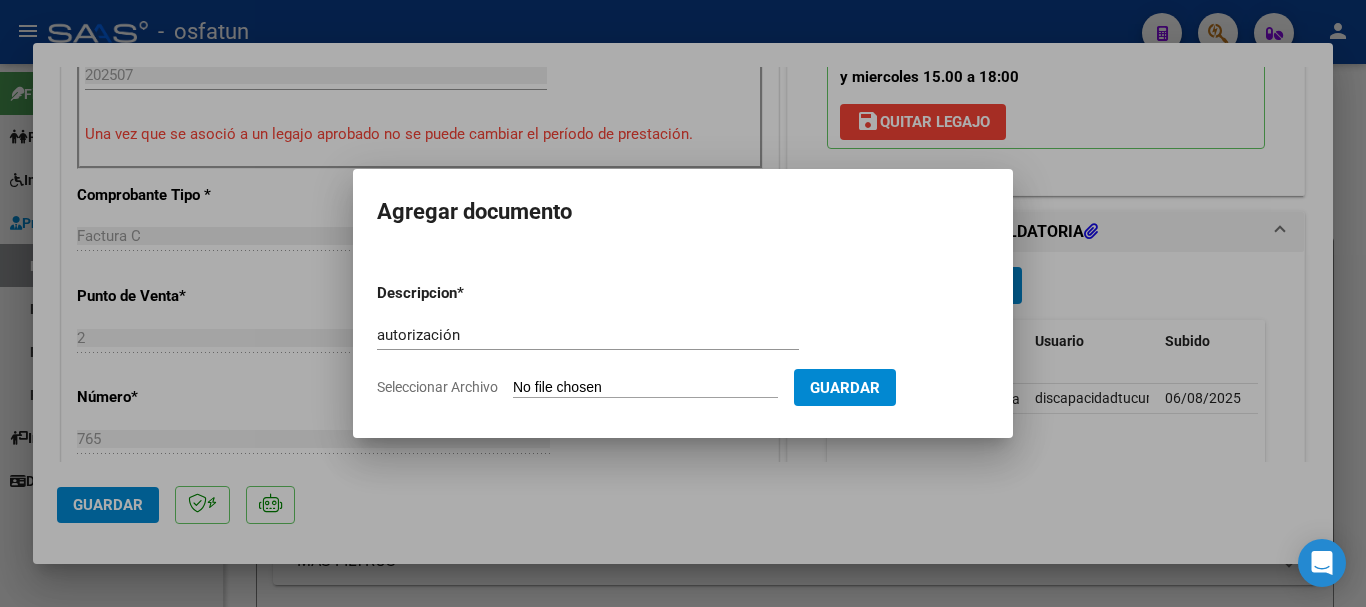 click on "Seleccionar Archivo" at bounding box center (645, 388) 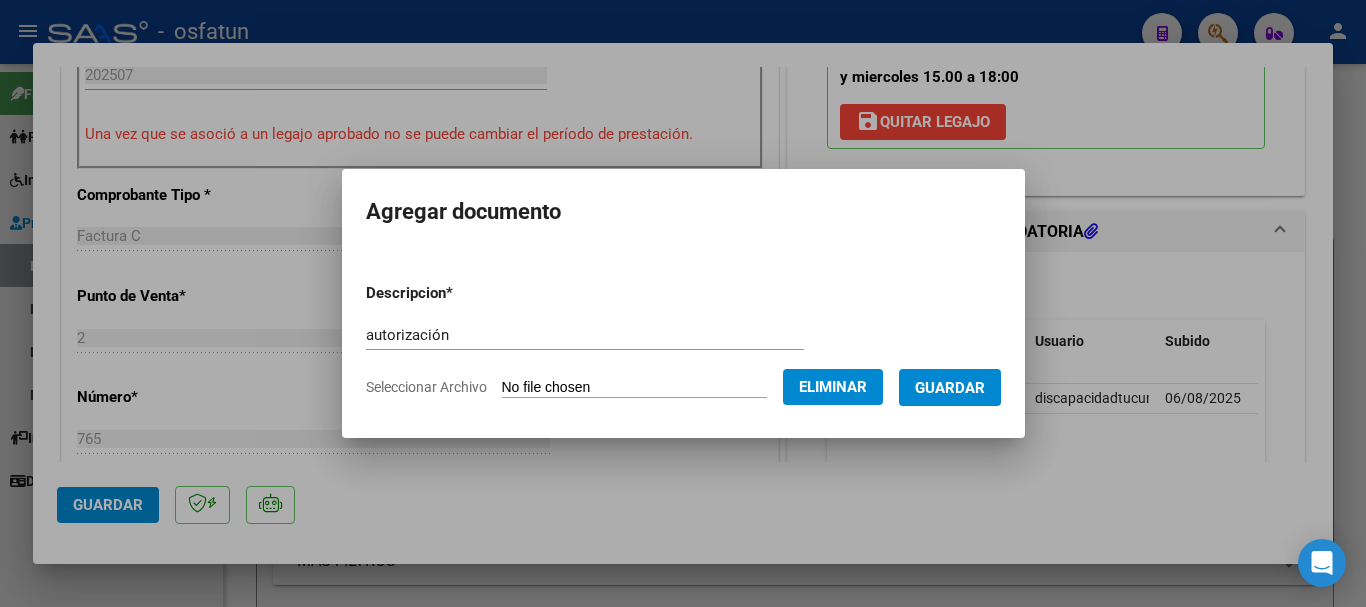 click on "Guardar" at bounding box center [950, 388] 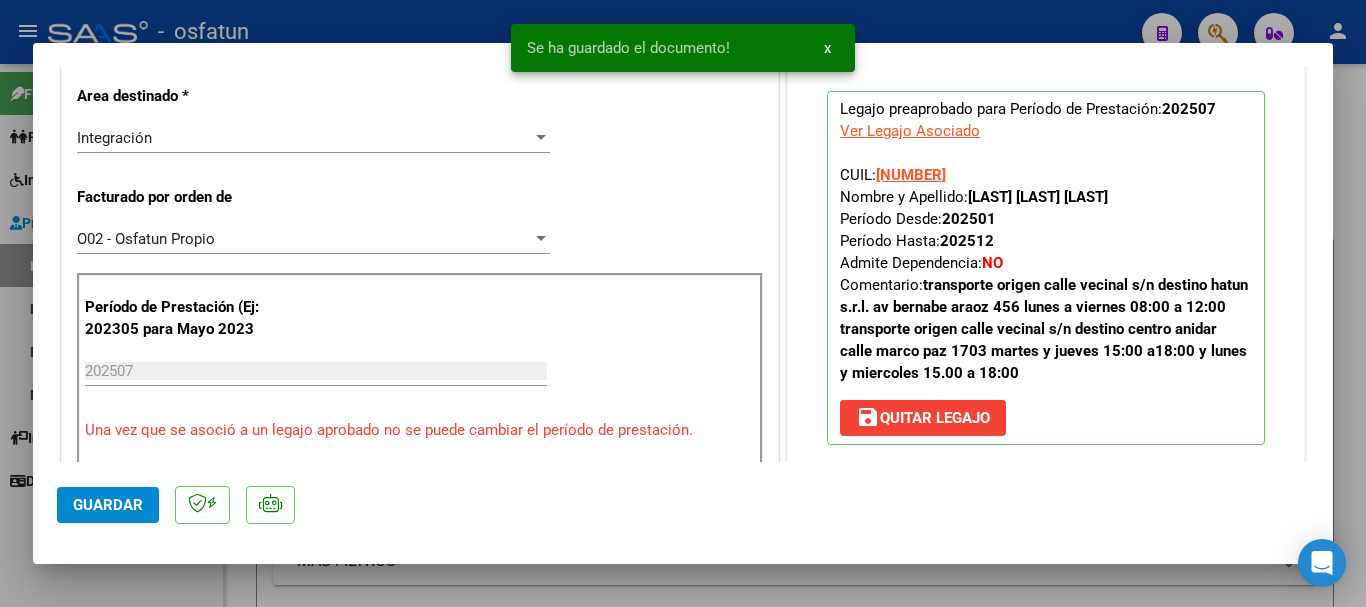 scroll, scrollTop: 531, scrollLeft: 0, axis: vertical 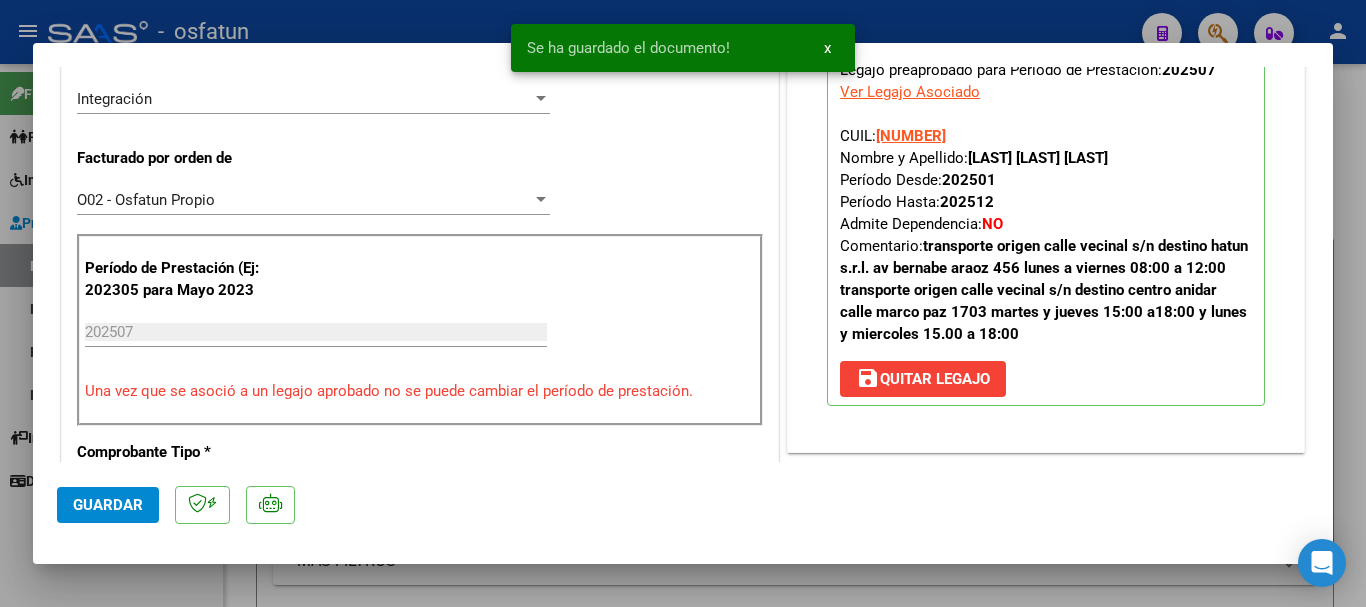 drag, startPoint x: 1196, startPoint y: 157, endPoint x: 975, endPoint y: 160, distance: 221.02036 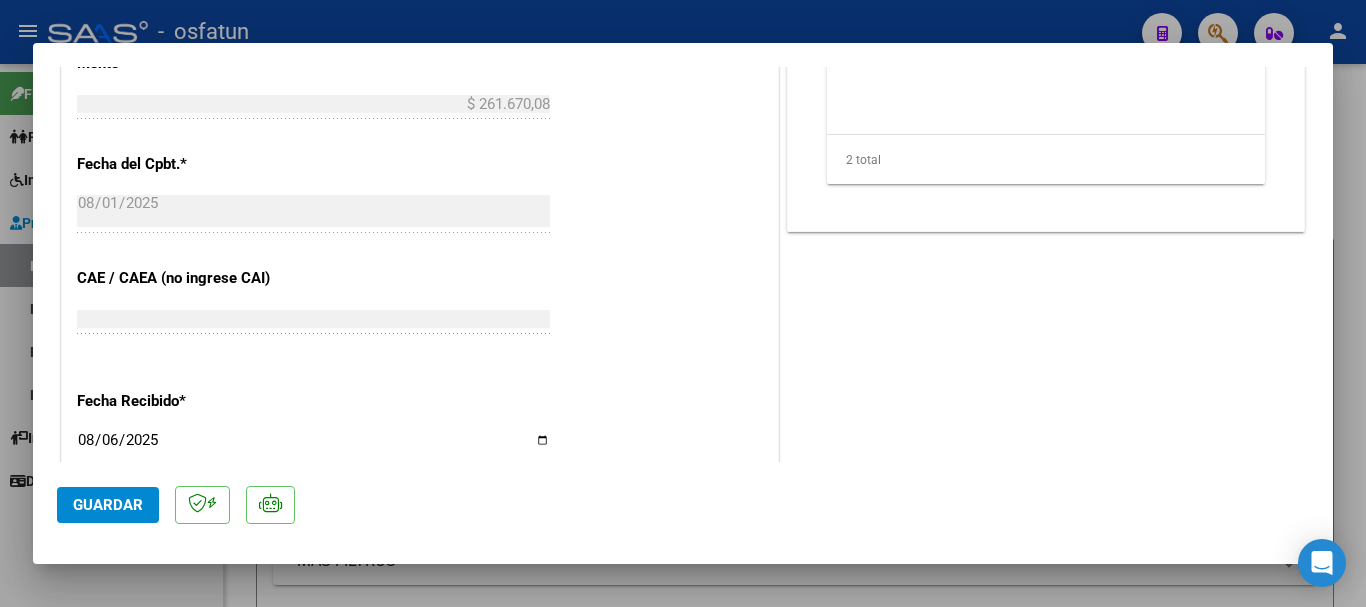 scroll, scrollTop: 1610, scrollLeft: 0, axis: vertical 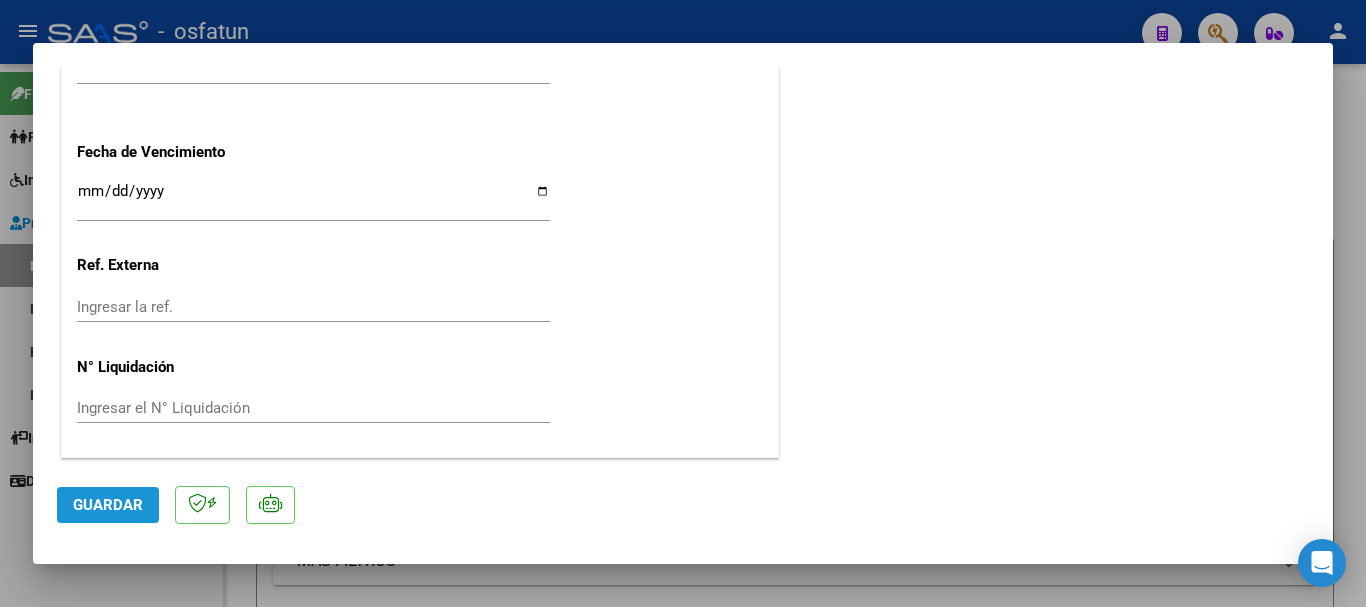 drag, startPoint x: 129, startPoint y: 499, endPoint x: 105, endPoint y: 521, distance: 32.55764 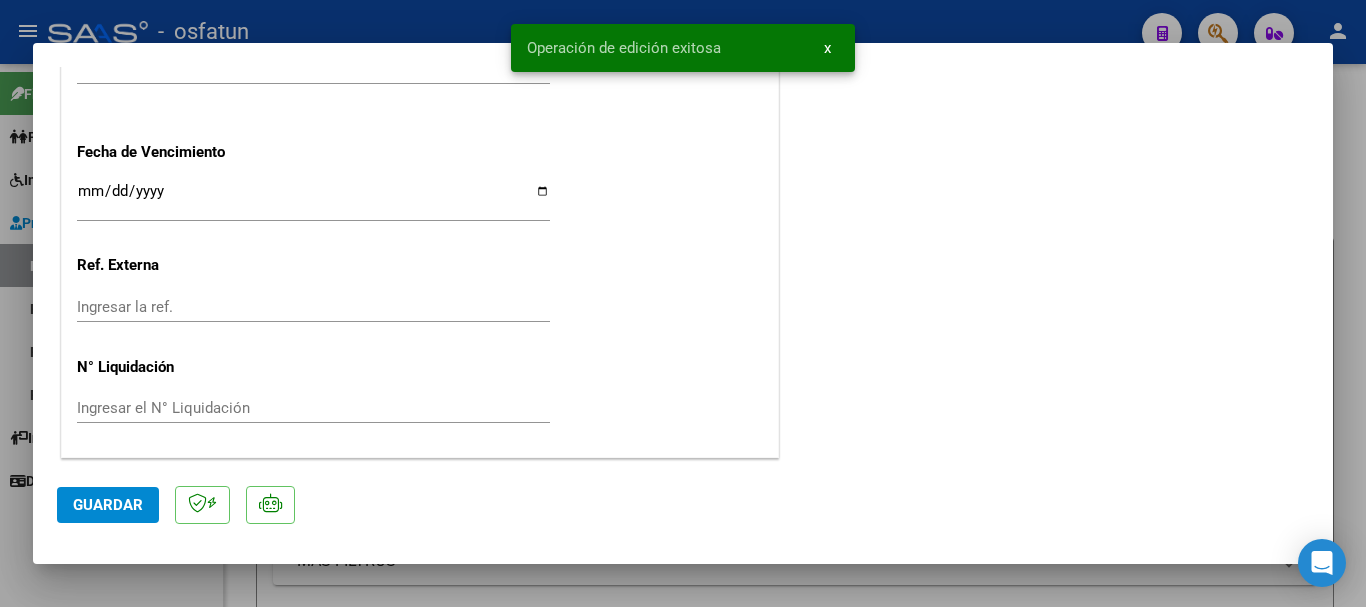 click on "Guardar" 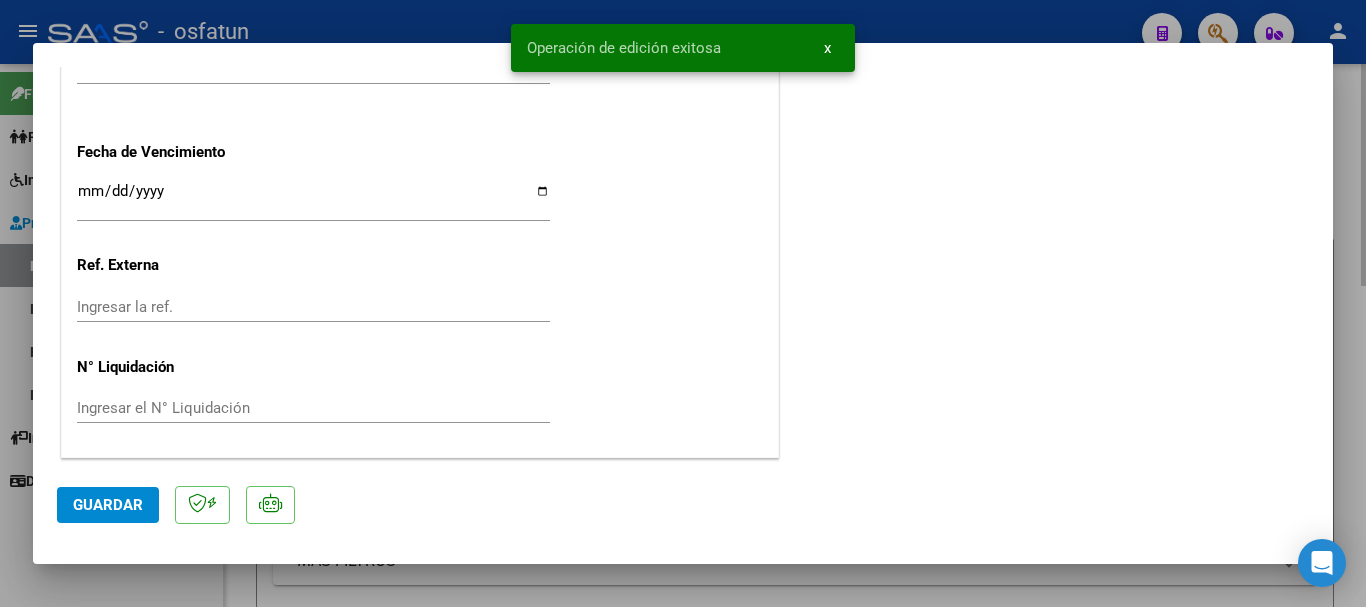 type 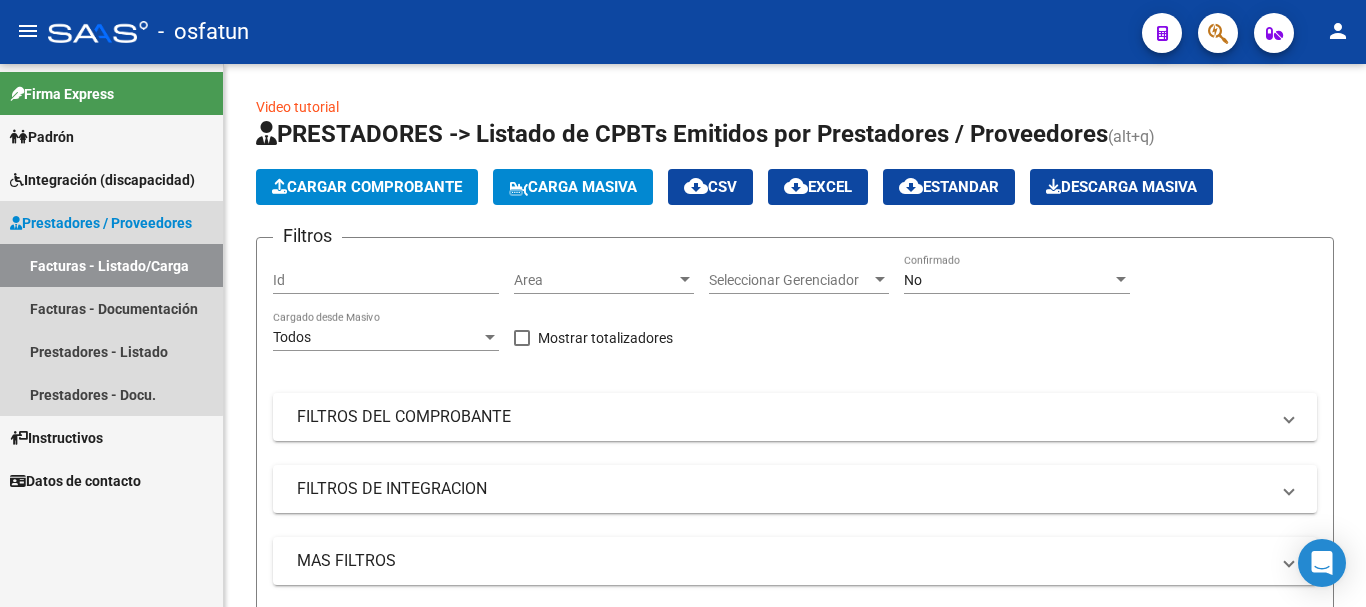 click on "Facturas - Listado/Carga" at bounding box center (111, 265) 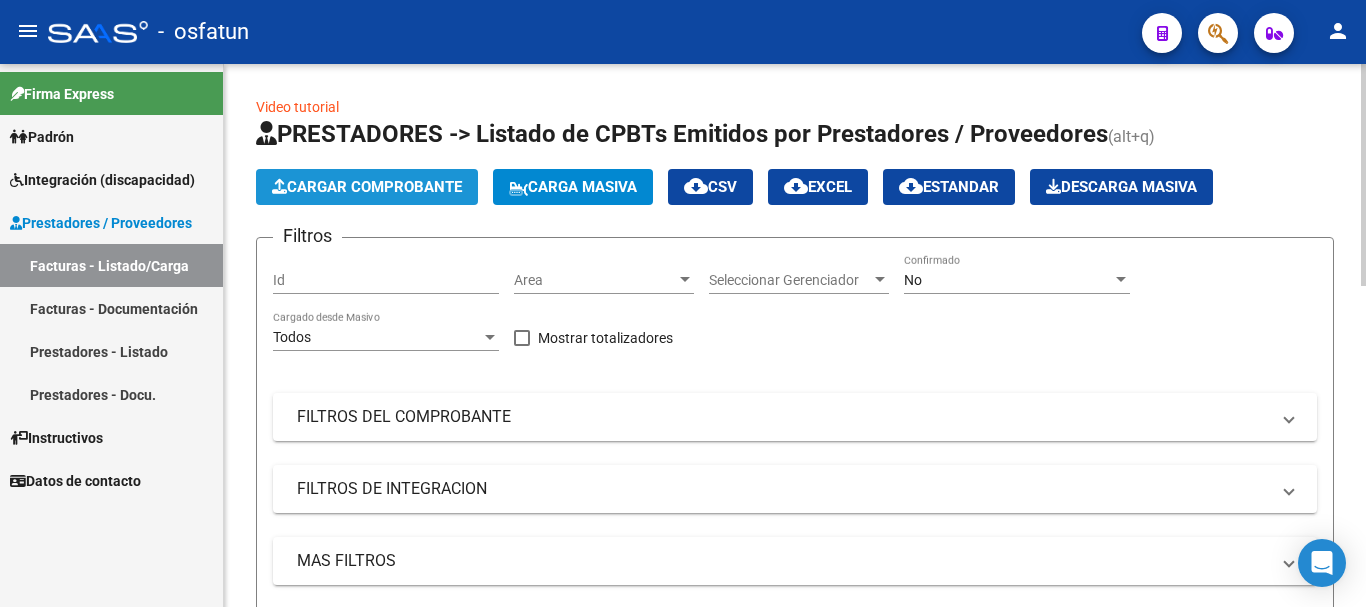 click on "Cargar Comprobante" 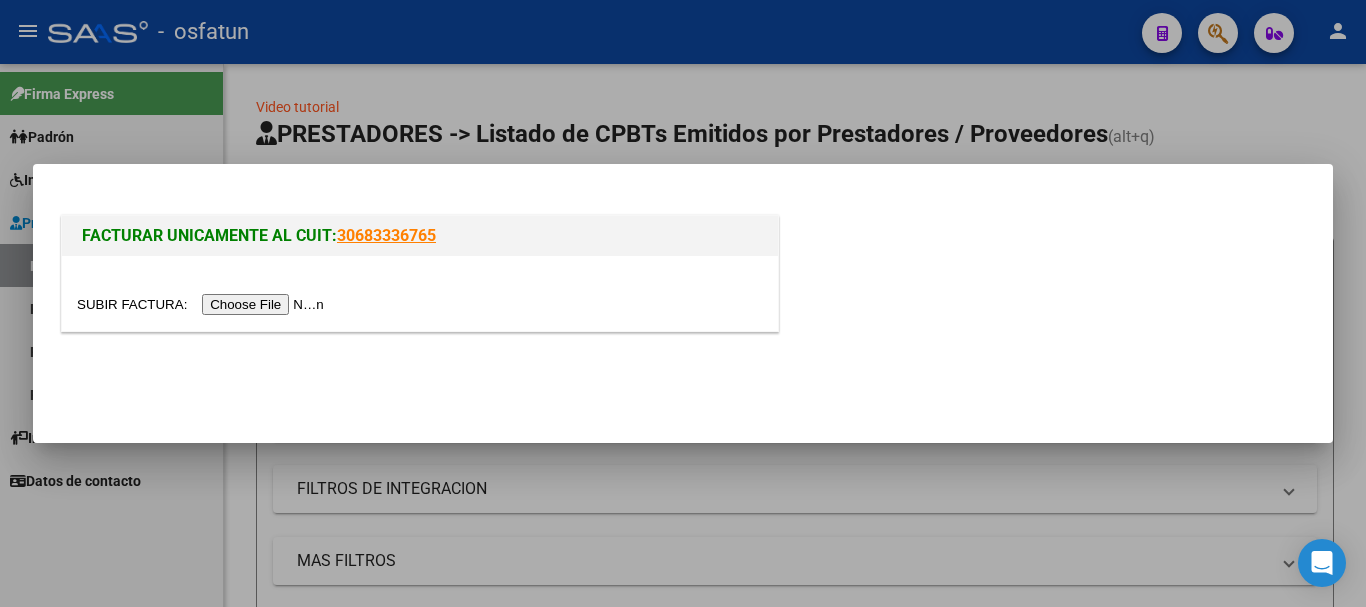 click at bounding box center [420, 293] 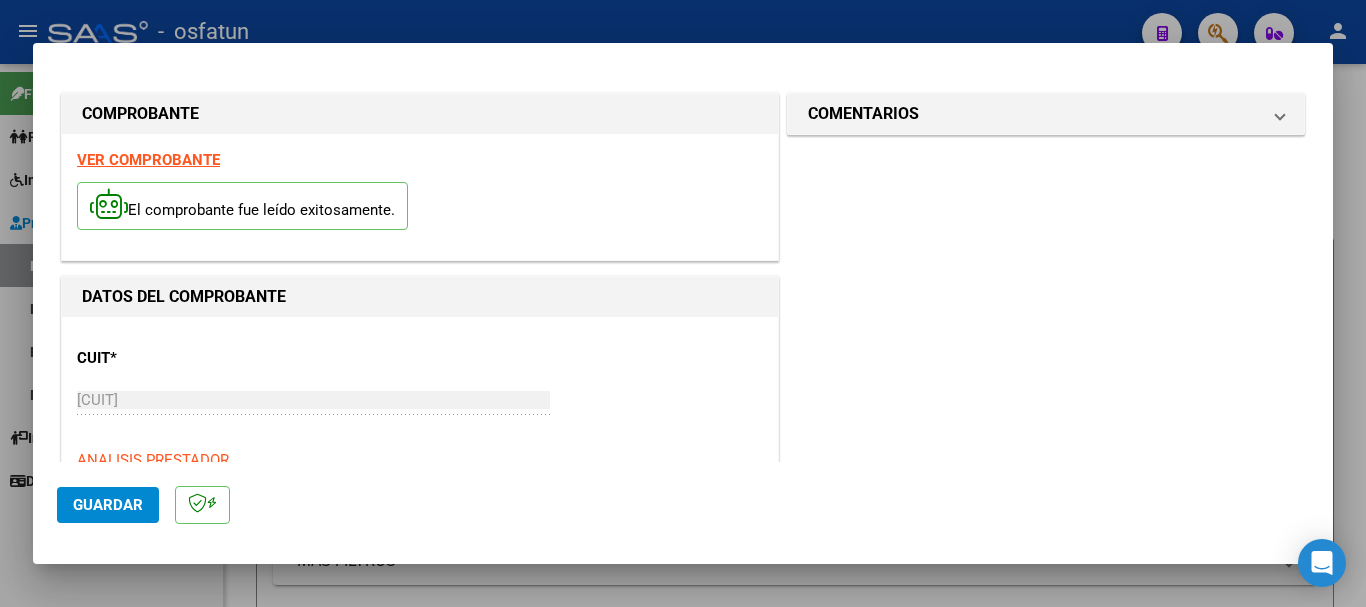 click on "COMPROBANTE VER COMPROBANTE          El comprobante fue leído exitosamente.  DATOS DEL COMPROBANTE CUIT  *   [CUIT] Ingresar CUIT  ANALISIS PRESTADOR  CRESCAS UNIDAD DE TRASLADO S. R. L.  ARCA Padrón  Area destinado * Integración Seleccionar Area  Facturado por orden de  O02 - Osfatun Propio Seleccionar Gerenciador Luego de guardar debe preaprobar la factura asociandola a un legajo de integración y subir la documentación respaldatoria (planilla de asistencia o ddjj para período de aislamiento)  Período de Prestación (Ej: 202305 para Mayo 2023    Ingrese el Período de Prestación como indica el ejemplo   Comprobante Tipo * Factura C Seleccionar Tipo Punto de Venta  *   2 Ingresar el Nro.  Número  *   766 Ingresar el Nro.  Monto  *   $ 232.631,74 Ingresar el monto  Fecha del Cpbt.  *   [DATE] Ingresar la fecha  CAE / CAEA (no ingrese CAI)    [CAE] Ingresar el CAE o CAEA (no ingrese CAI)  Fecha Recibido  *   [DATE] Ingresar la fecha  Fecha de Vencimiento    Ingresar la fecha" at bounding box center [683, 264] 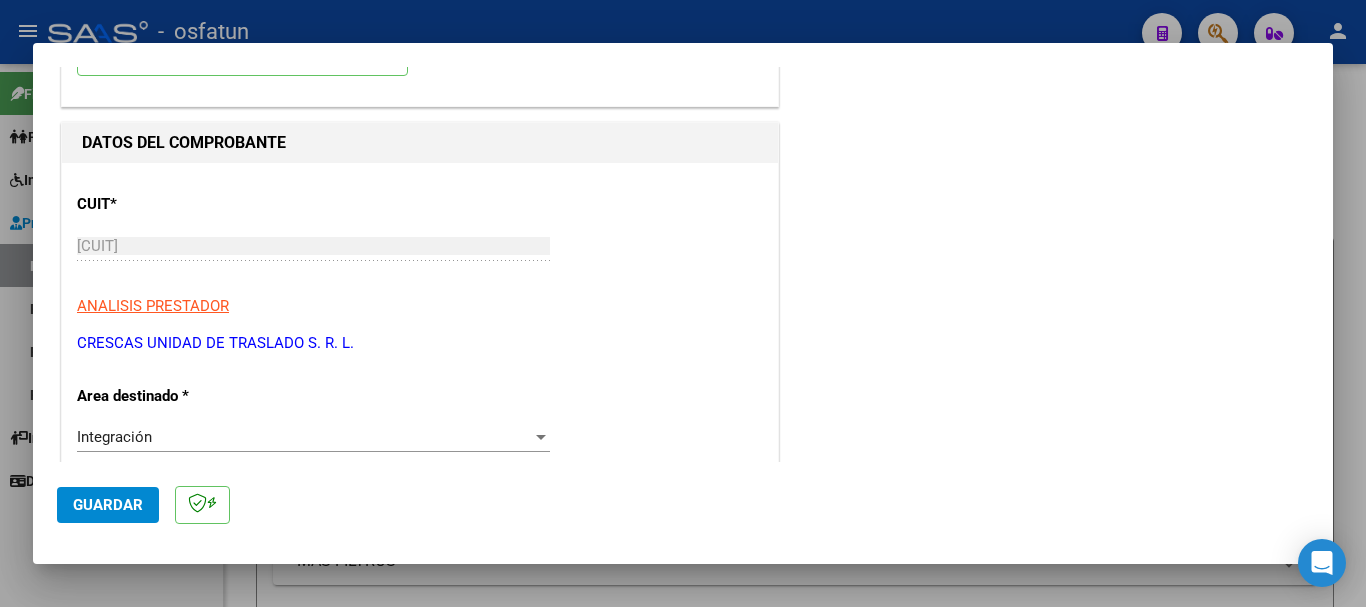 scroll, scrollTop: 165, scrollLeft: 0, axis: vertical 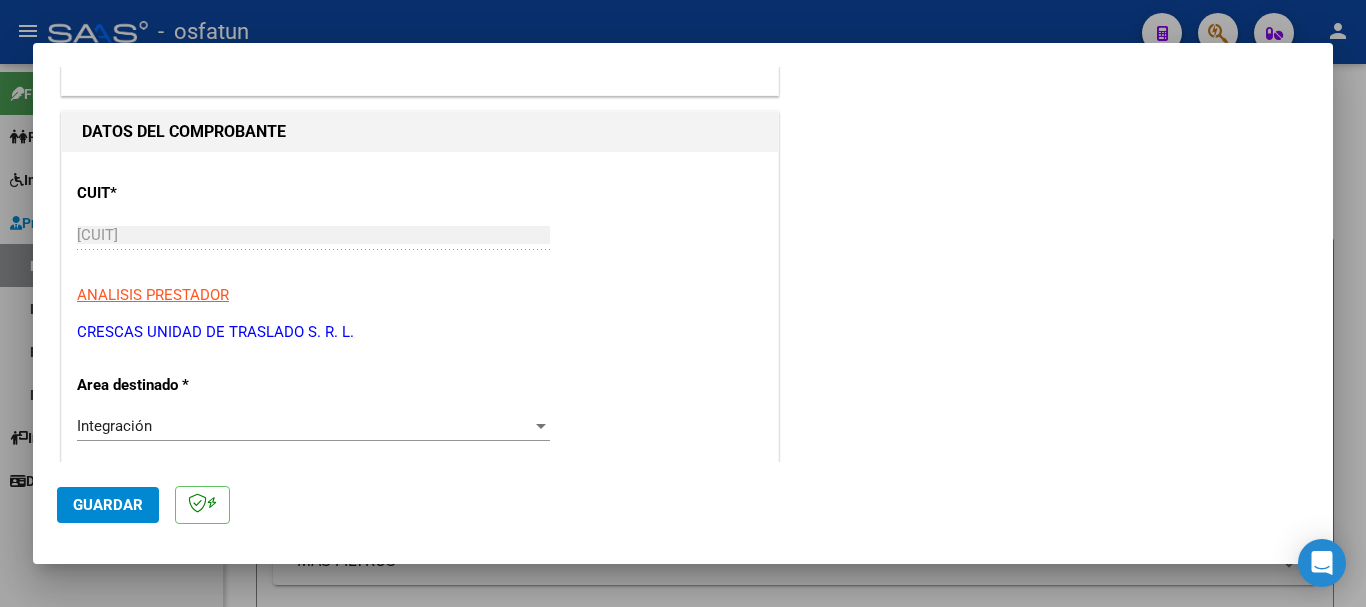 drag, startPoint x: 346, startPoint y: 340, endPoint x: 107, endPoint y: 335, distance: 239.05229 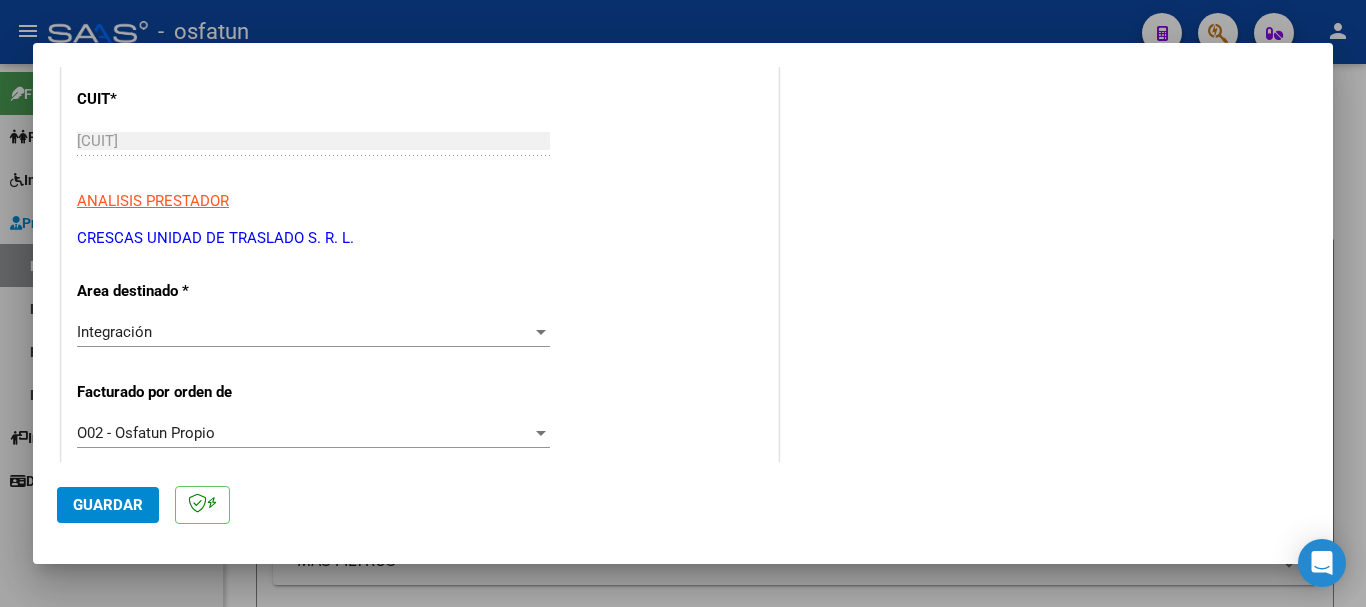 scroll, scrollTop: 0, scrollLeft: 0, axis: both 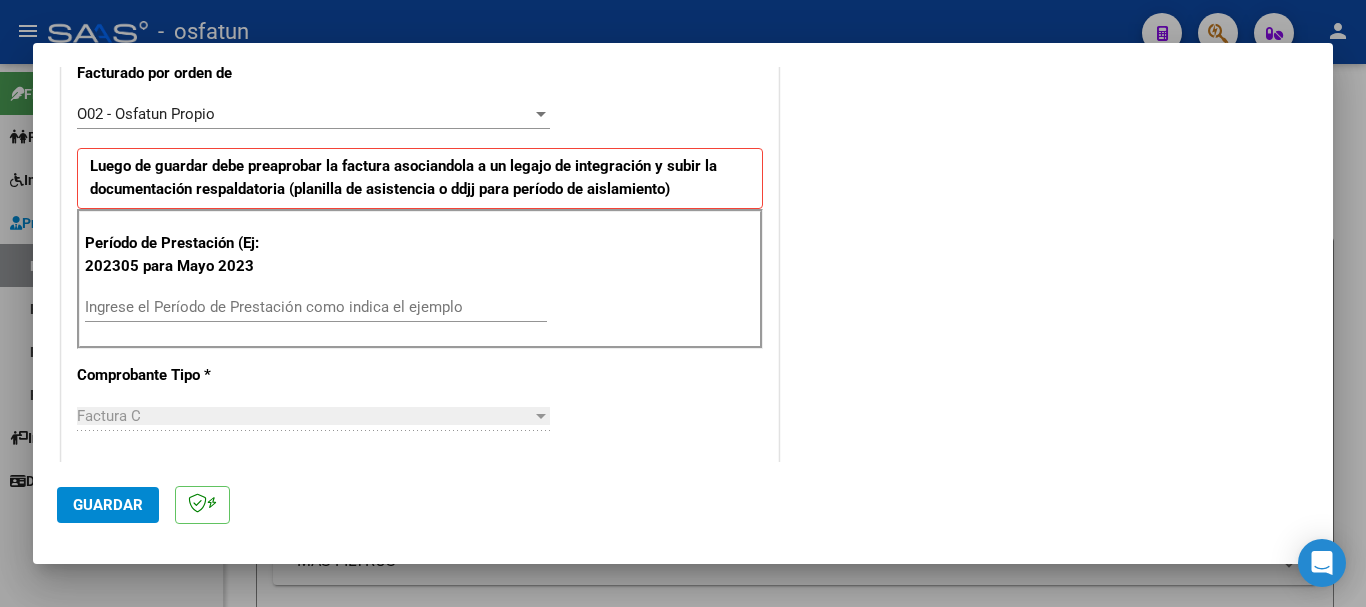 click on "Ingrese el Período de Prestación como indica el ejemplo" at bounding box center (316, 307) 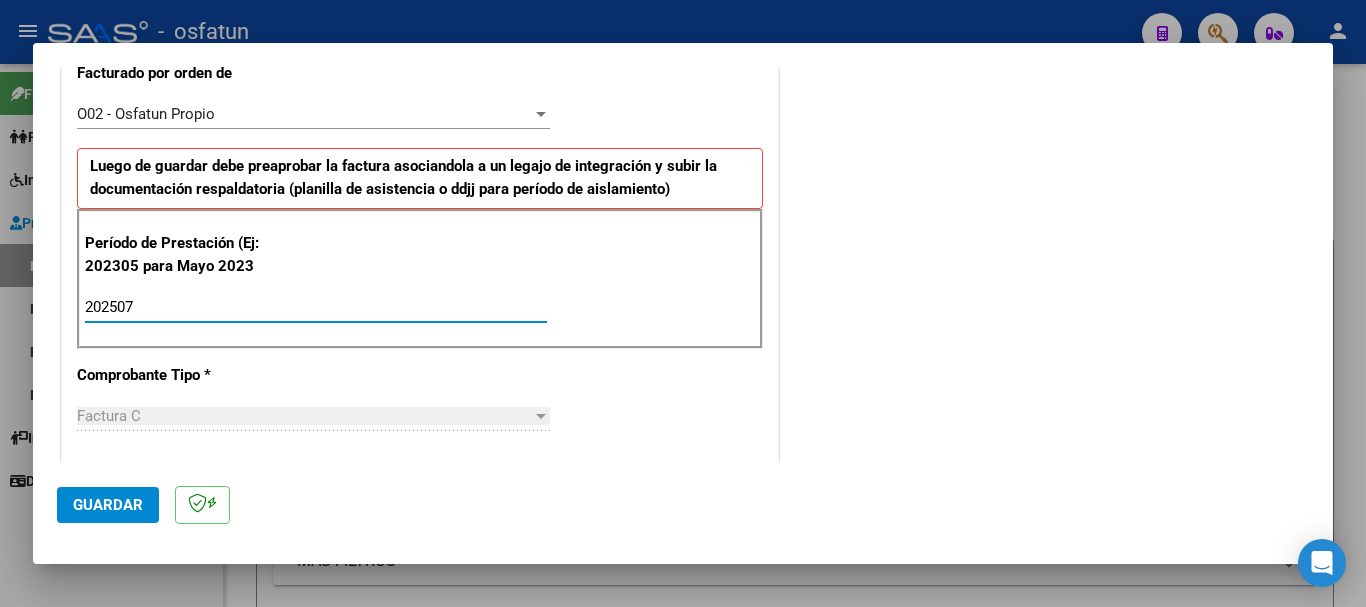 type on "202507" 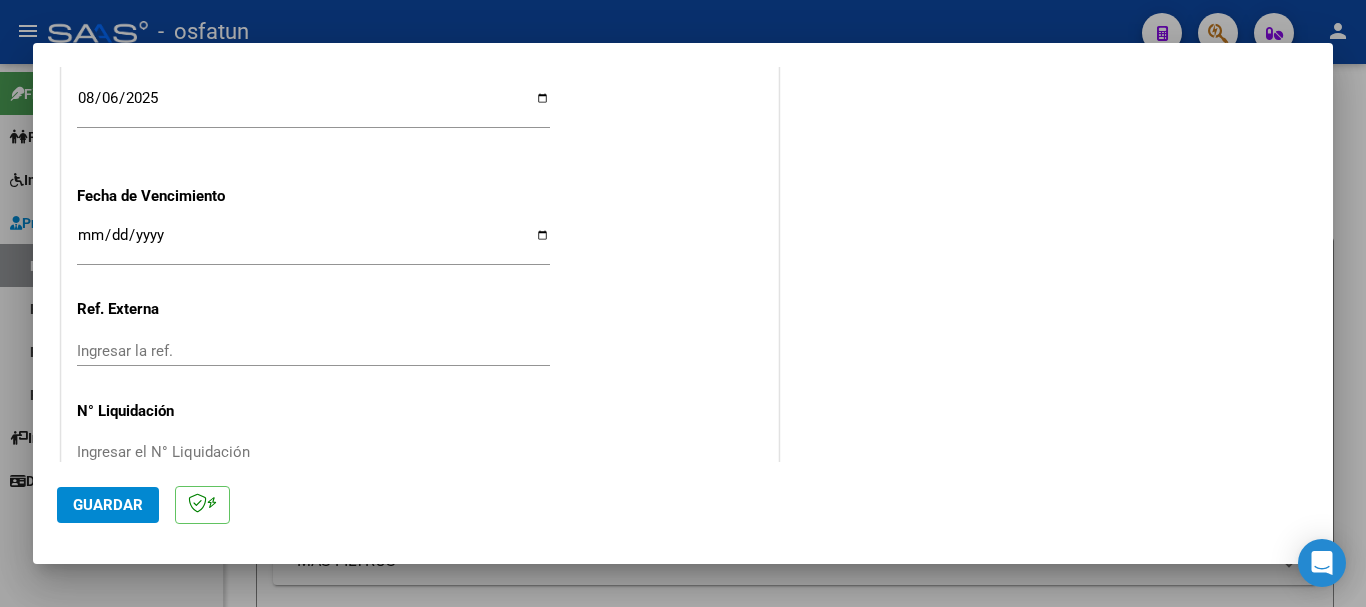scroll, scrollTop: 1580, scrollLeft: 0, axis: vertical 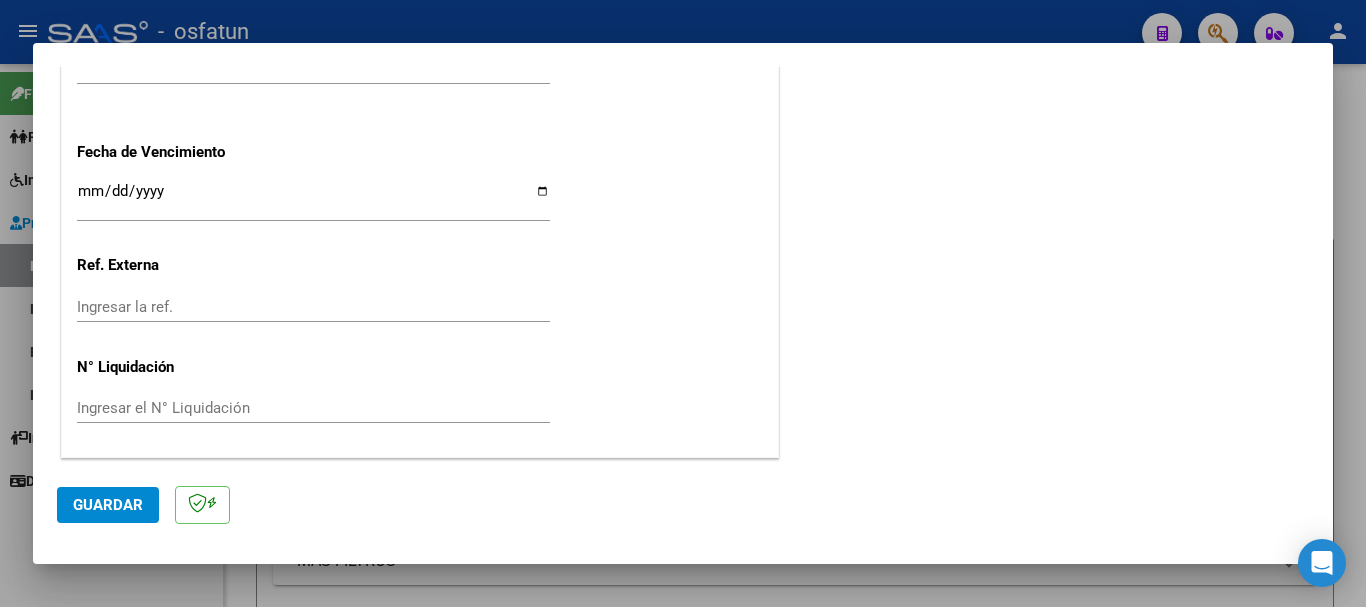 drag, startPoint x: 98, startPoint y: 506, endPoint x: 66, endPoint y: 528, distance: 38.832977 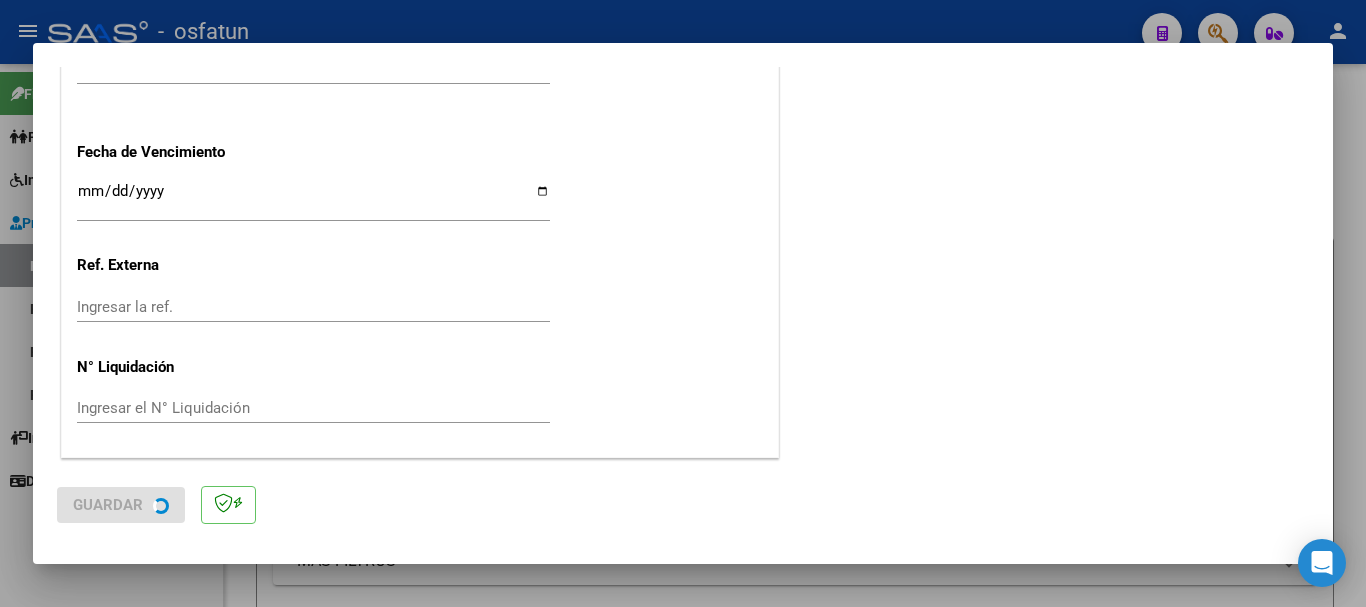 scroll, scrollTop: 0, scrollLeft: 0, axis: both 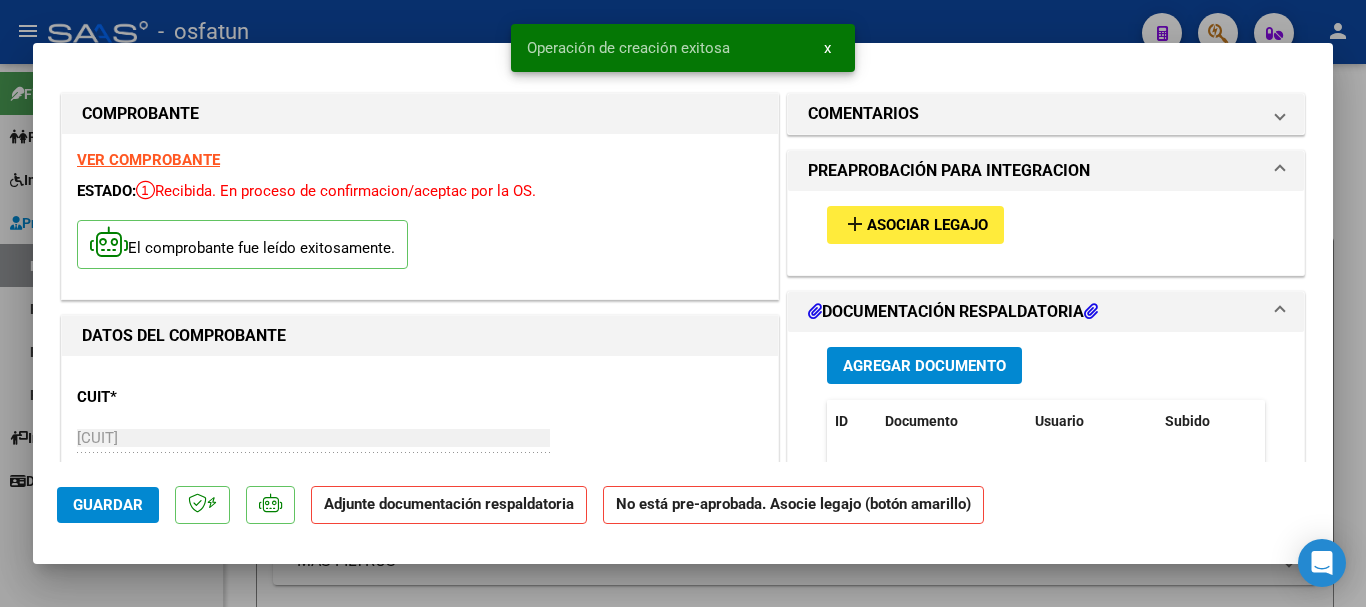 click on "Asociar Legajo" at bounding box center (927, 226) 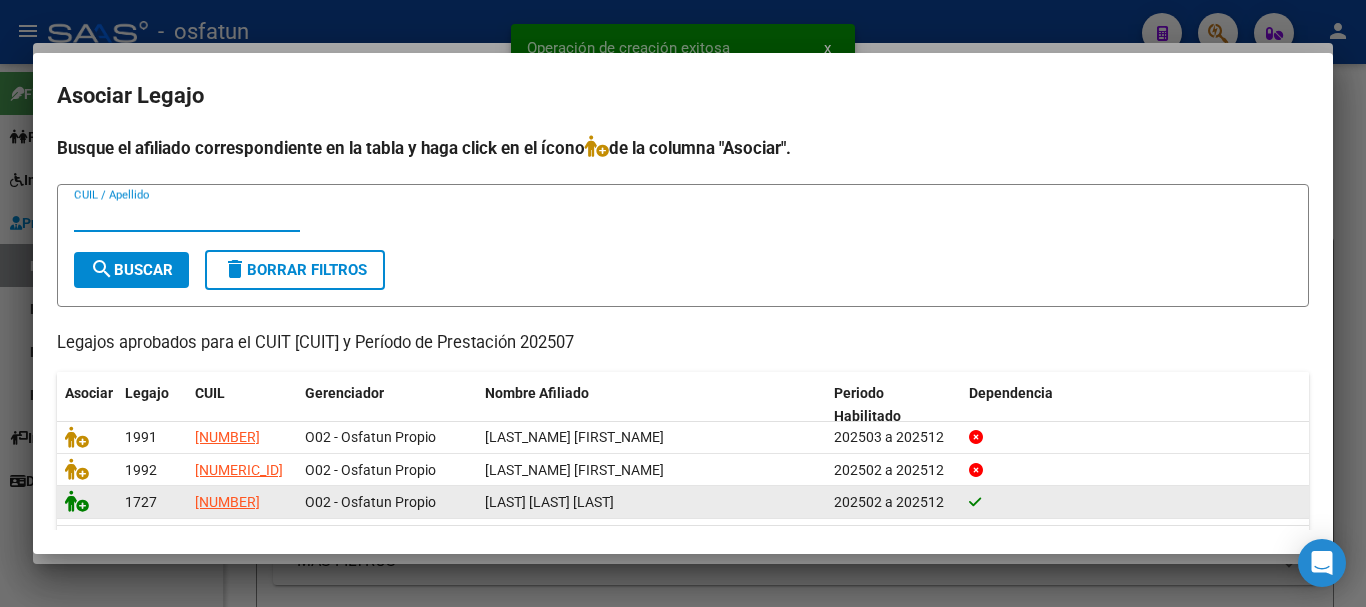 click 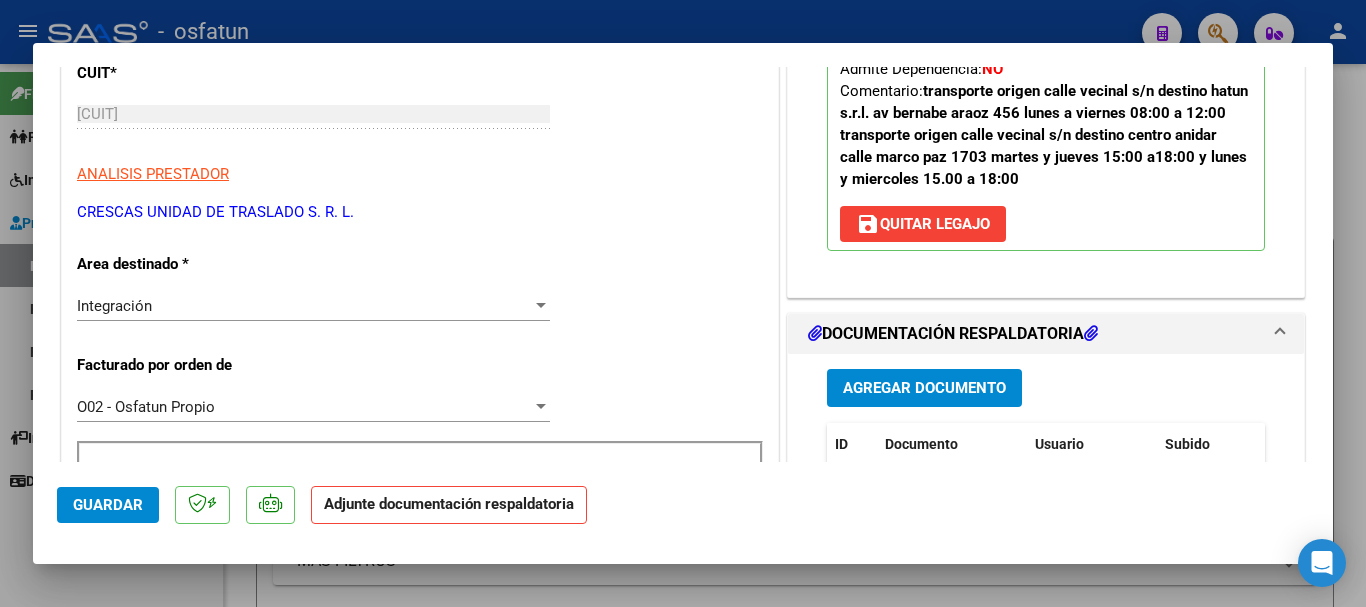 scroll, scrollTop: 347, scrollLeft: 0, axis: vertical 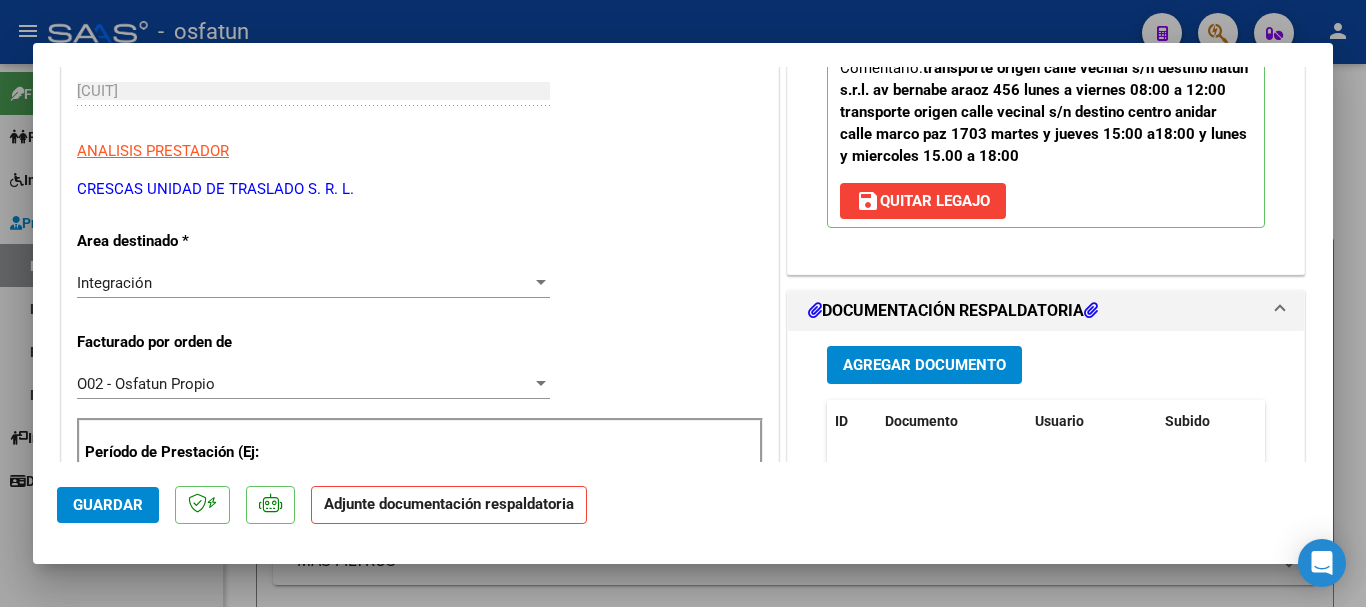 click on "Agregar Documento" at bounding box center (924, 366) 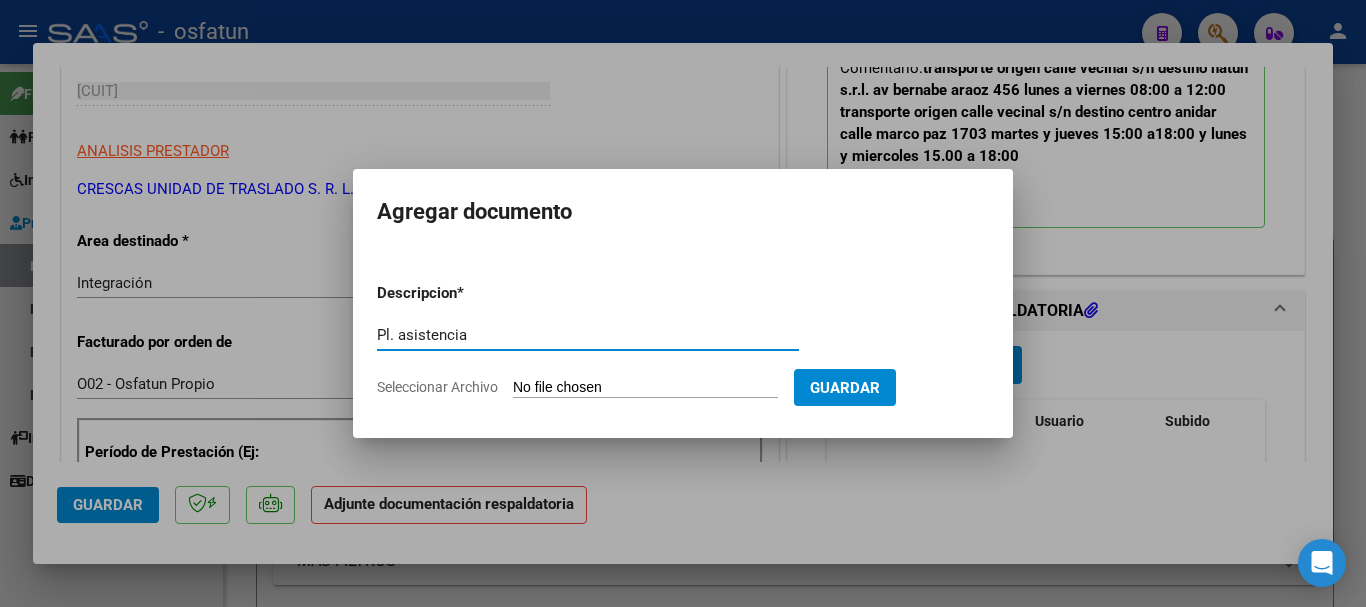 type on "Pl. asistencia" 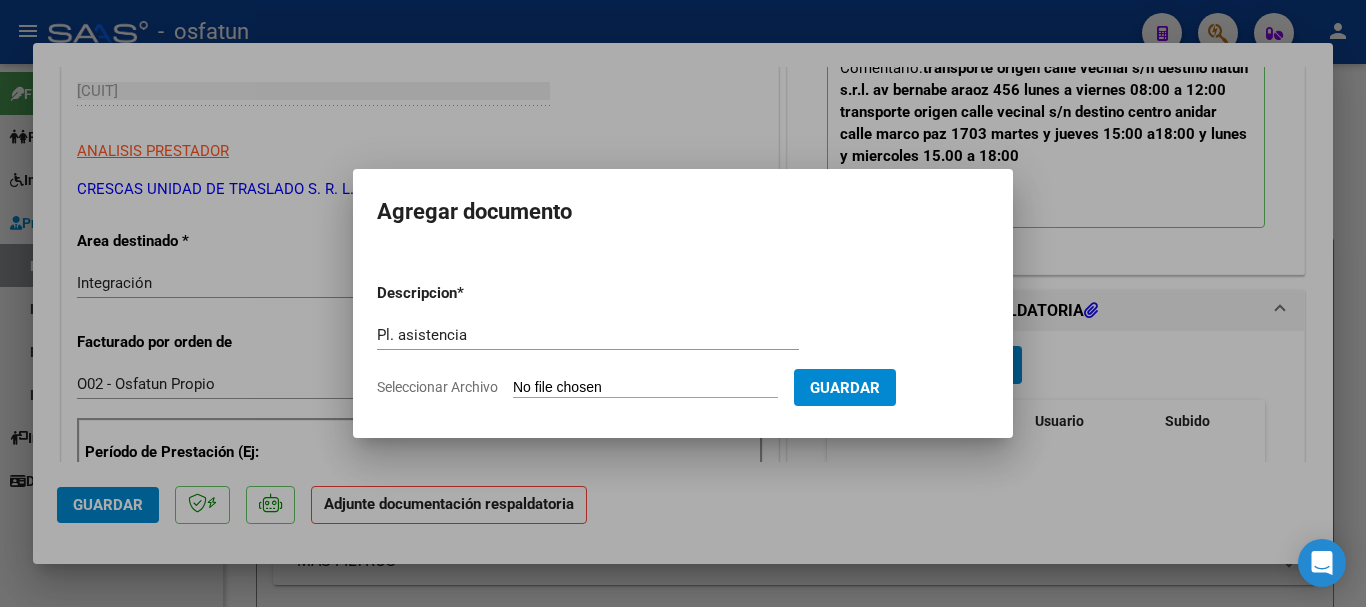 type on "C:\fakepath\[ID]_011_00002_00000766 planilla.pdf" 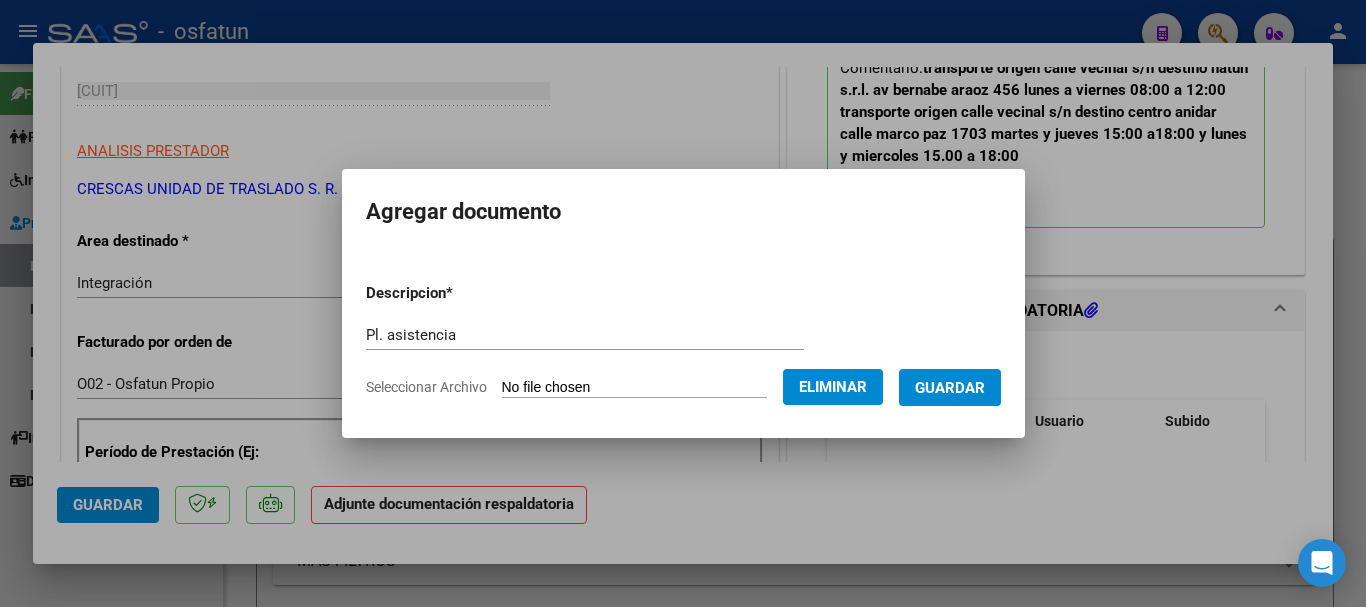 click on "Guardar" at bounding box center (950, 388) 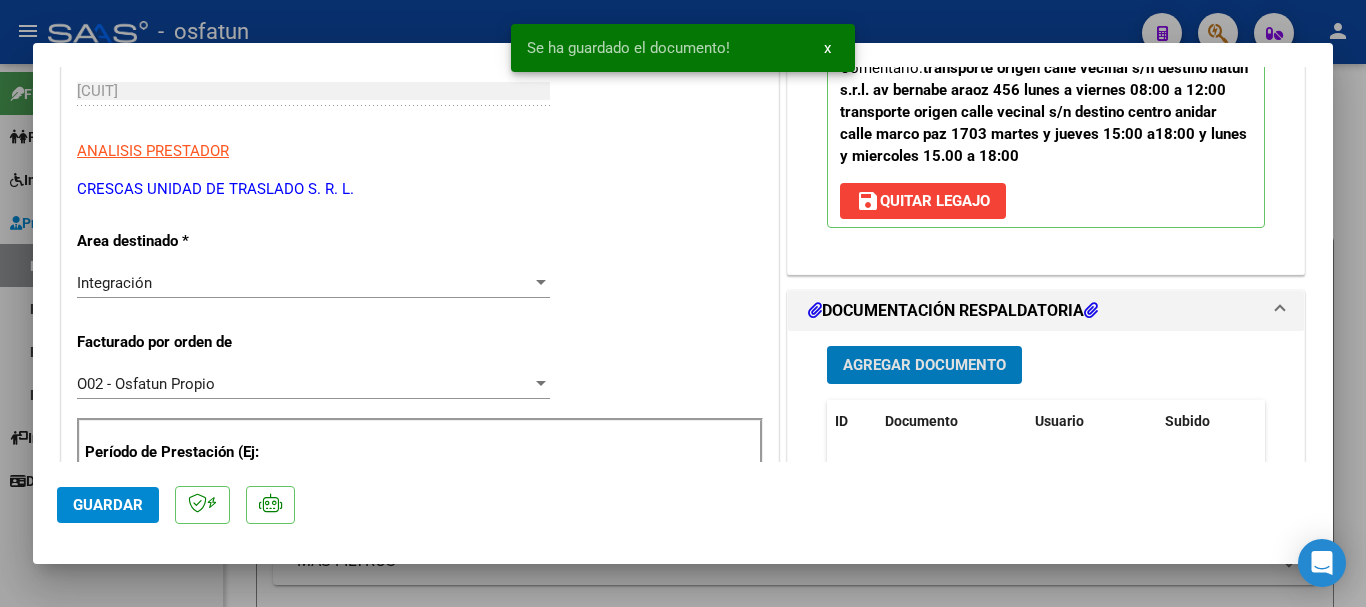 click on "Agregar Documento" at bounding box center [924, 366] 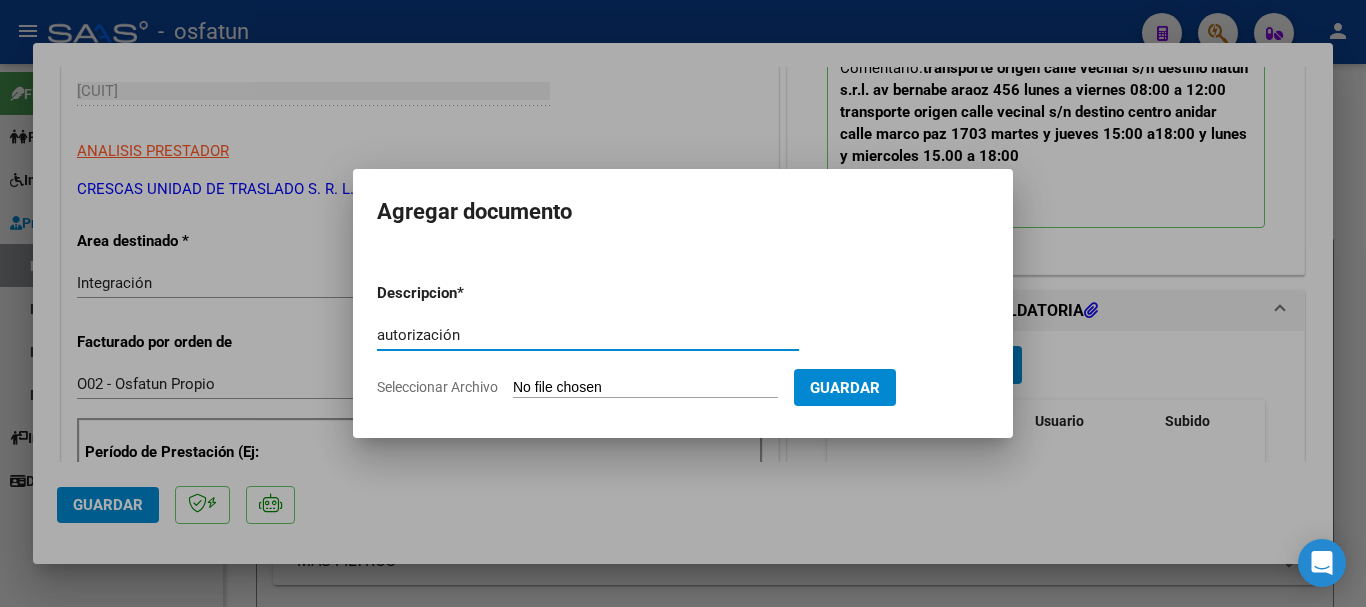 type on "autorización" 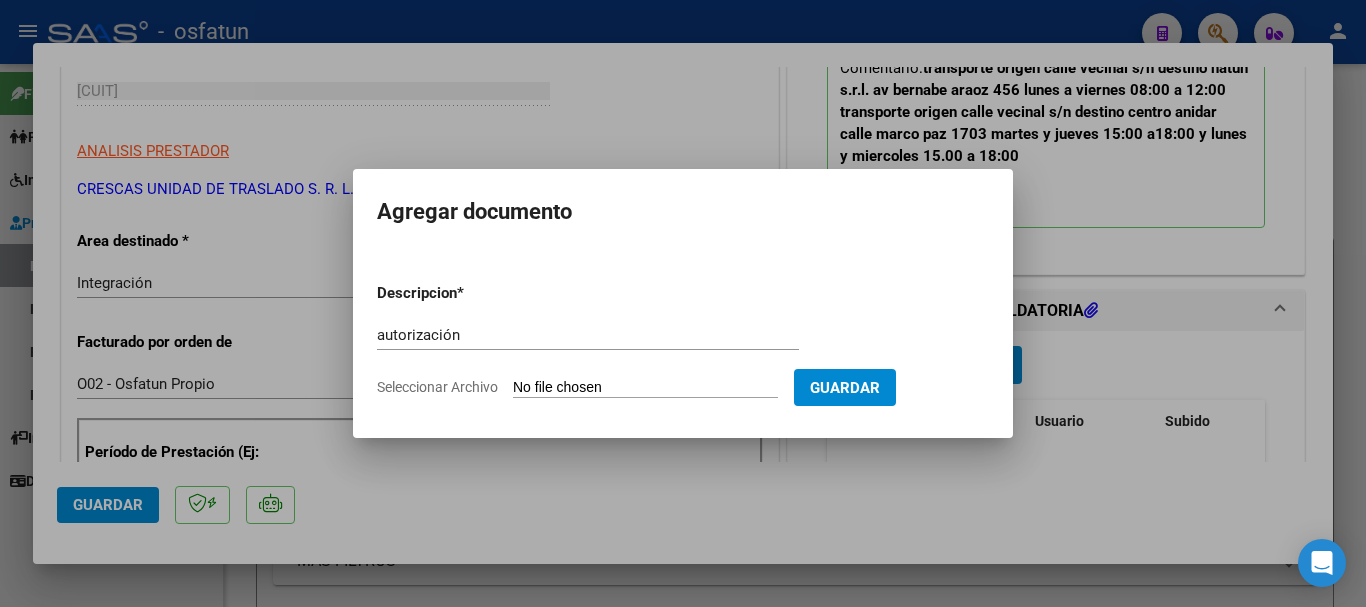 type on "C:\fakepath\order_3301365 Anidar.pdf" 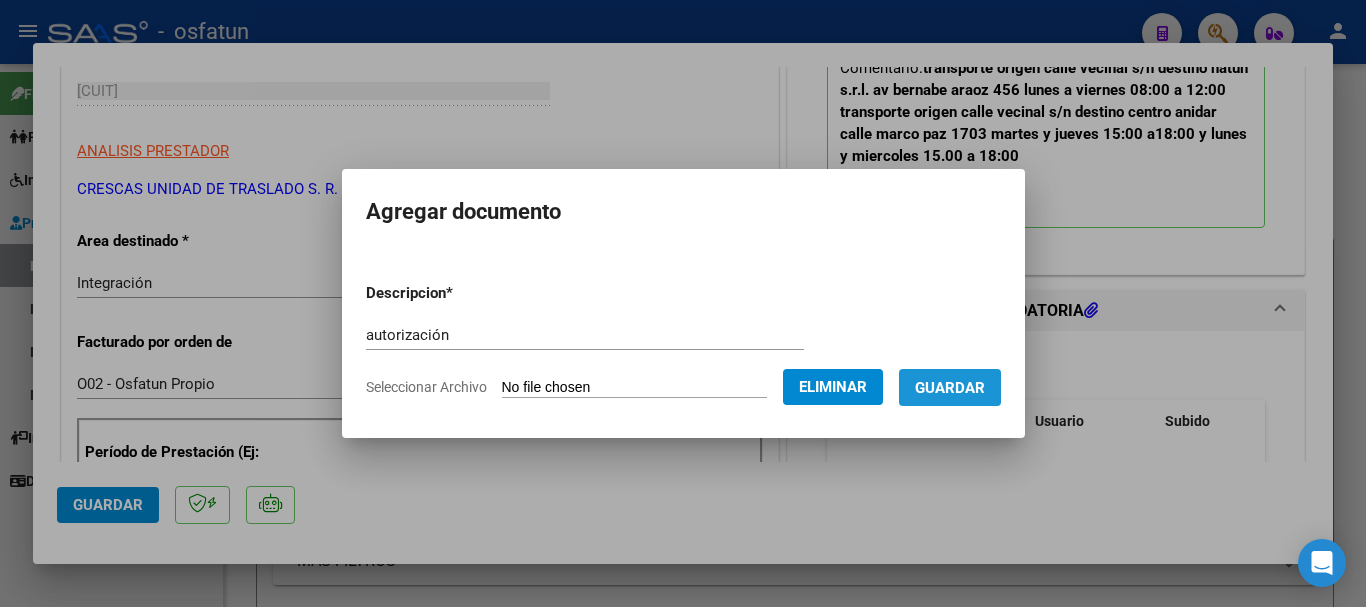 click on "Guardar" at bounding box center [950, 388] 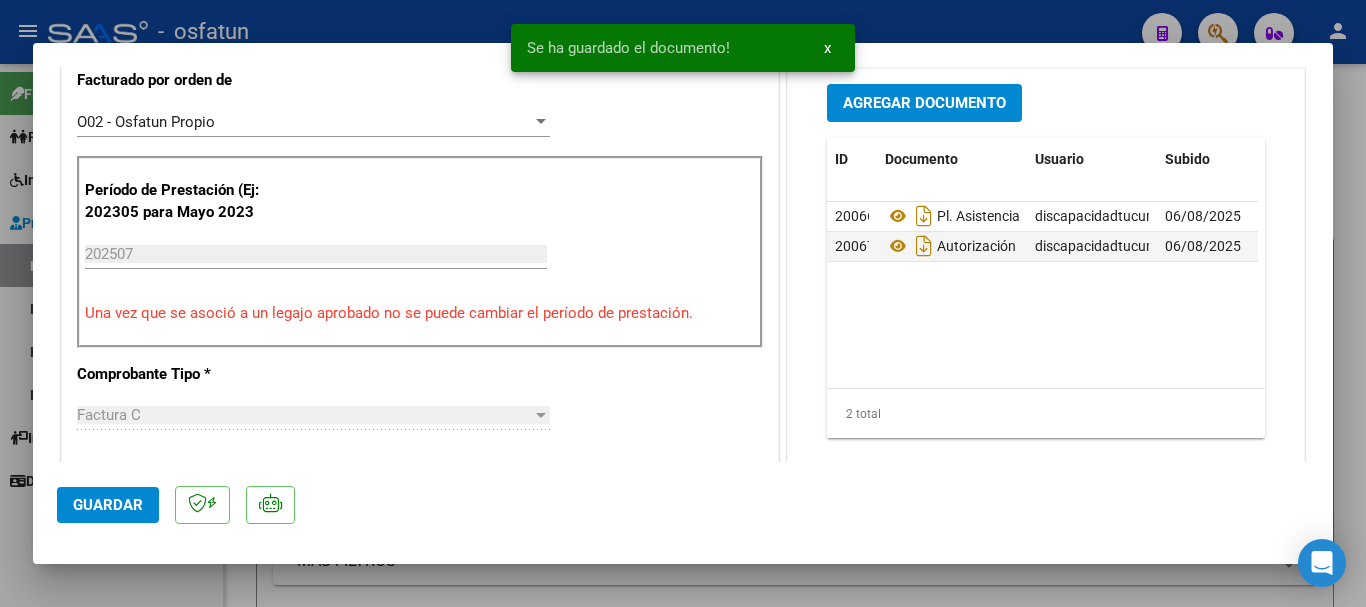 scroll, scrollTop: 598, scrollLeft: 0, axis: vertical 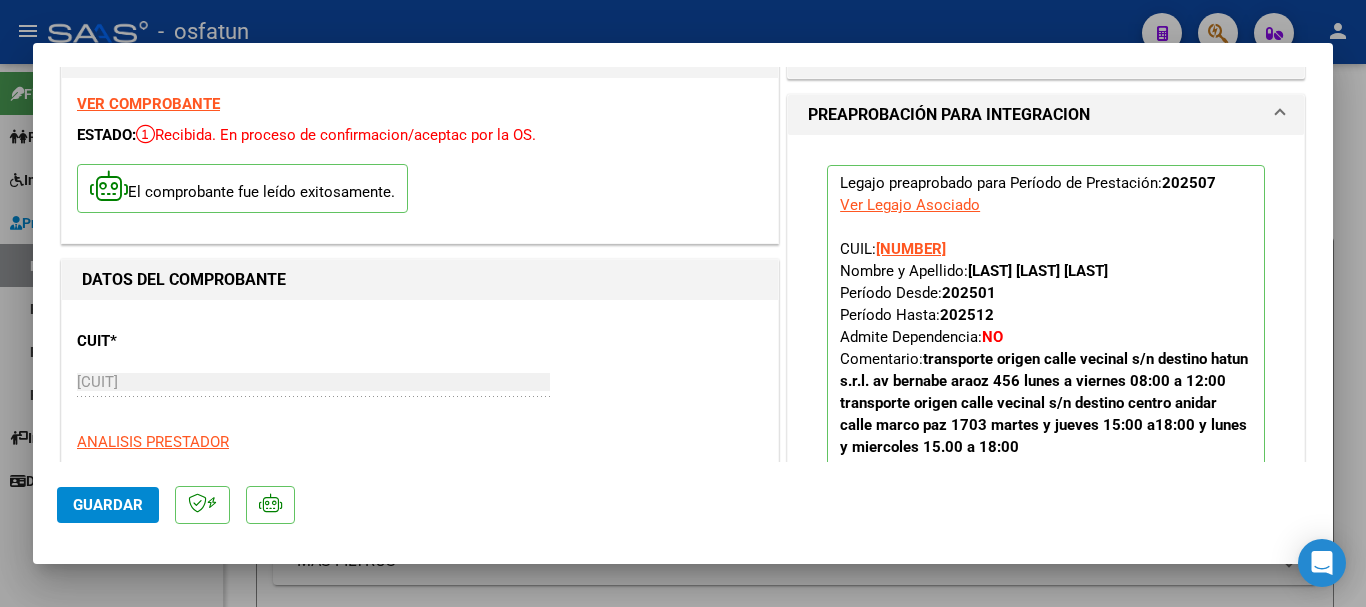 drag, startPoint x: 1064, startPoint y: 258, endPoint x: 601, endPoint y: 427, distance: 492.8793 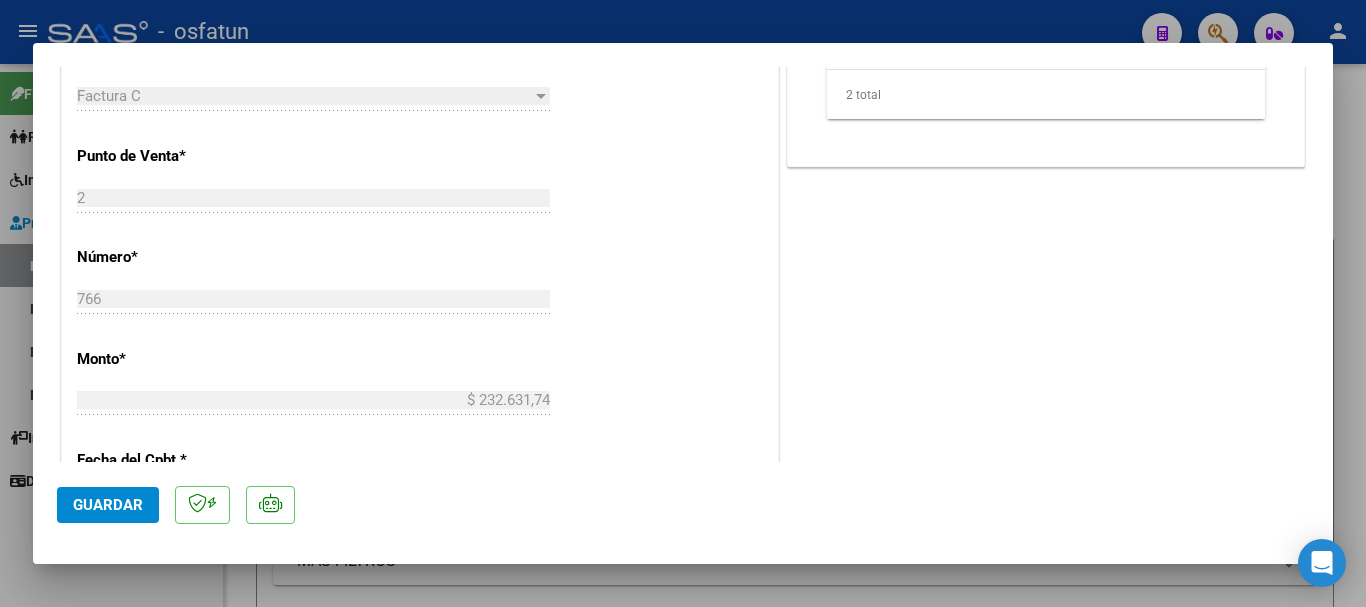 scroll, scrollTop: 995, scrollLeft: 0, axis: vertical 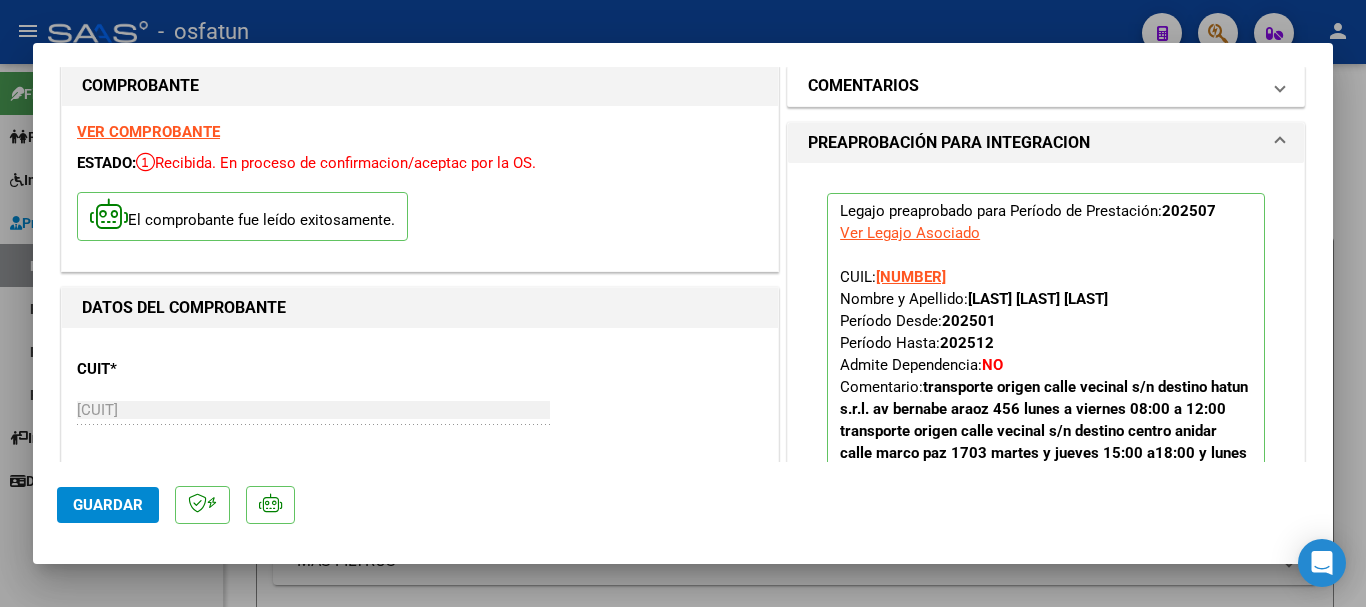 click on "COMENTARIOS" at bounding box center [1034, 86] 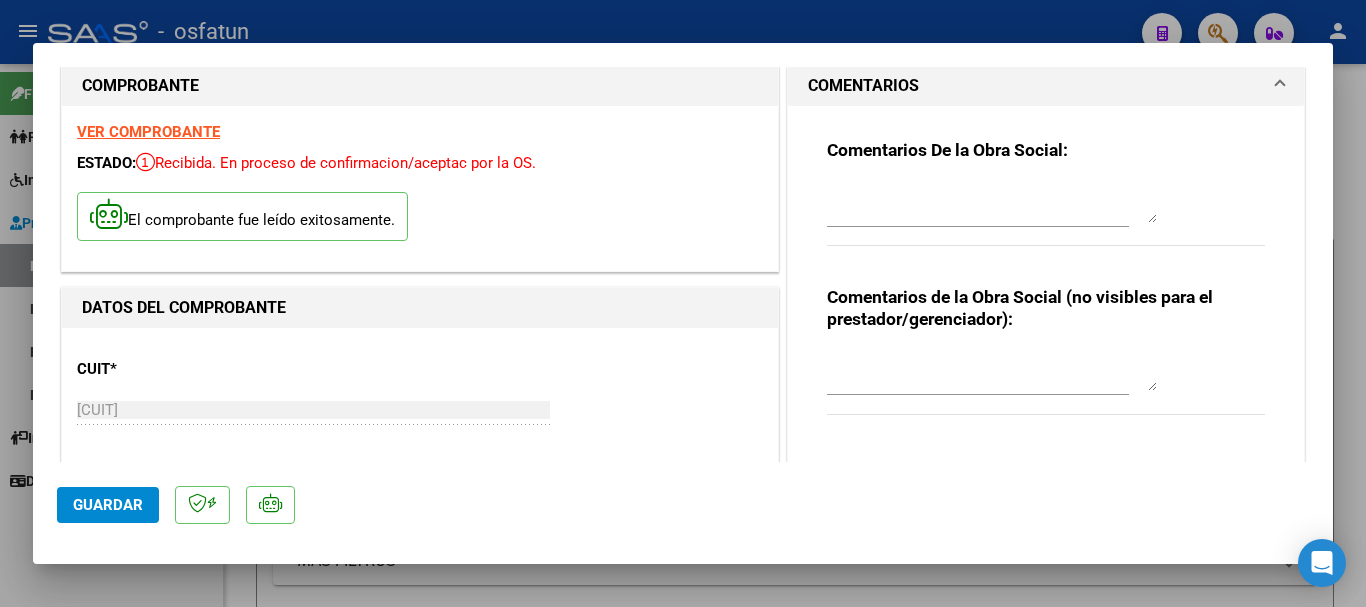 click at bounding box center [992, 371] 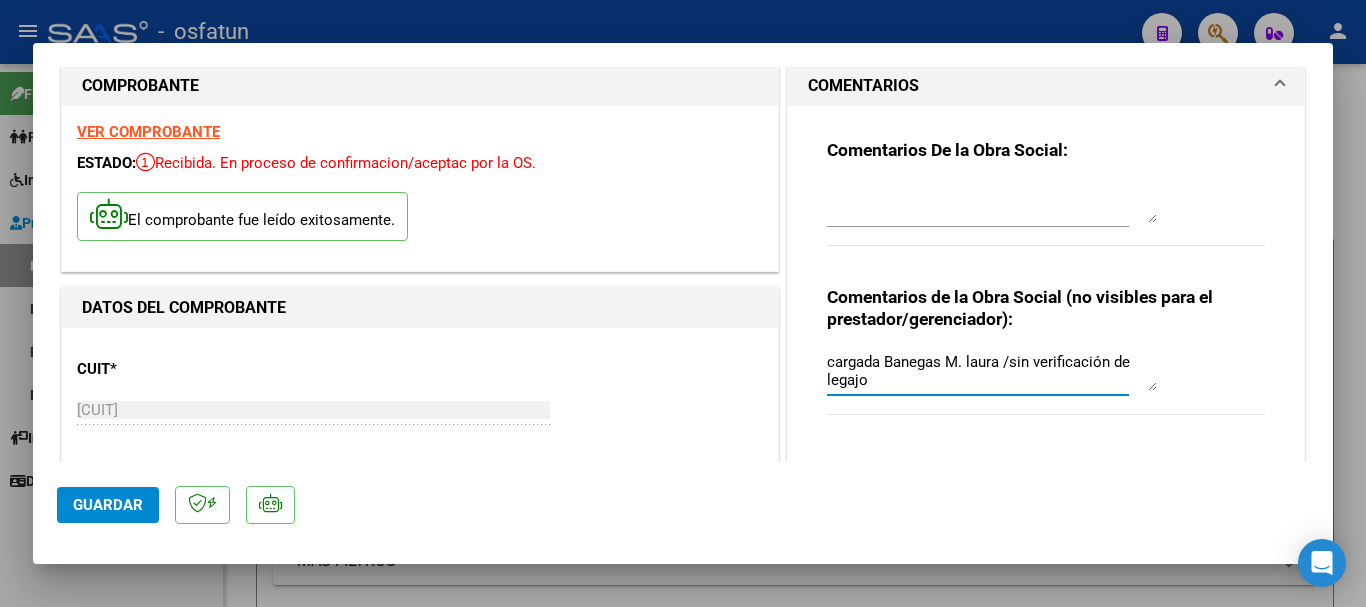 type on "cargada Banegas M. laura /sin verificación de legajo" 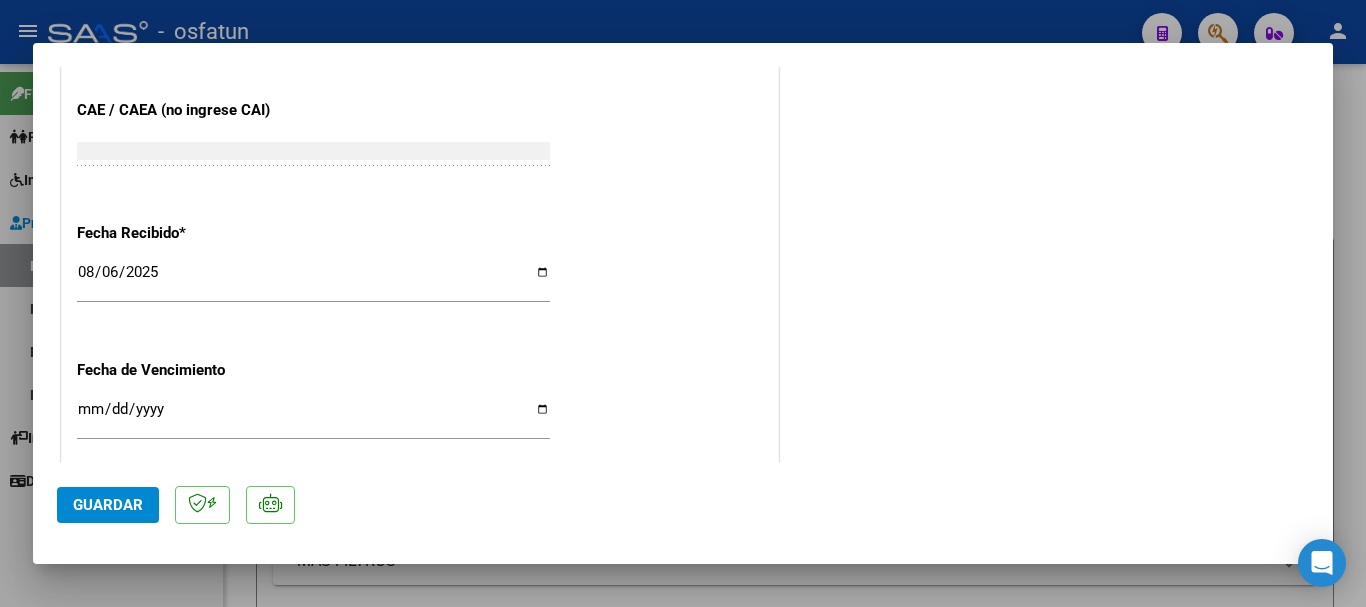 scroll, scrollTop: 1381, scrollLeft: 0, axis: vertical 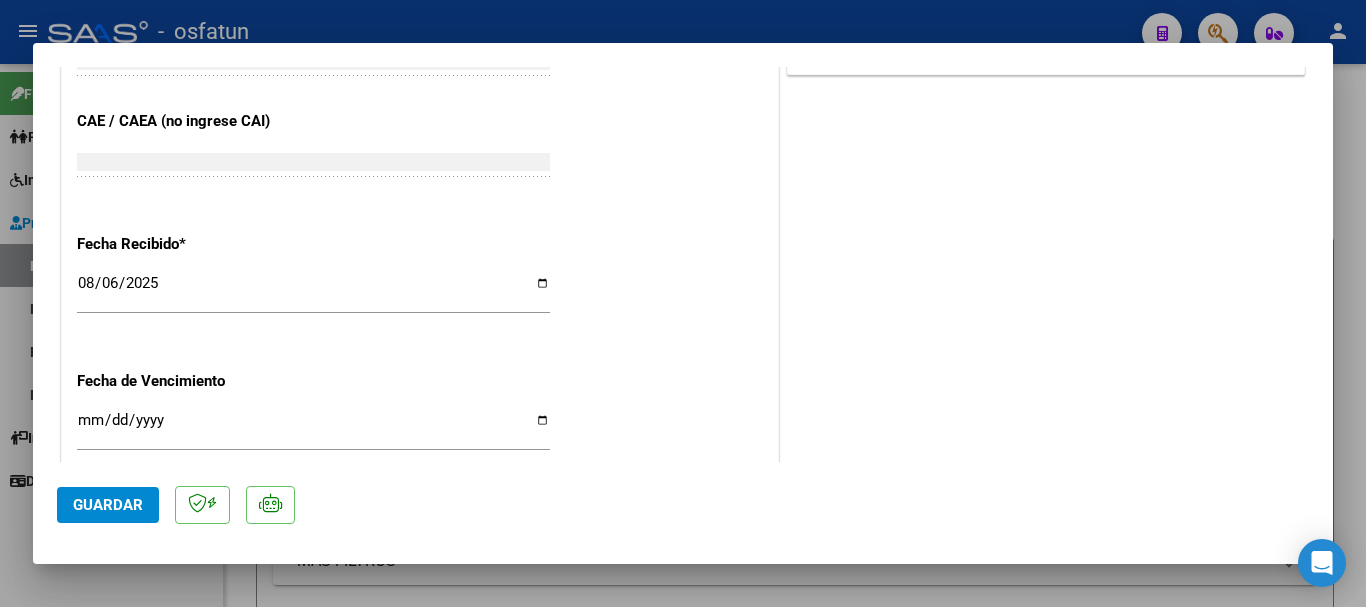 click on "Guardar" 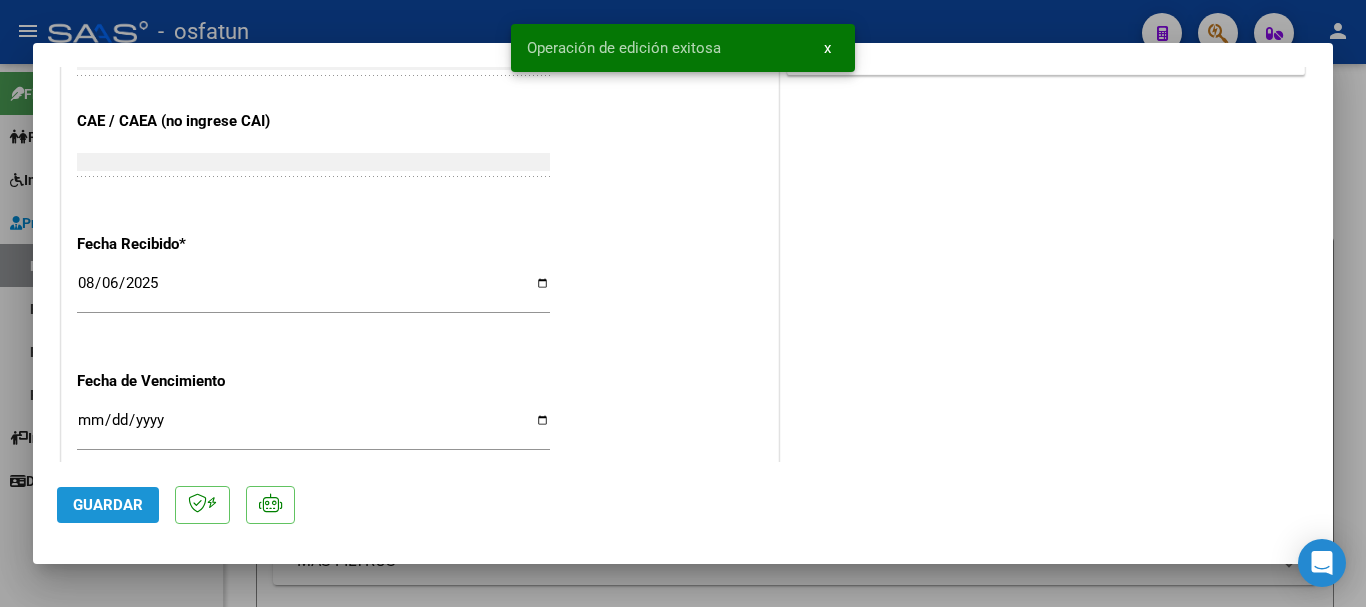 drag, startPoint x: 113, startPoint y: 493, endPoint x: 800, endPoint y: 430, distance: 689.88257 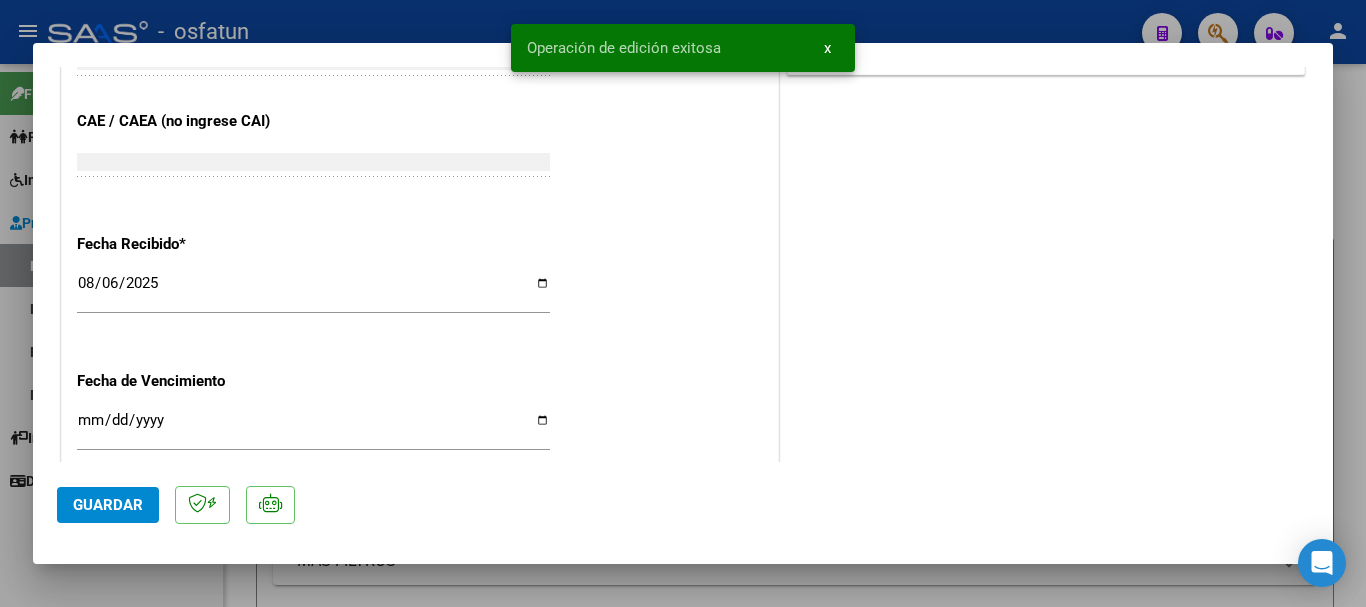 drag, startPoint x: 1361, startPoint y: 286, endPoint x: 742, endPoint y: 286, distance: 619 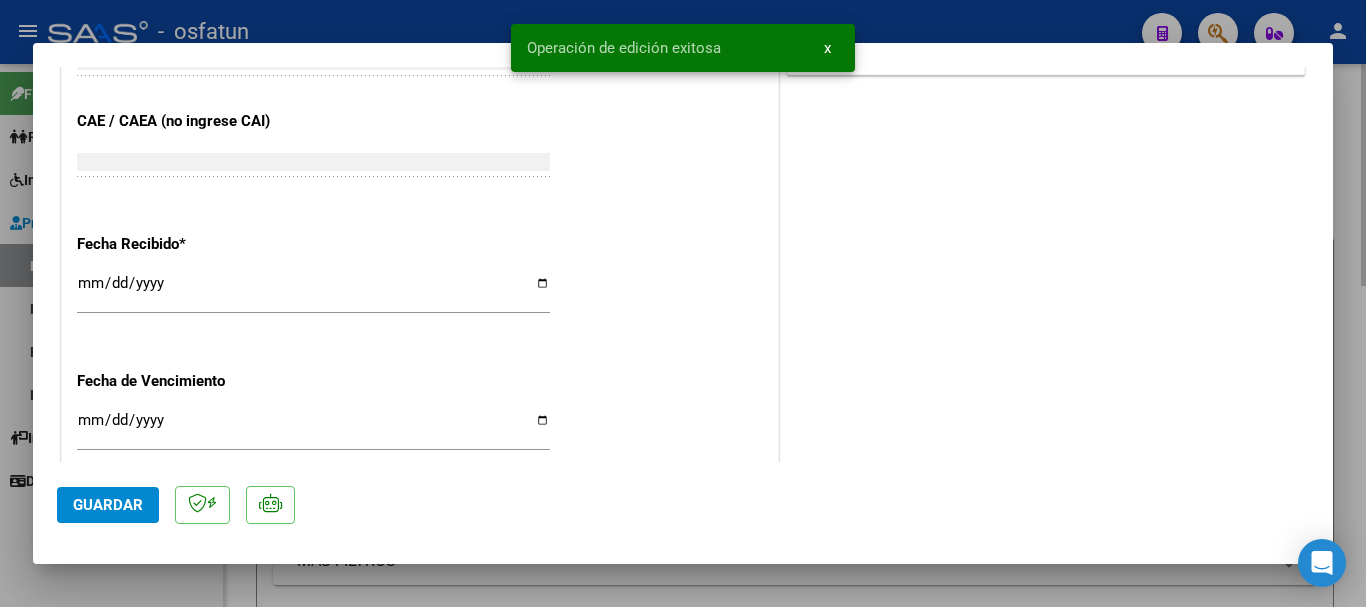 scroll, scrollTop: 0, scrollLeft: 0, axis: both 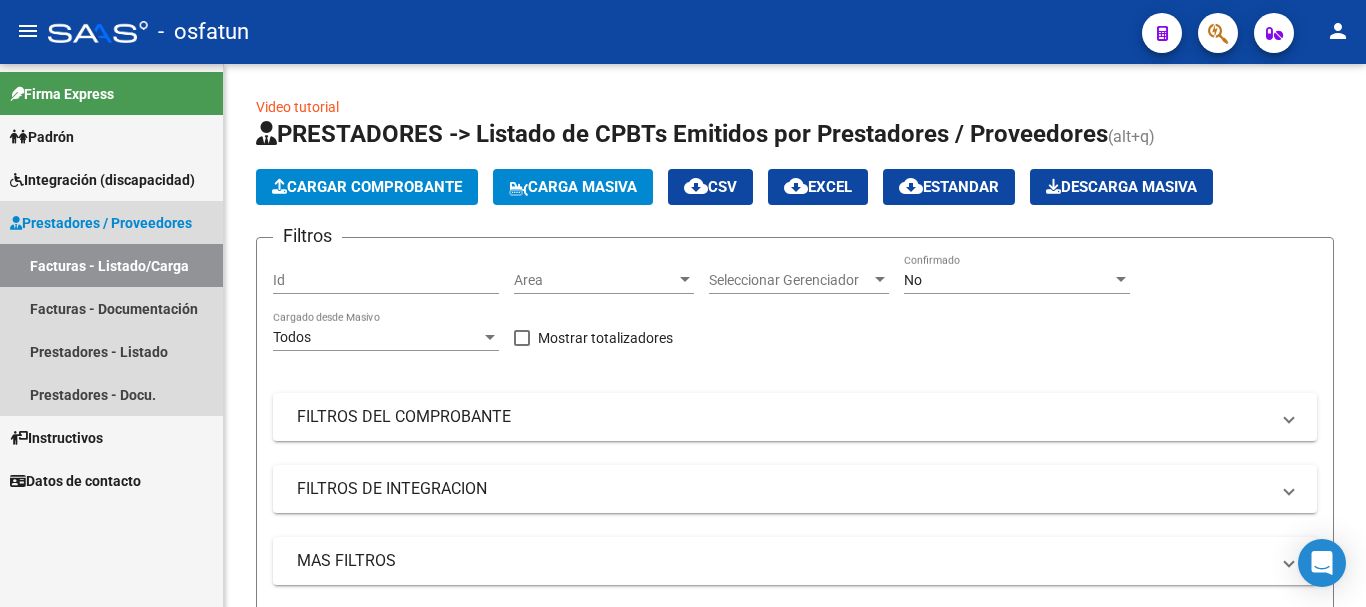click on "Facturas - Listado/Carga" at bounding box center [111, 265] 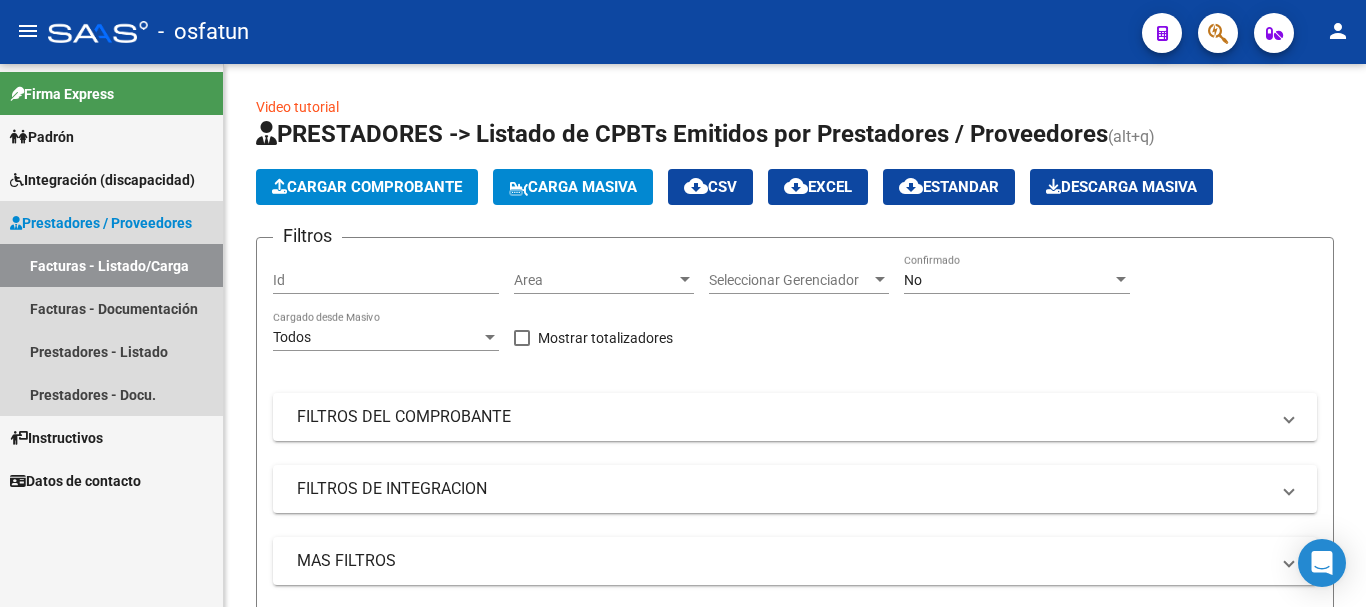 click on "Facturas - Listado/Carga" at bounding box center (111, 265) 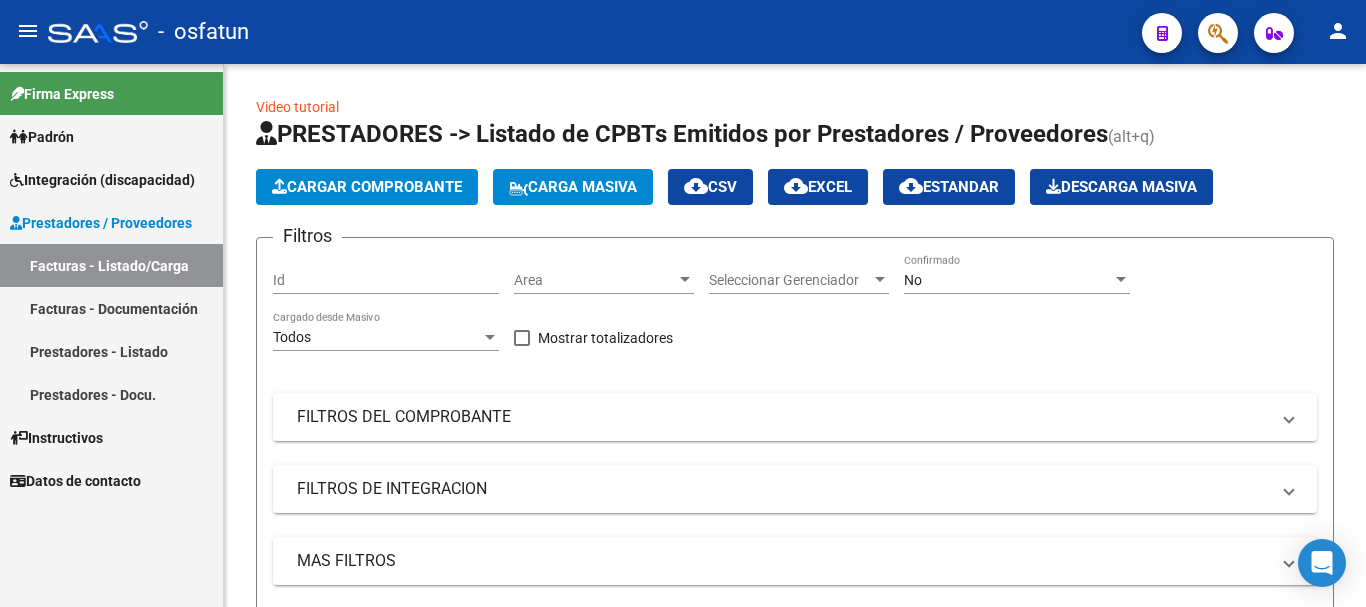 click on "Integración (discapacidad)" at bounding box center (102, 180) 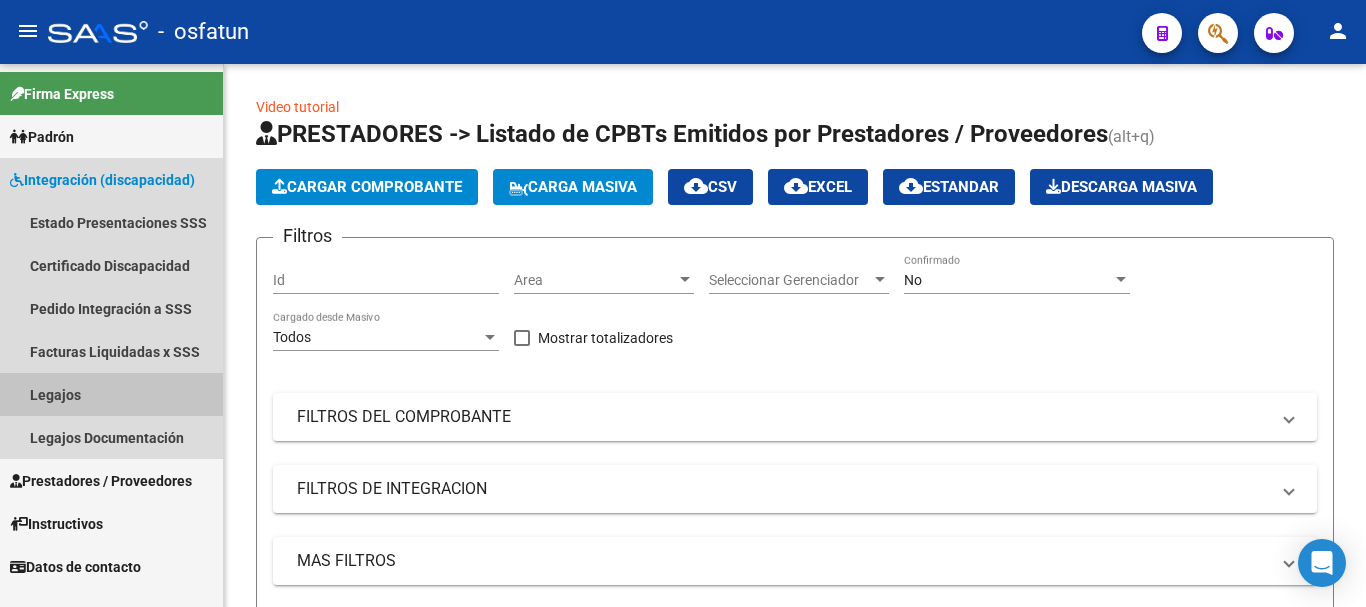 click on "Legajos" at bounding box center [111, 394] 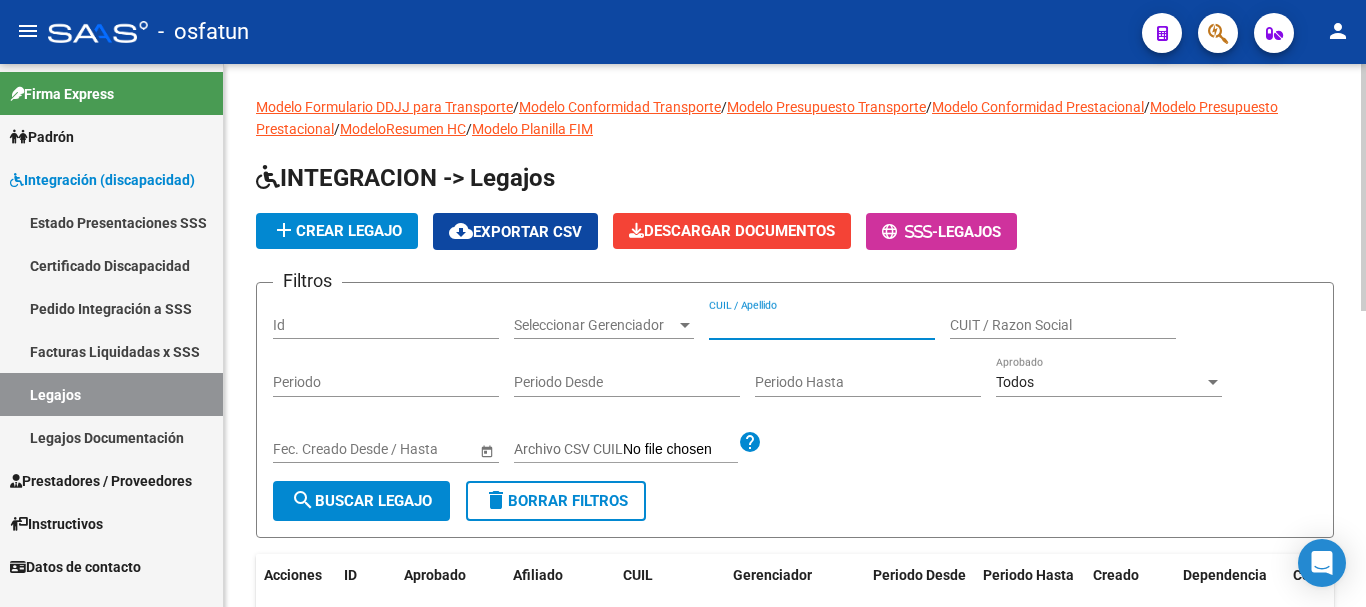 click on "CUIL / Apellido" at bounding box center (822, 325) 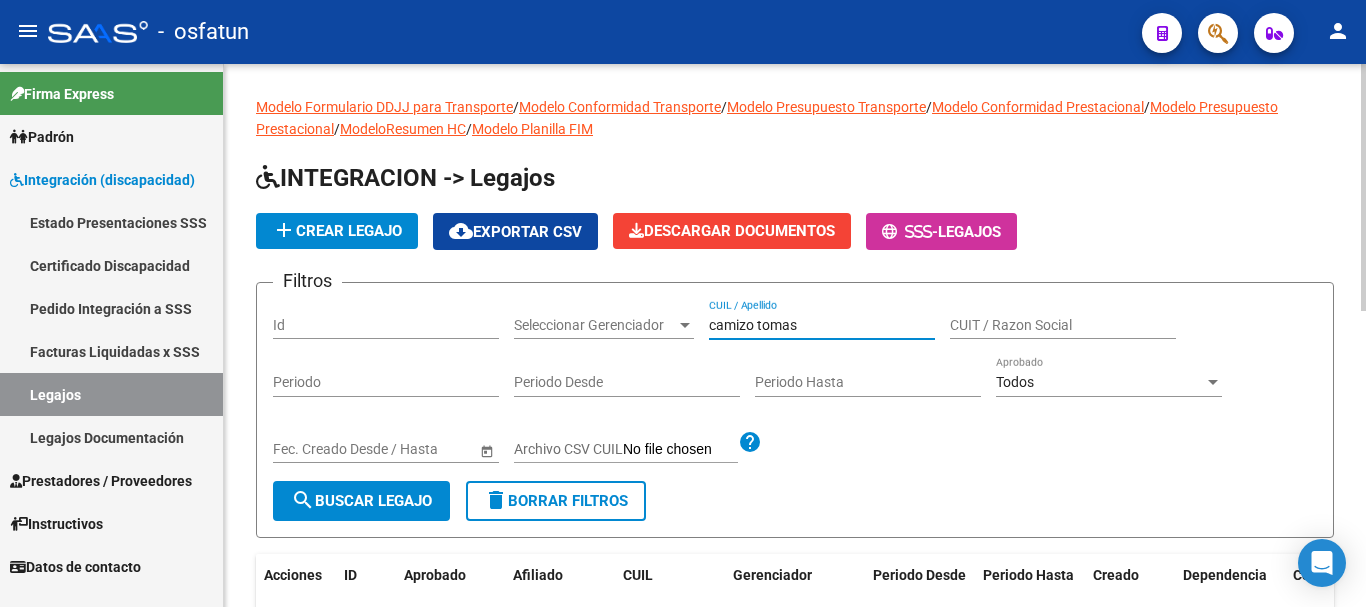 click on "search  Buscar Legajo" 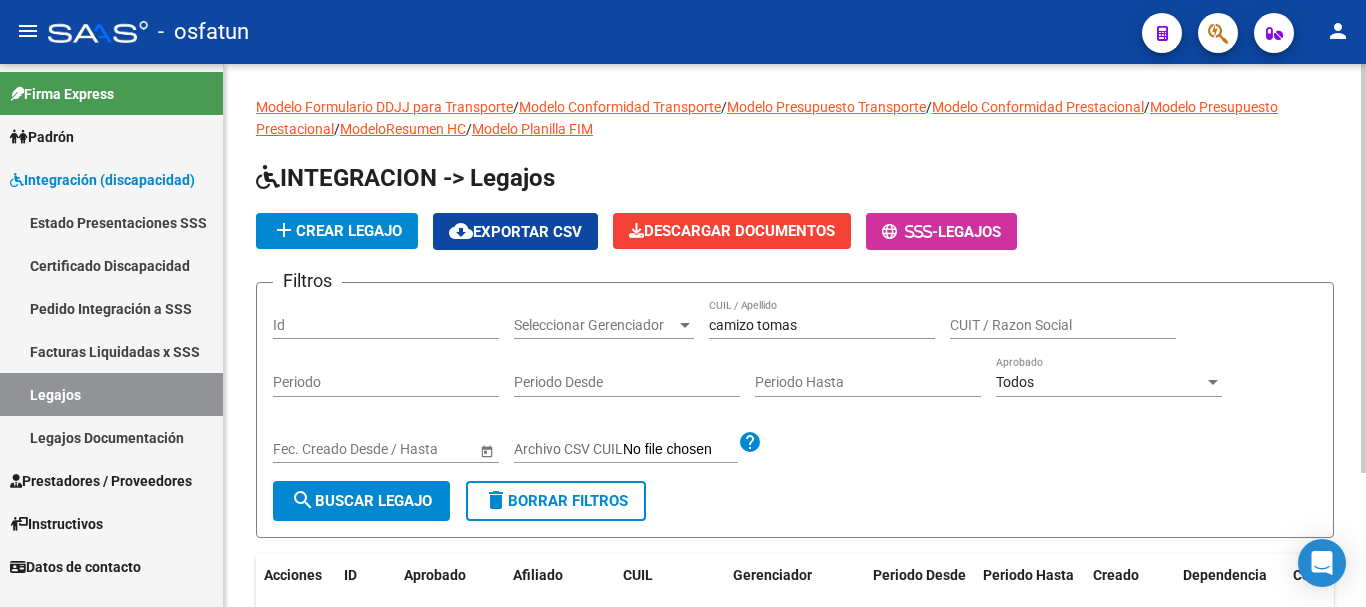 scroll, scrollTop: 178, scrollLeft: 0, axis: vertical 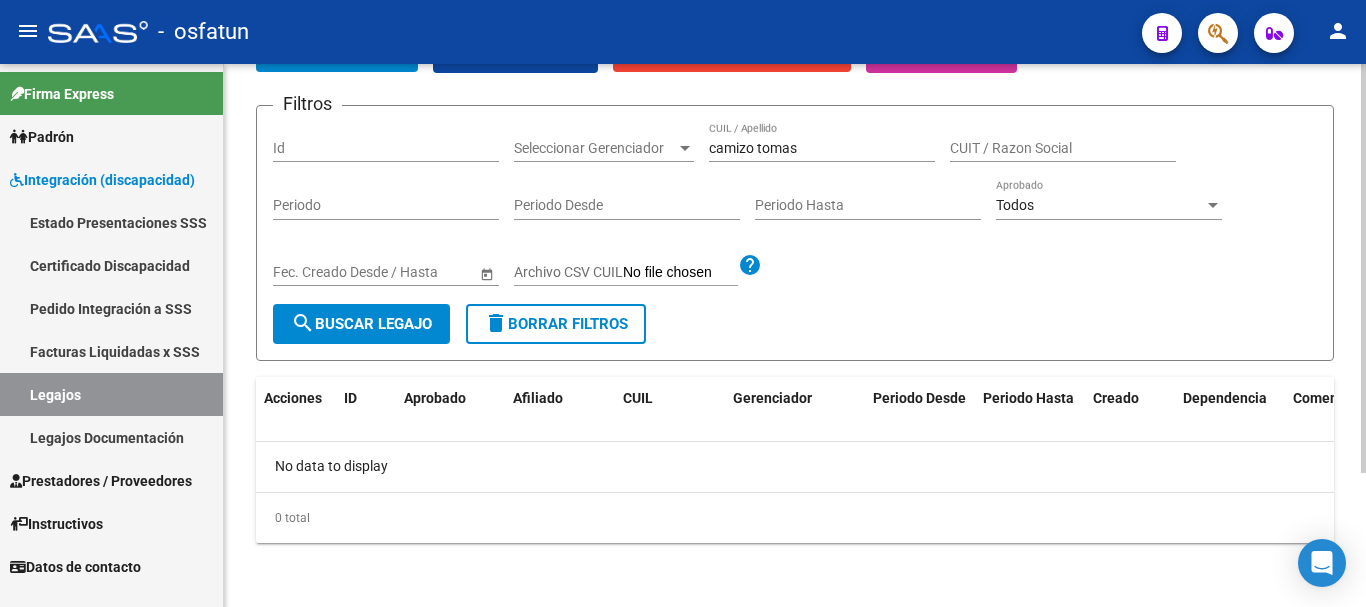 click on "Modelo Formulario DDJJ para Transporte  /  Modelo Conformidad Transporte  /  Modelo Presupuesto Transporte  /  Modelo Conformidad Prestacional  /  Modelo Presupuesto Prestacional  /  ModeloResumen HC  /  Modelo Planilla FIM  INTEGRACION -> Legajos add  Crear Legajo
cloud_download  Exportar CSV  Descargar Documentos
-  Legajos Filtros Id Seleccionar Gerenciador Seleccionar Gerenciador camizo tomas CUIL / Apellido CUIT / Razon Social Periodo Periodo Desde Periodo Hasta Todos Aprobado Start date – End date Fec. Creado Desde / Hasta Archivo CSV CUIL help search  Buscar Legajo  delete  Borrar Filtros  Acciones ID Aprobado Afiliado CUIL Gerenciador Periodo Desde Periodo Hasta Creado Dependencia Comentario Comentario Adm. No data to display  0 total   1" 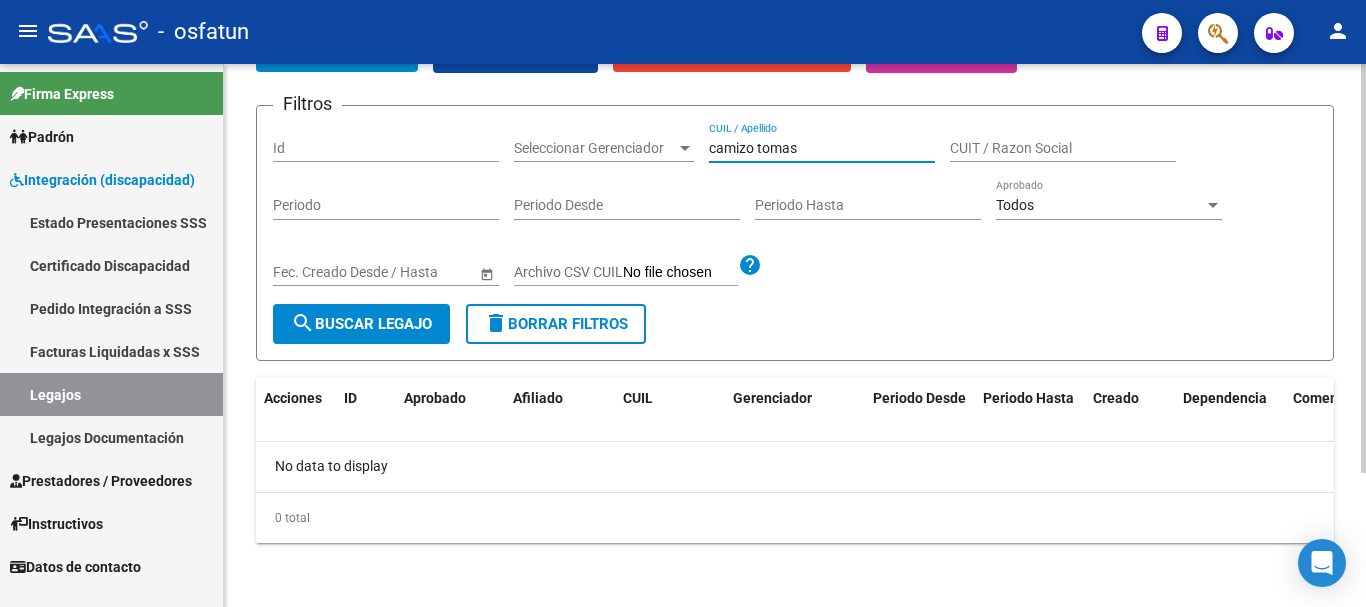 drag, startPoint x: 779, startPoint y: 152, endPoint x: 839, endPoint y: 155, distance: 60.074955 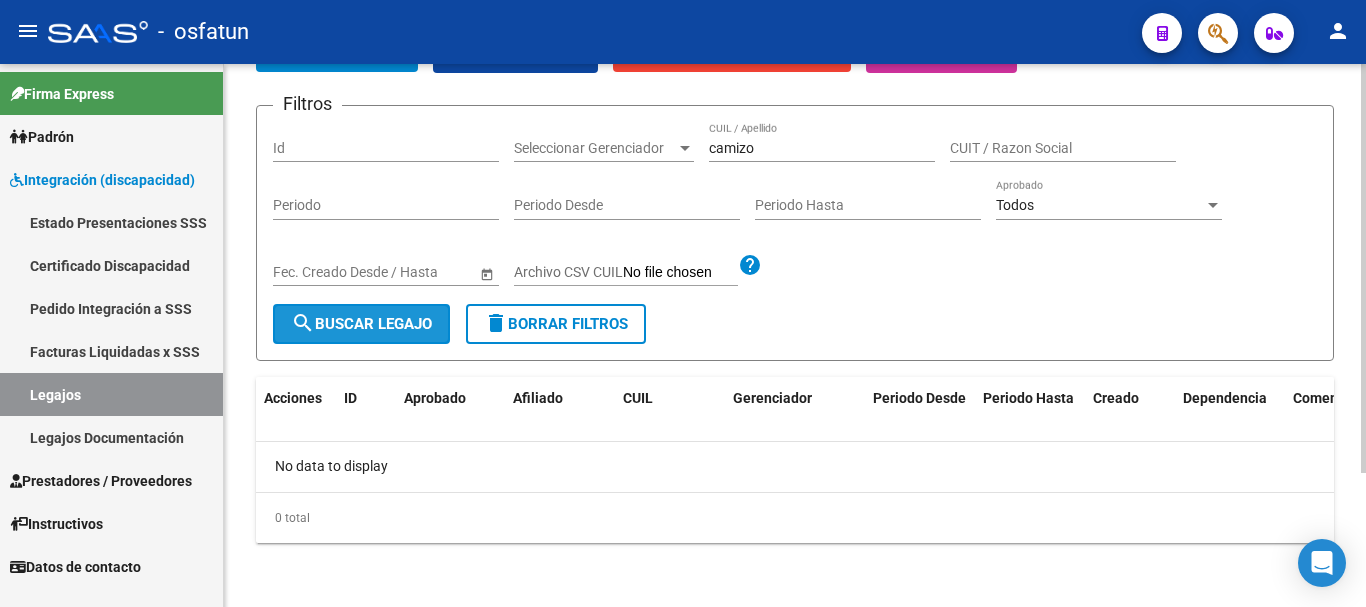 click on "search  Buscar Legajo" 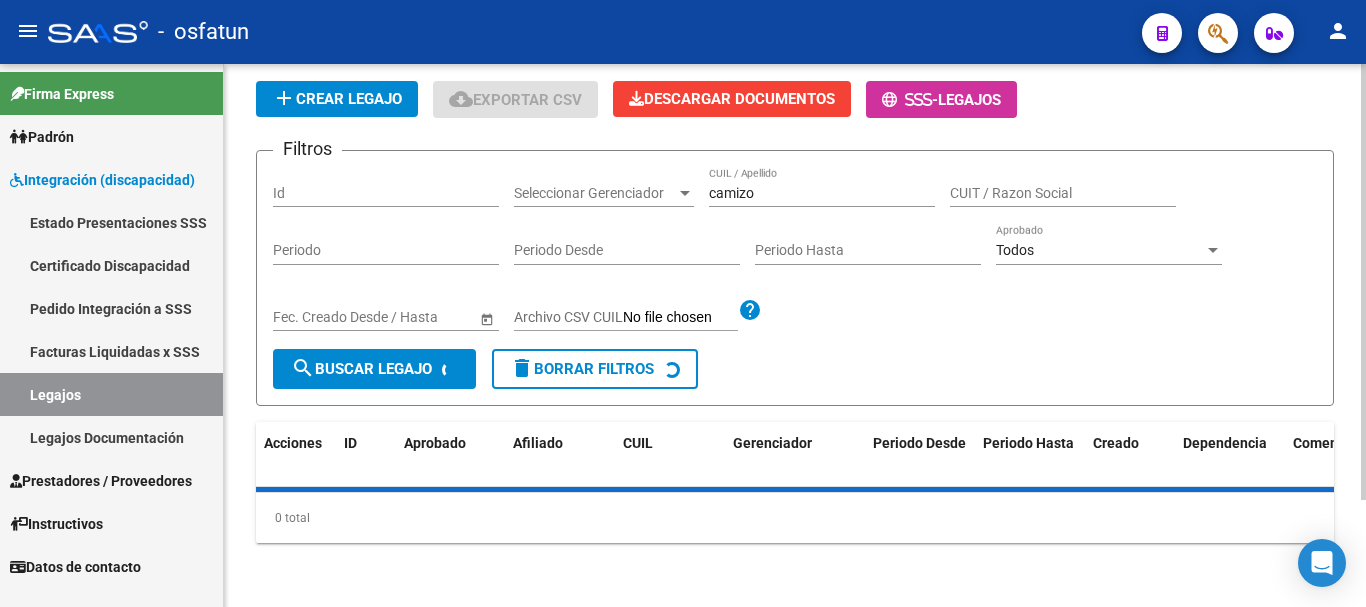 scroll, scrollTop: 178, scrollLeft: 0, axis: vertical 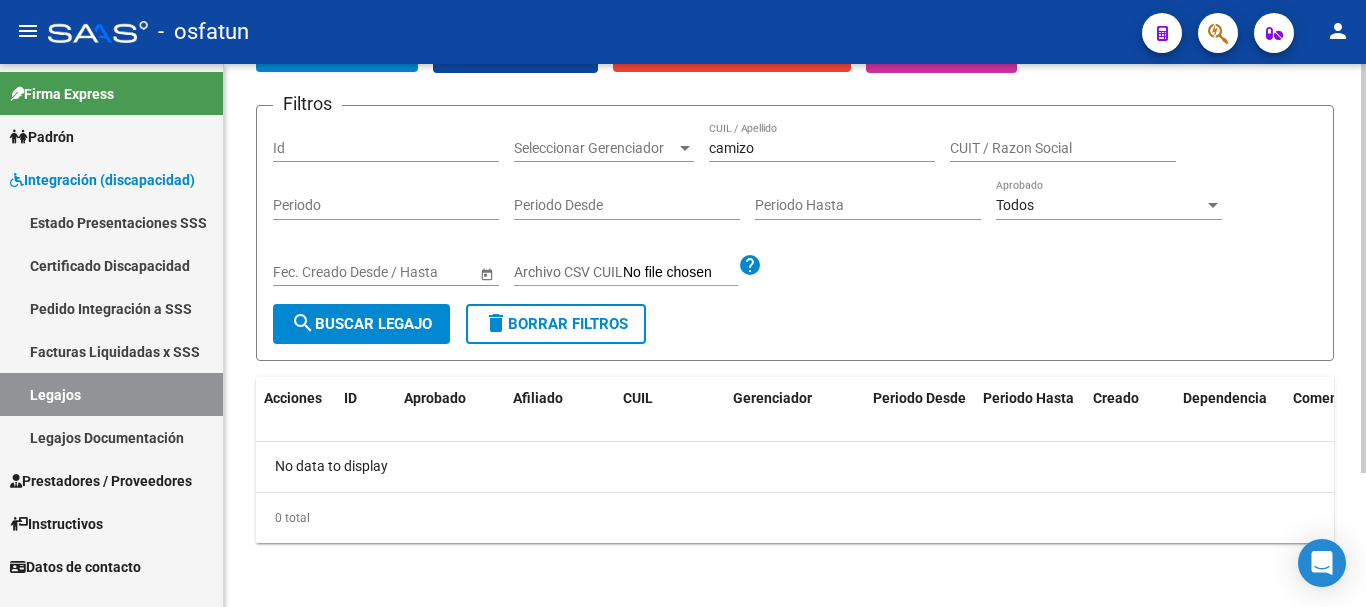 click on "camizo" at bounding box center (822, 148) 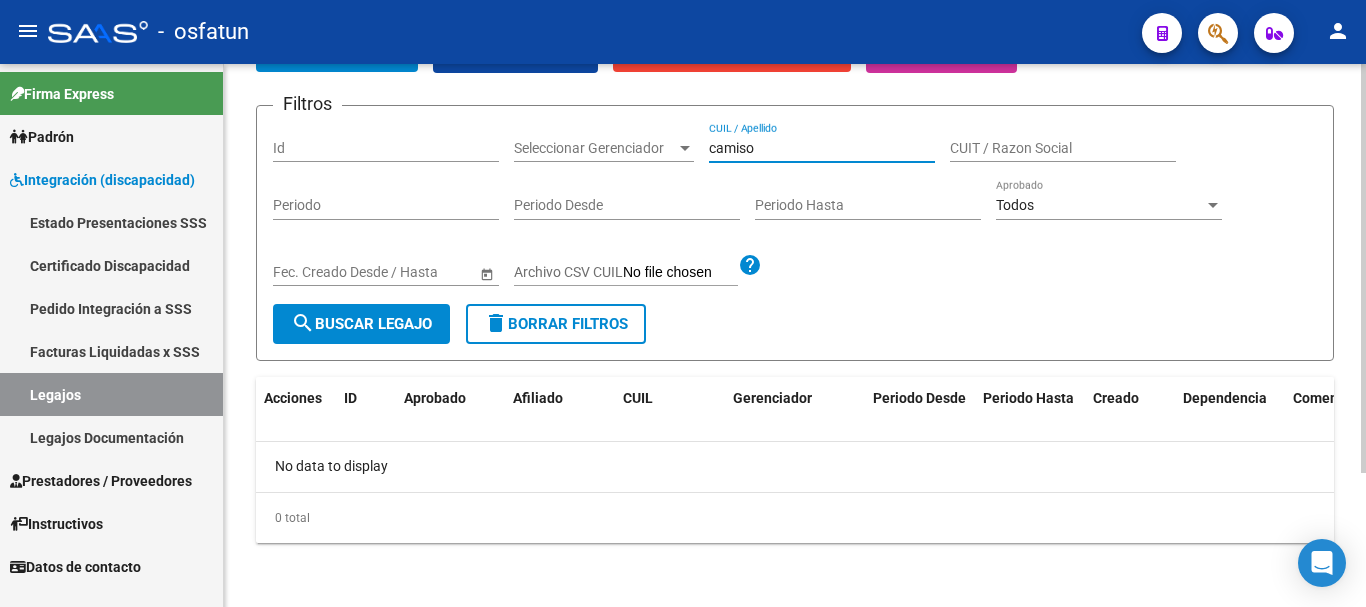type on "camiso" 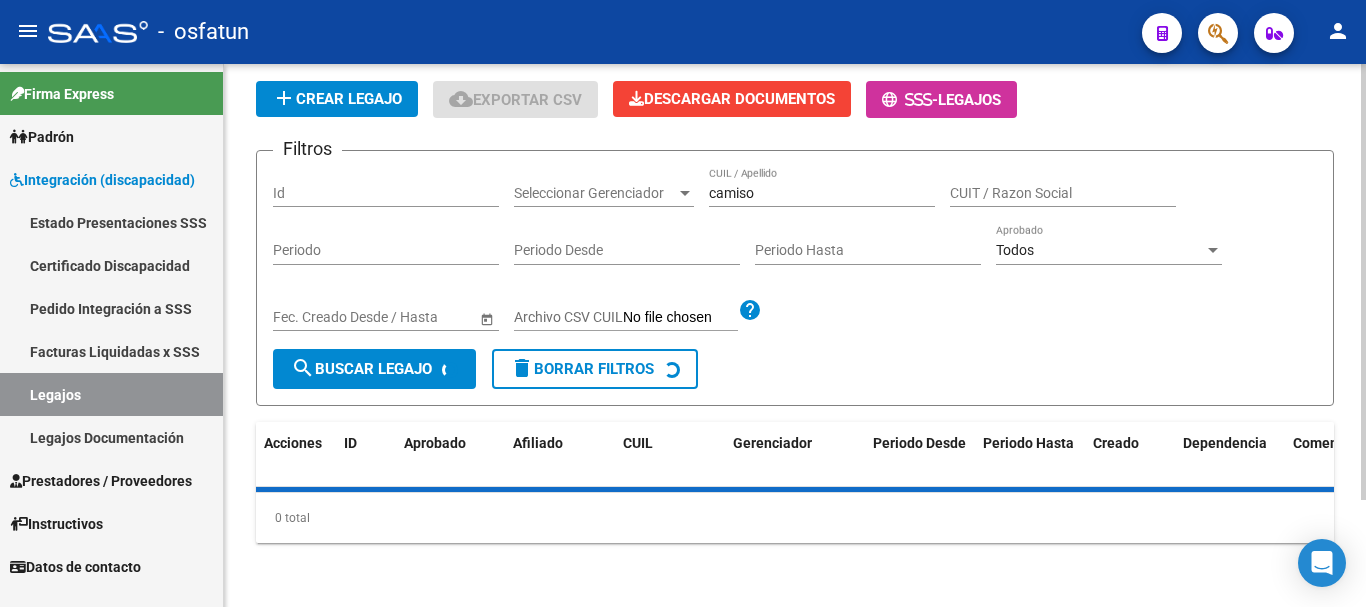scroll, scrollTop: 178, scrollLeft: 0, axis: vertical 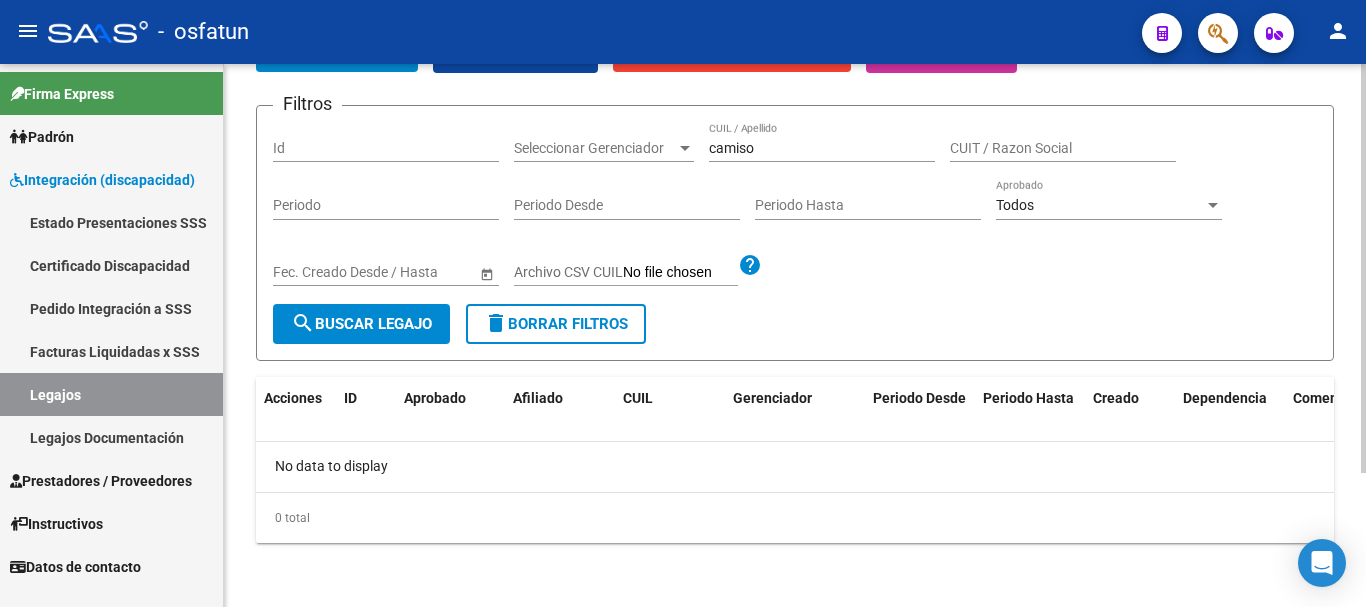 drag, startPoint x: 792, startPoint y: 158, endPoint x: 694, endPoint y: 325, distance: 193.63109 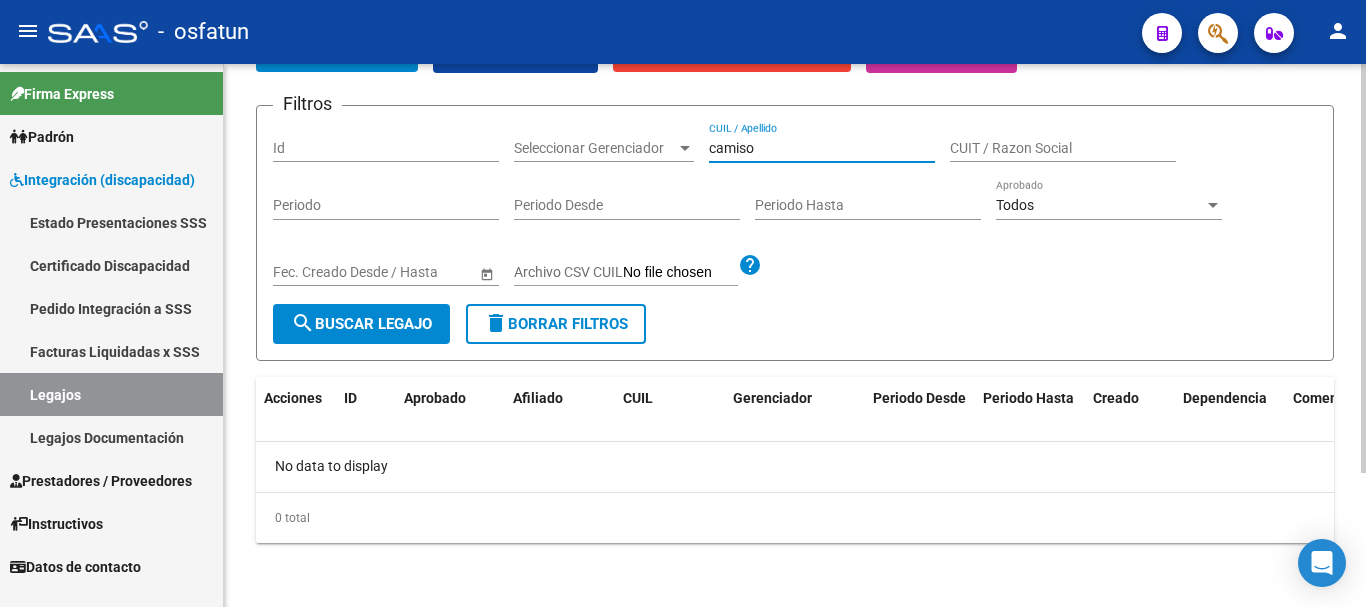 drag, startPoint x: 799, startPoint y: 149, endPoint x: 670, endPoint y: 148, distance: 129.00388 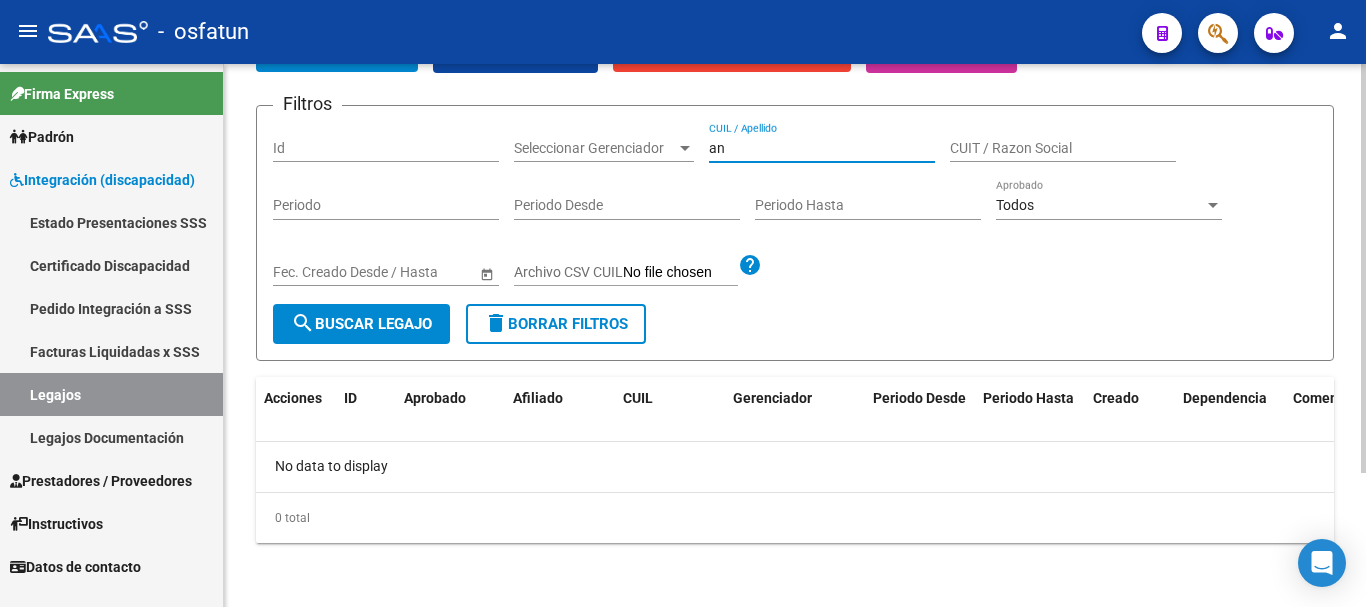 type on "a" 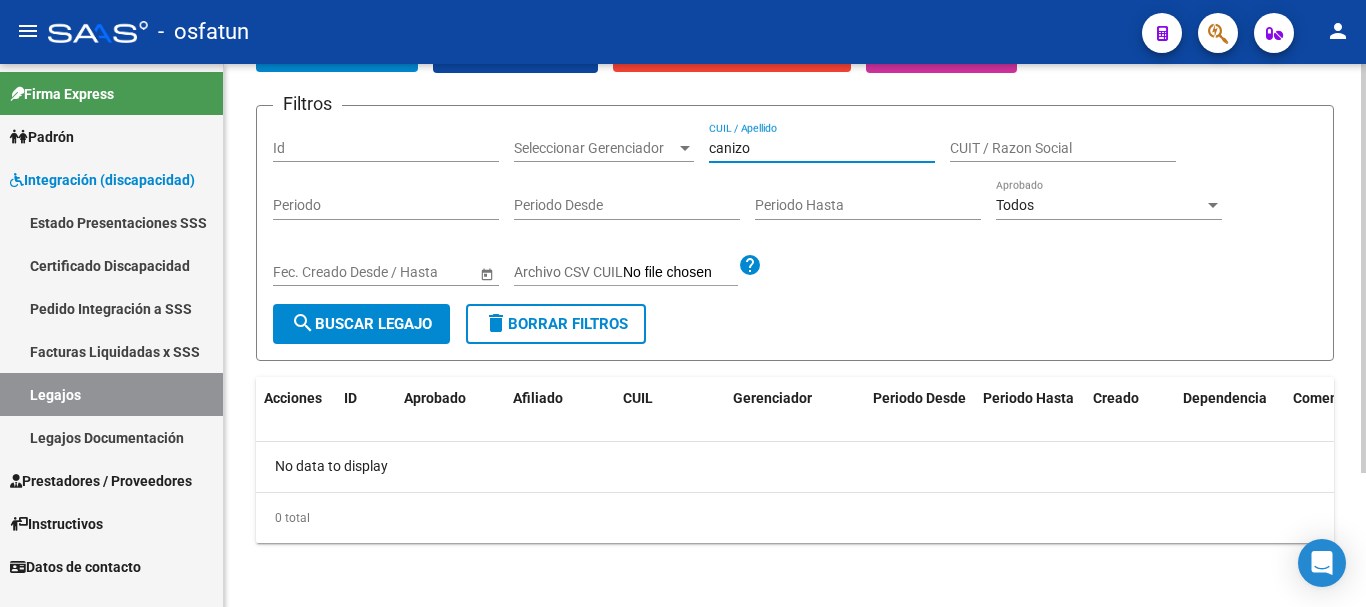 type on "canizo" 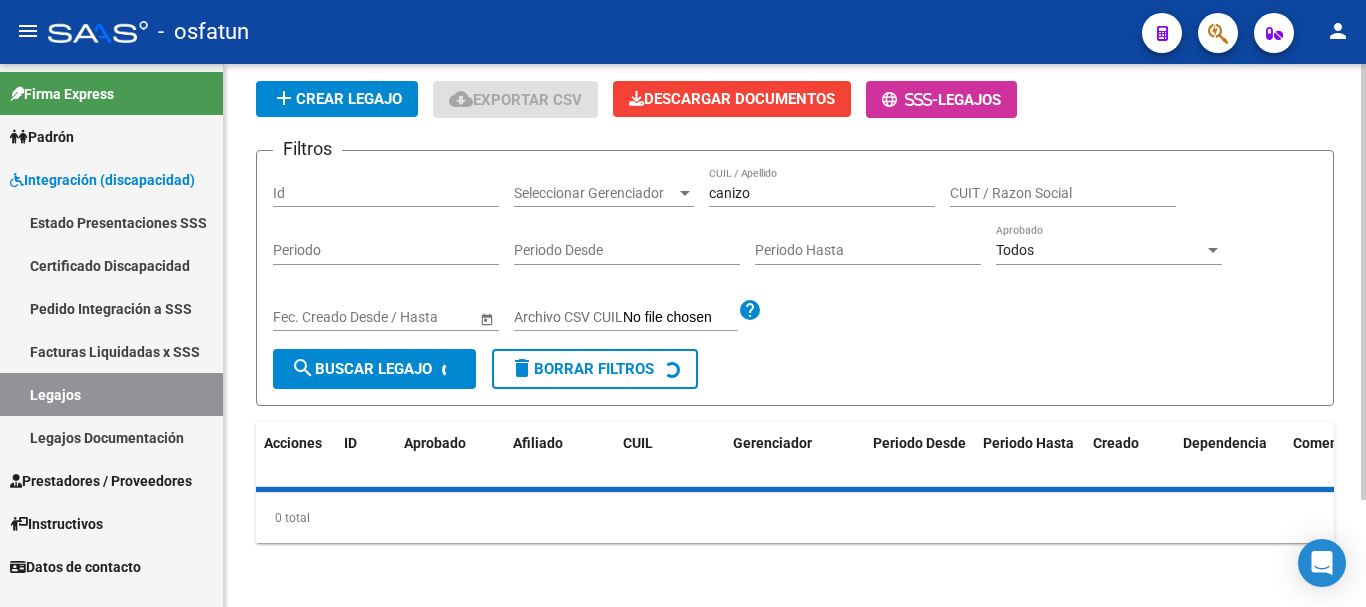 scroll, scrollTop: 178, scrollLeft: 0, axis: vertical 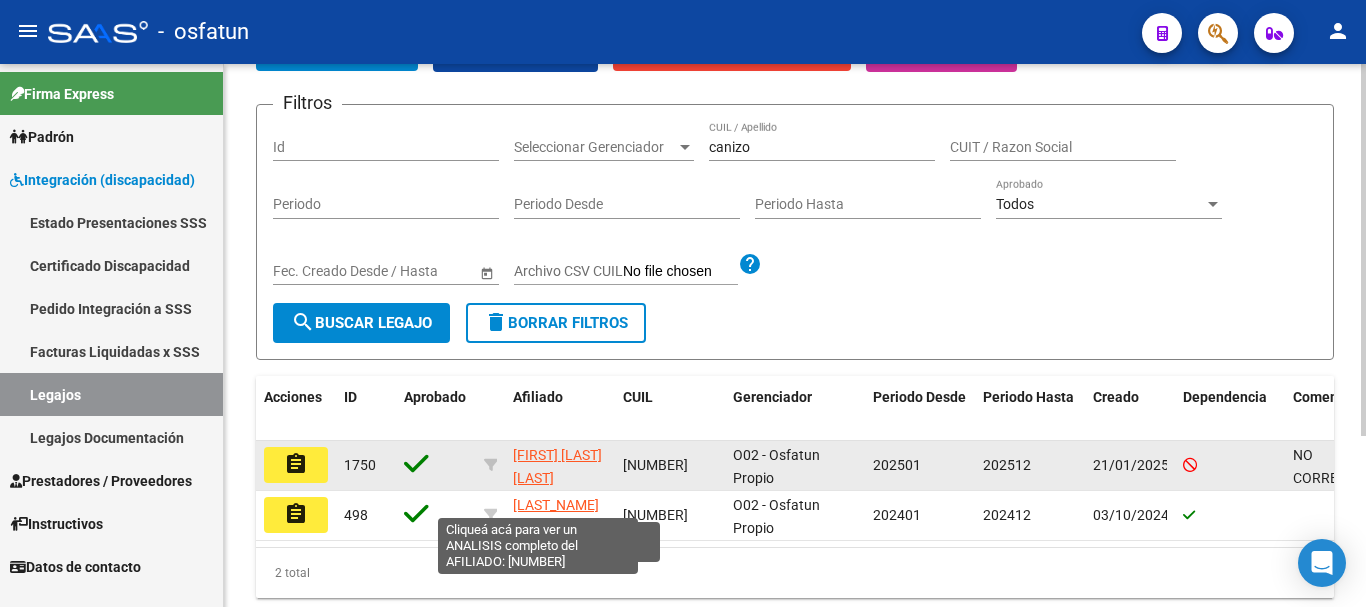click on "[FIRST] [LAST] [LAST]" 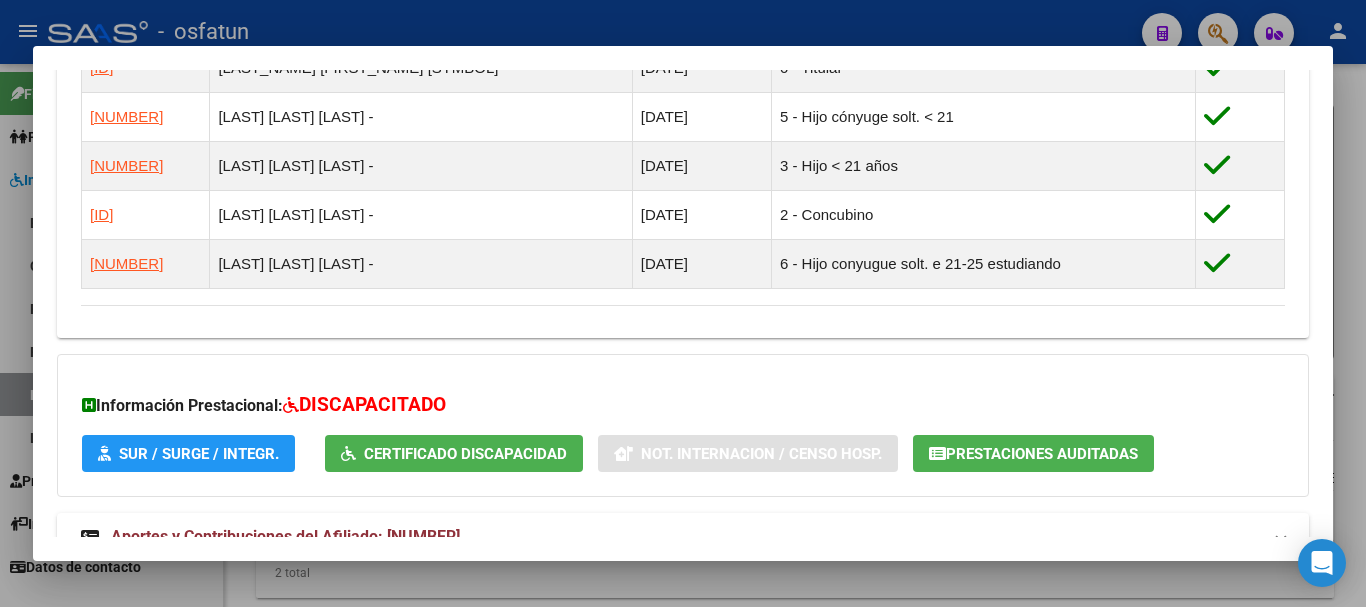 scroll, scrollTop: 1331, scrollLeft: 0, axis: vertical 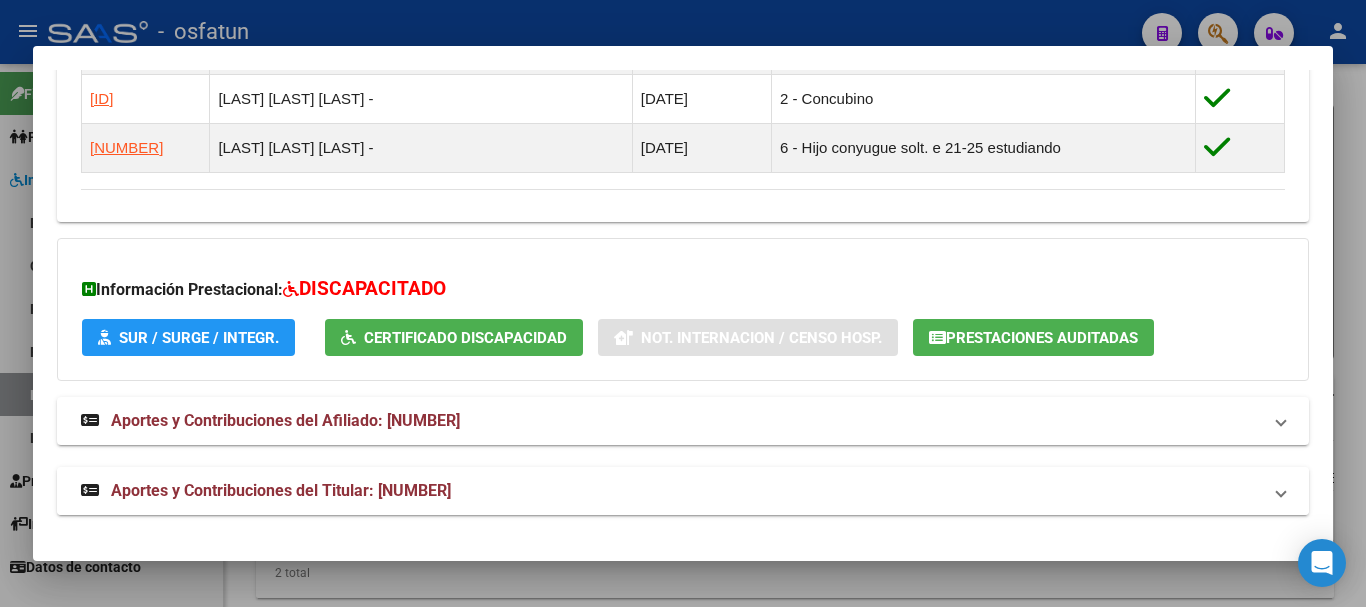 drag, startPoint x: 242, startPoint y: 489, endPoint x: 225, endPoint y: 488, distance: 17.029387 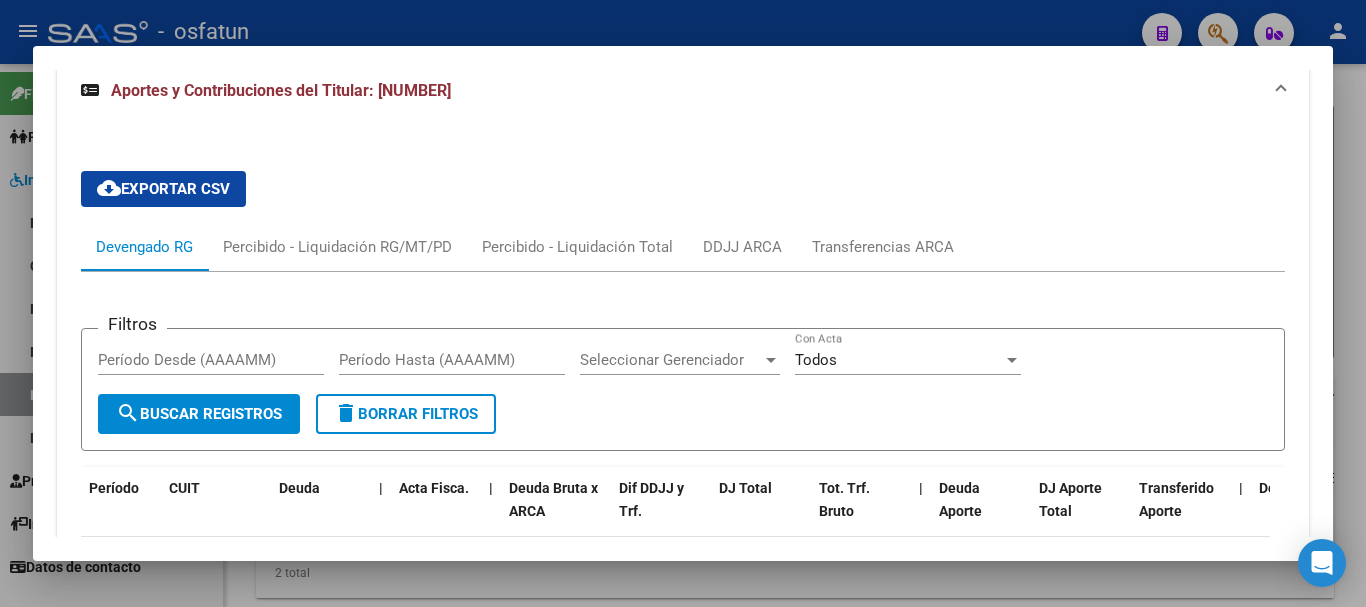 scroll, scrollTop: 2012, scrollLeft: 0, axis: vertical 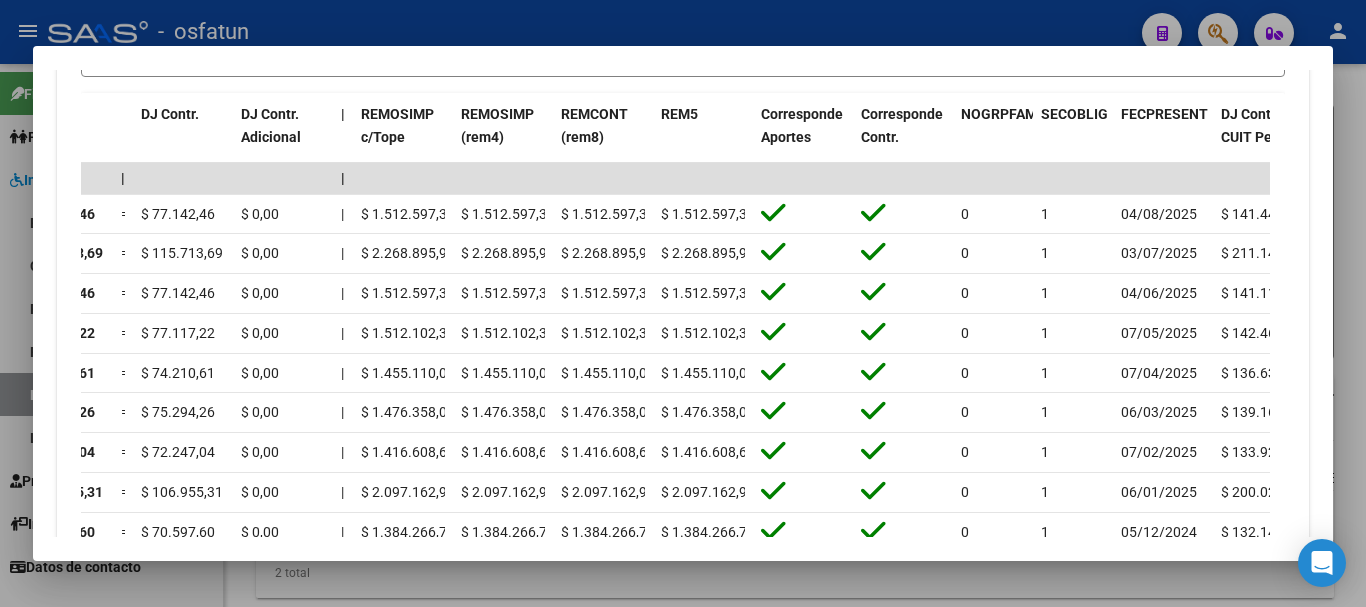click at bounding box center [683, 303] 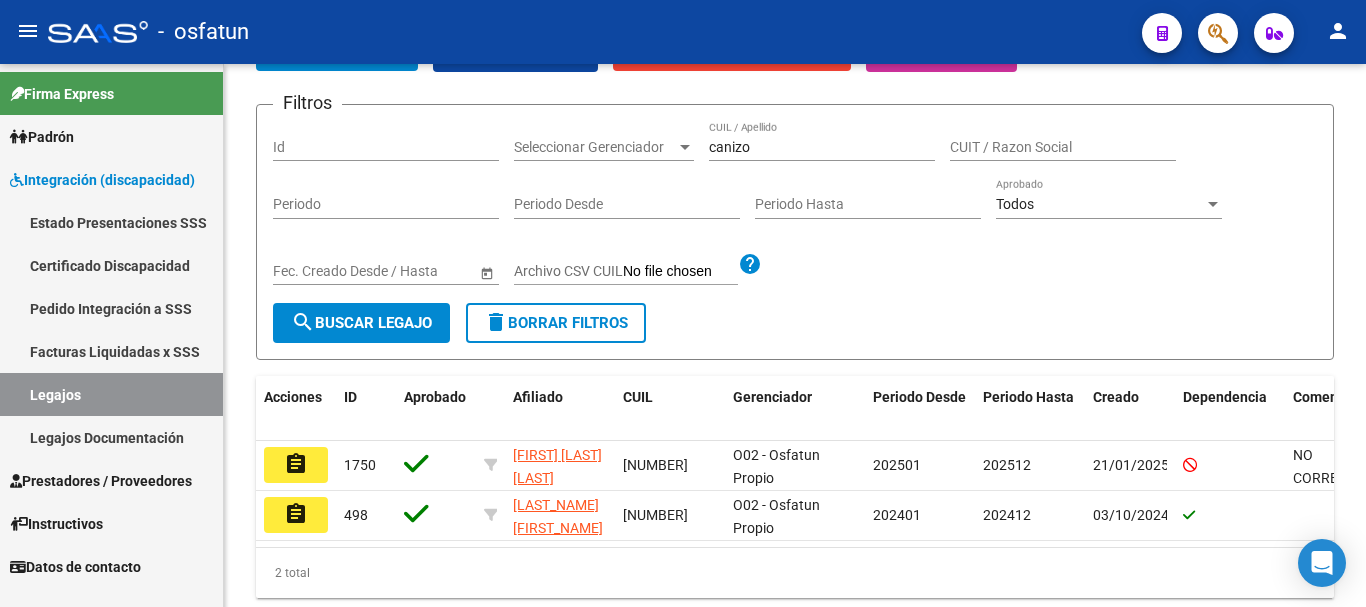 click on "Prestadores / Proveedores" at bounding box center (101, 481) 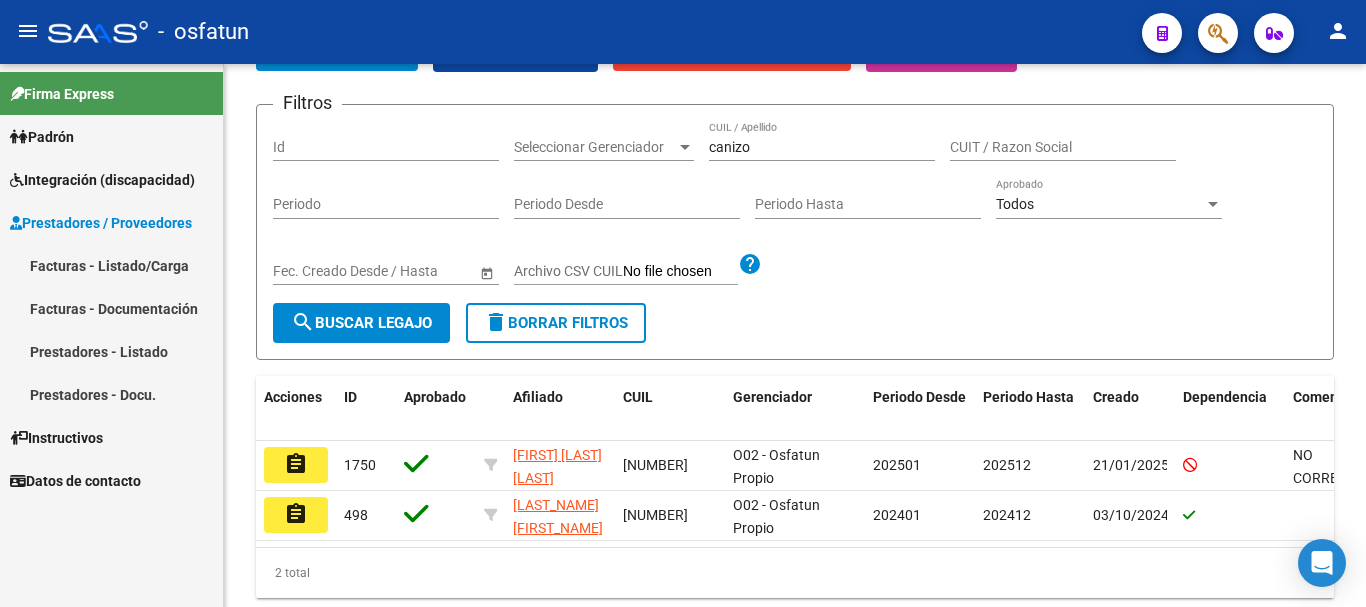 click on "Facturas - Listado/Carga" at bounding box center [111, 265] 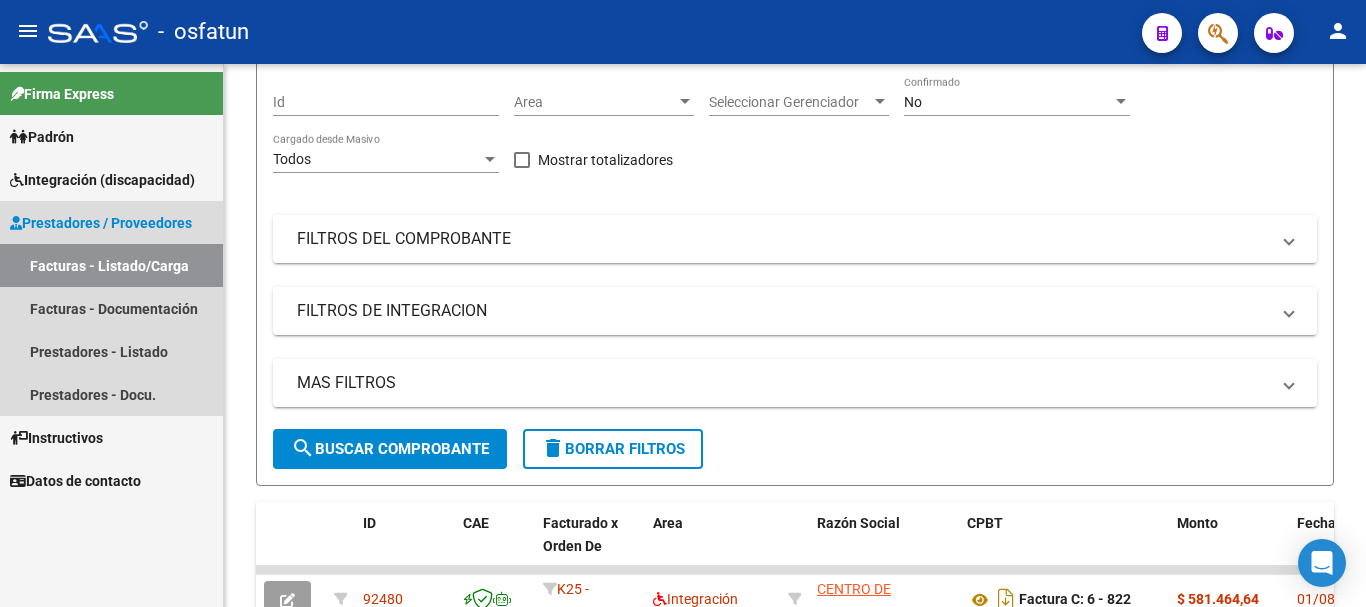 click on "Facturas - Listado/Carga" at bounding box center (111, 265) 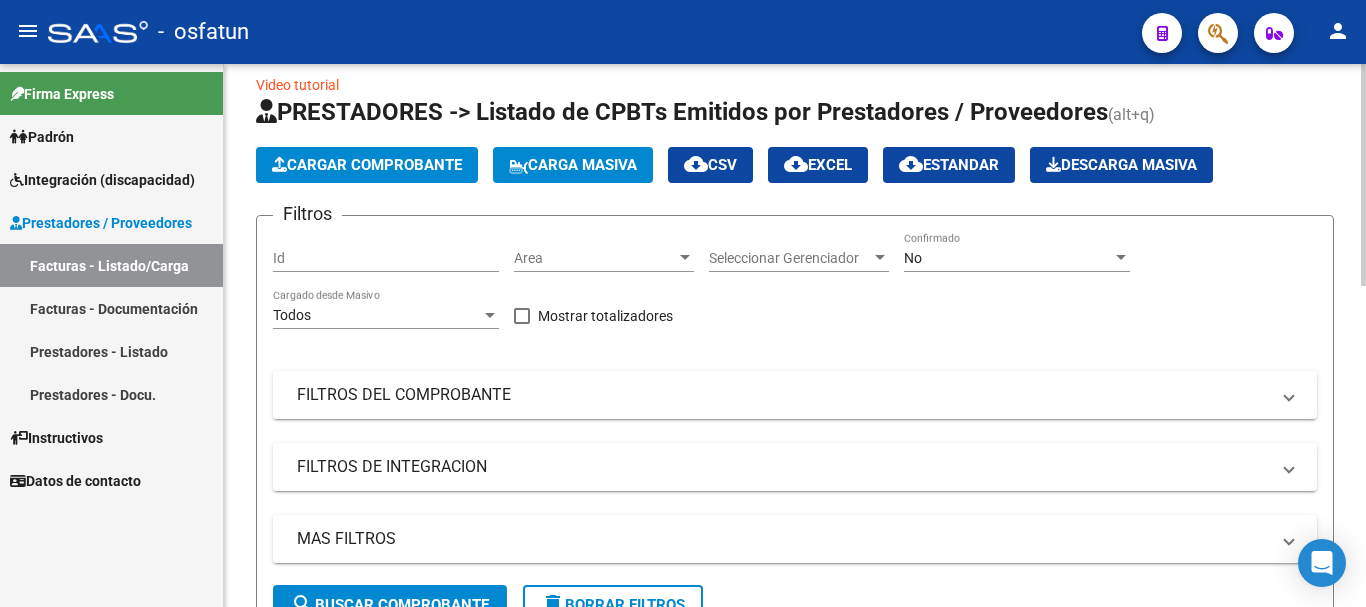 scroll, scrollTop: 0, scrollLeft: 0, axis: both 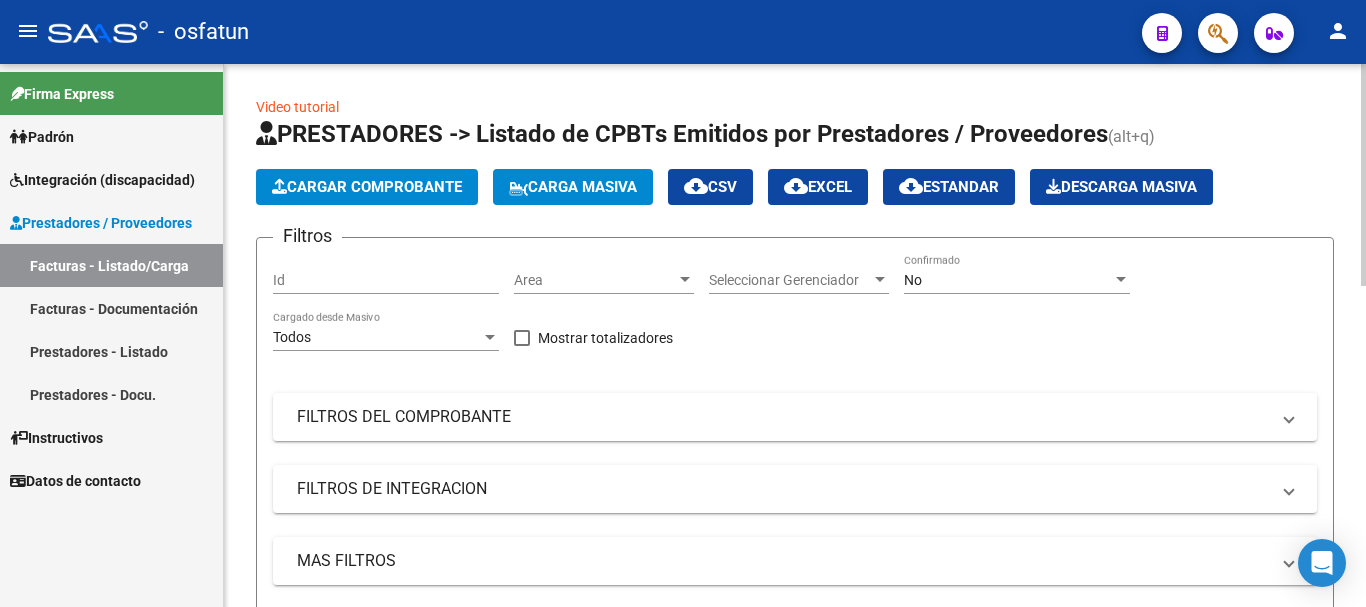 click on "Video tutorial   PRESTADORES -> Listado de CPBTs Emitidos por Prestadores / Proveedores (alt+q)   Cargar Comprobante
Carga Masiva  cloud_download  CSV  cloud_download  EXCEL  cloud_download  Estandar   Descarga Masiva
Filtros Id Area Area Seleccionar Gerenciador Seleccionar Gerenciador No Confirmado Todos Cargado desde Masivo   Mostrar totalizadores   FILTROS DEL COMPROBANTE  Comprobante Tipo Comprobante Tipo Start date – End date Fec. Comprobante Desde / Hasta Días Emisión Desde(cant. días) Días Emisión Hasta(cant. días) CUIT / Razón Social Pto. Venta Nro. Comprobante Código SSS CAE Válido CAE Válido Todos Cargado Módulo Hosp. Todos Tiene facturacion Apócrifa Hospital Refes  FILTROS DE INTEGRACION  Todos Cargado en Para Enviar SSS Período De Prestación Campos del Archivo de Rendición Devuelto x SSS (dr_envio) Todos Rendido x SSS (dr_envio) Tipo de Registro Tipo de Registro Período Presentación Período Presentación Campos del Legajo Asociado (preaprobación) Todos  MAS FILTROS  Op" 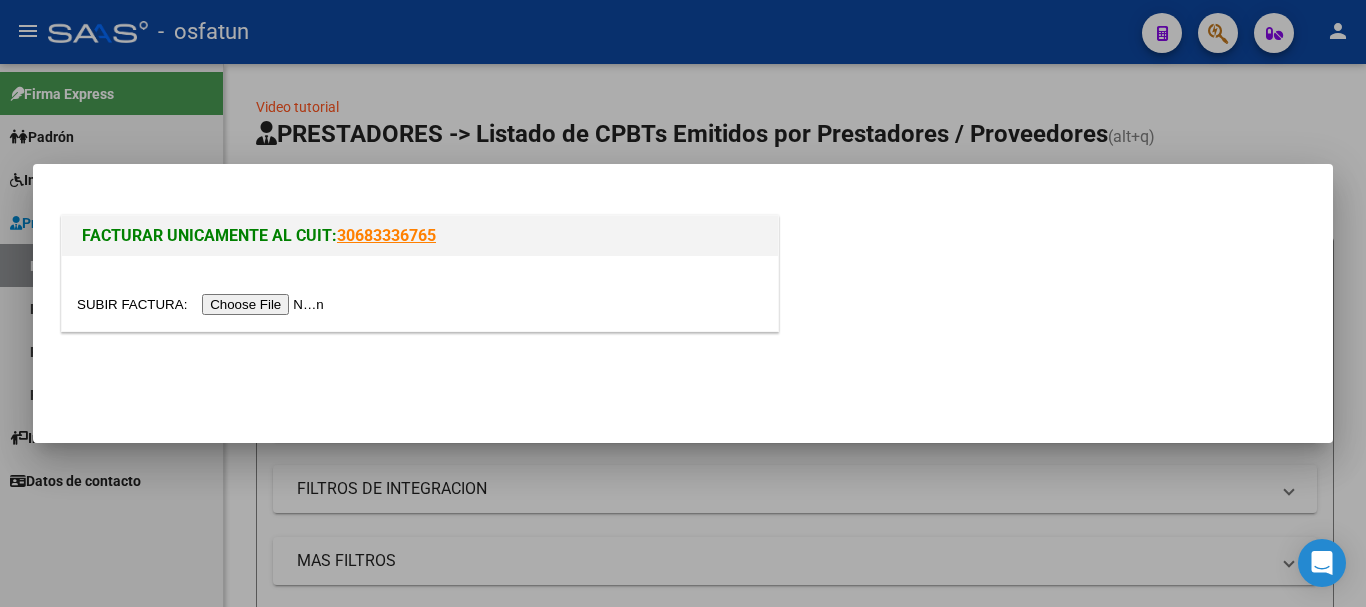 click at bounding box center [203, 304] 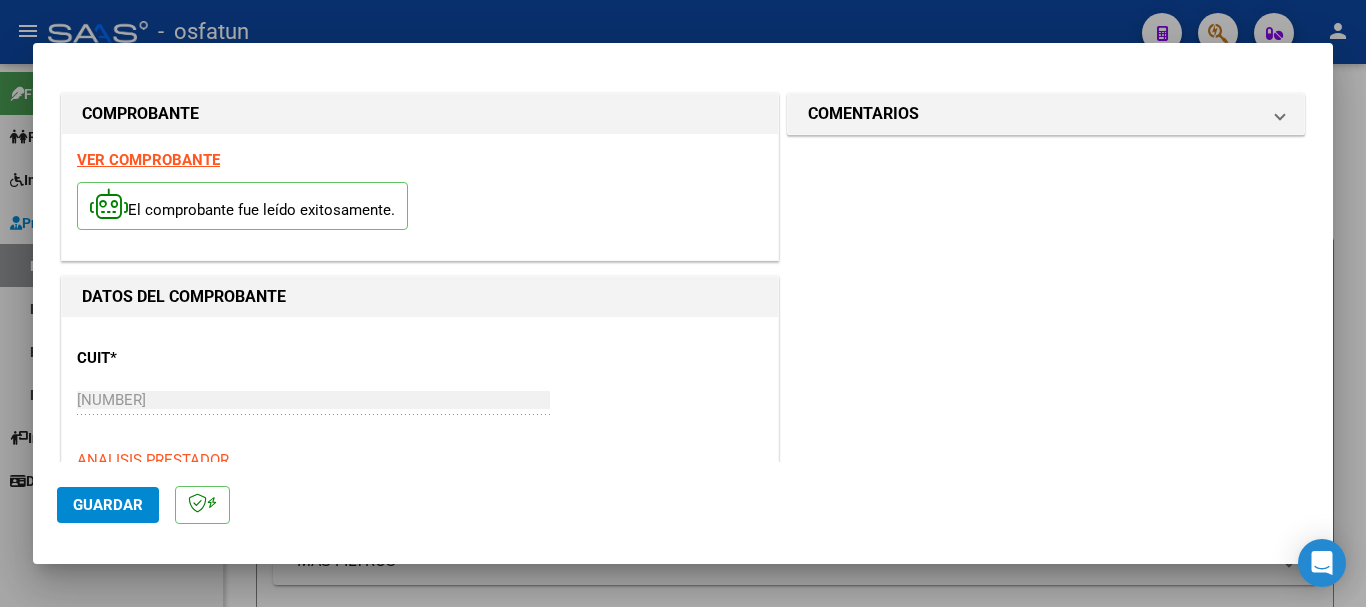 click on "COMPROBANTE VER COMPROBANTE          El comprobante fue leído exitosamente.  DATOS DEL COMPROBANTE CUIT  *   [CUIT] Ingresar CUIT  ANALISIS PRESTADOR  SALAZAR PAZ VANINA MERCEDES  ARCA Padrón  Area destinado * Integración Seleccionar Area  Facturado por orden de  O02 - Osfatun Propio Seleccionar Gerenciador Luego de guardar debe preaprobar la factura asociandola a un legajo de integración y subir la documentación respaldatoria (planilla de asistencia o ddjj para período de aislamiento)  Período de Prestación (Ej: 202305 para Mayo 2023    Ingrese el Período de Prestación como indica el ejemplo   Comprobante Tipo * Factura C Seleccionar Tipo Punto de Venta  *   1 Ingresar el Nro.  Número  *   250 Ingresar el Nro.  Monto  *   $ 307.654,34 Ingresar el monto  Fecha del Cpbt.  *   [DATE] Ingresar la fecha  CAE / CAEA (no ingrese CAI)    75313023879175 Ingresar el CAE o CAEA (no ingrese CAI)  Fecha Recibido  *   [DATE] Ingresar la fecha  Fecha de Vencimiento    Ingresar la fecha" at bounding box center [683, 264] 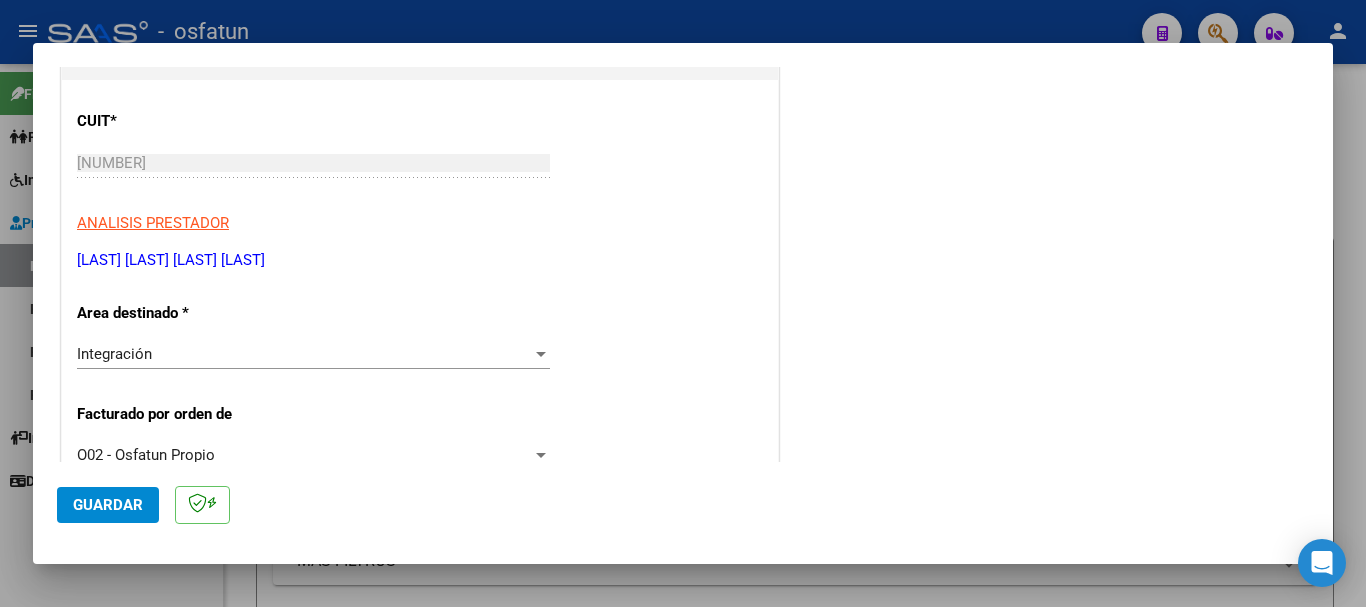 scroll, scrollTop: 286, scrollLeft: 0, axis: vertical 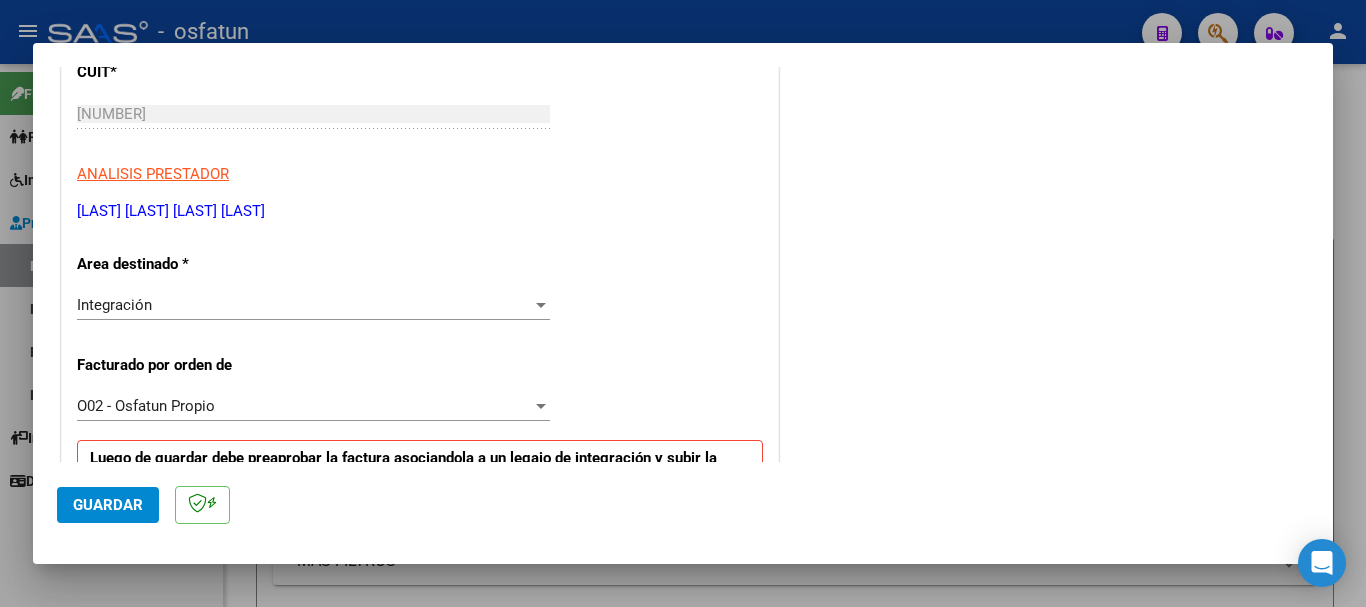 drag, startPoint x: 325, startPoint y: 208, endPoint x: 112, endPoint y: 211, distance: 213.02112 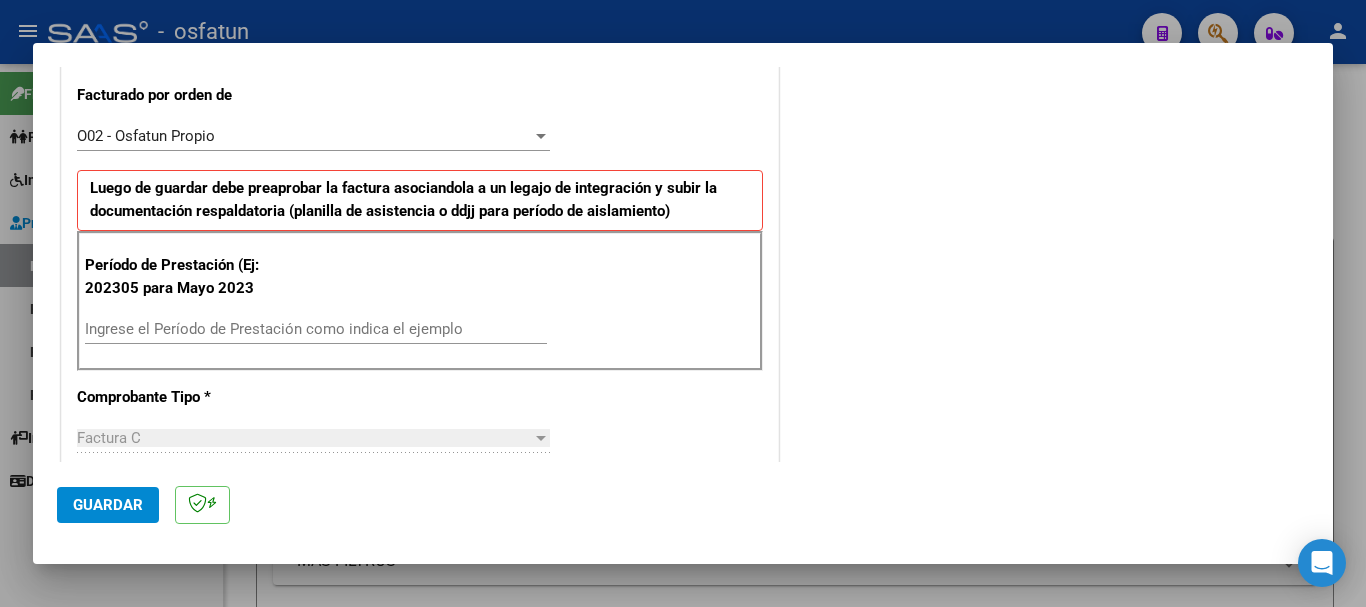 scroll, scrollTop: 589, scrollLeft: 0, axis: vertical 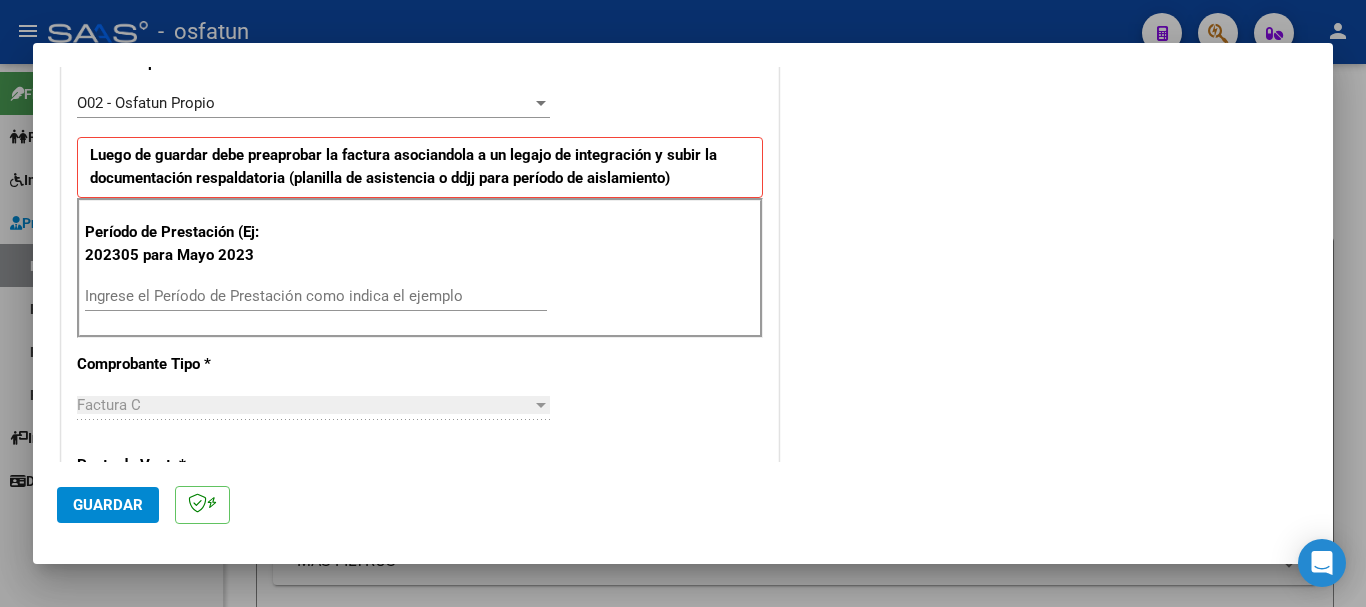 click on "Ingrese el Período de Prestación como indica el ejemplo" at bounding box center (316, 296) 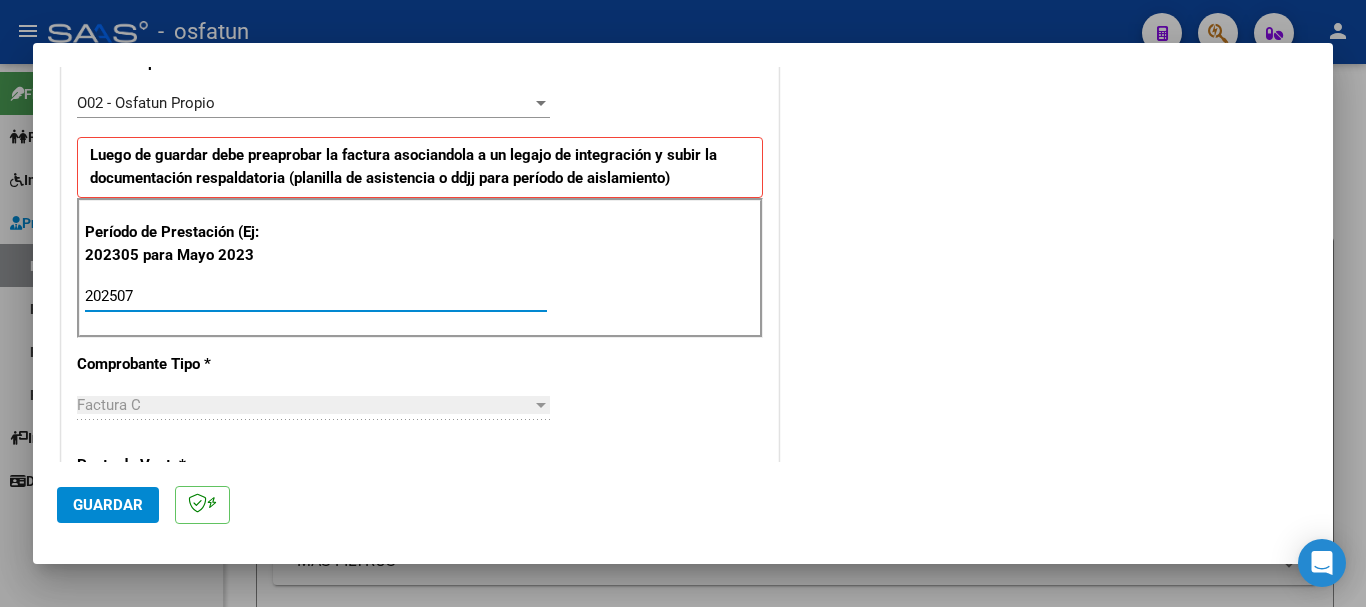 type on "202507" 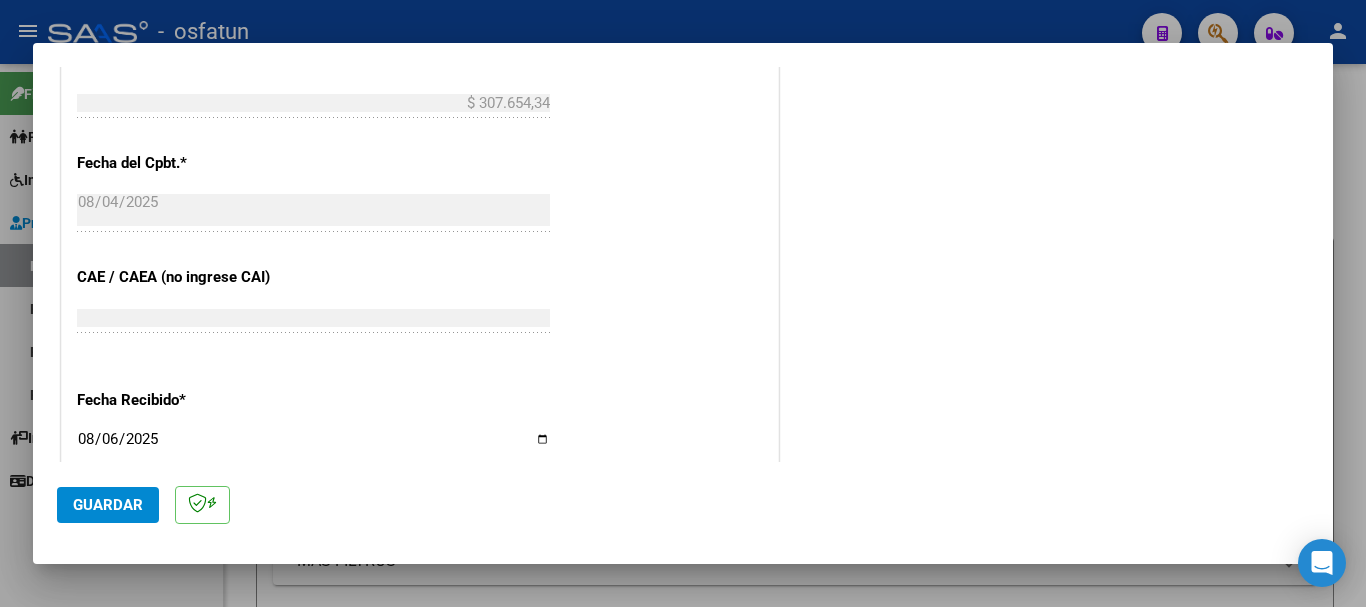 scroll, scrollTop: 1580, scrollLeft: 0, axis: vertical 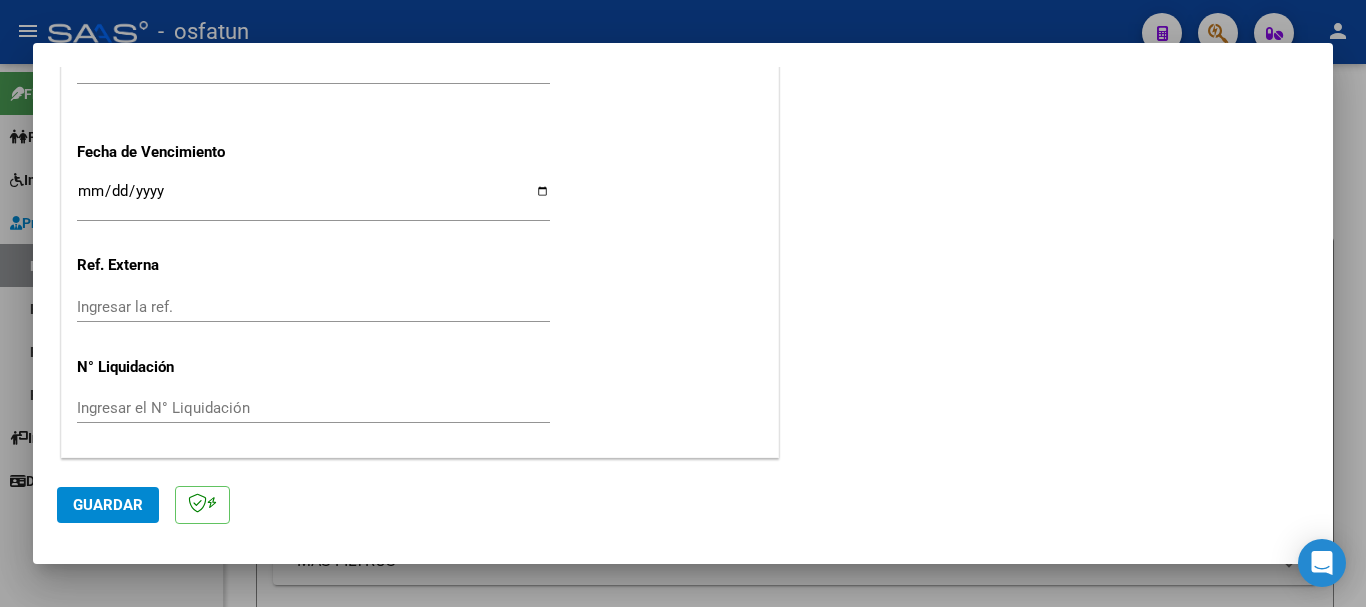 click on "Guardar" 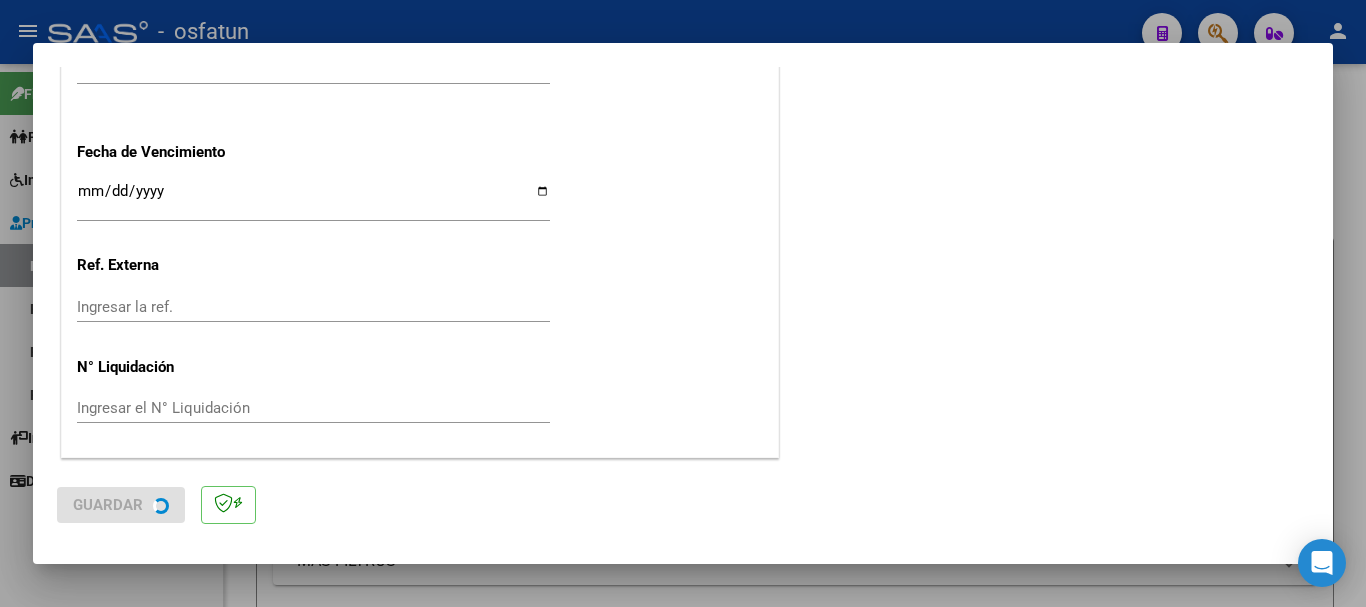 scroll, scrollTop: 0, scrollLeft: 0, axis: both 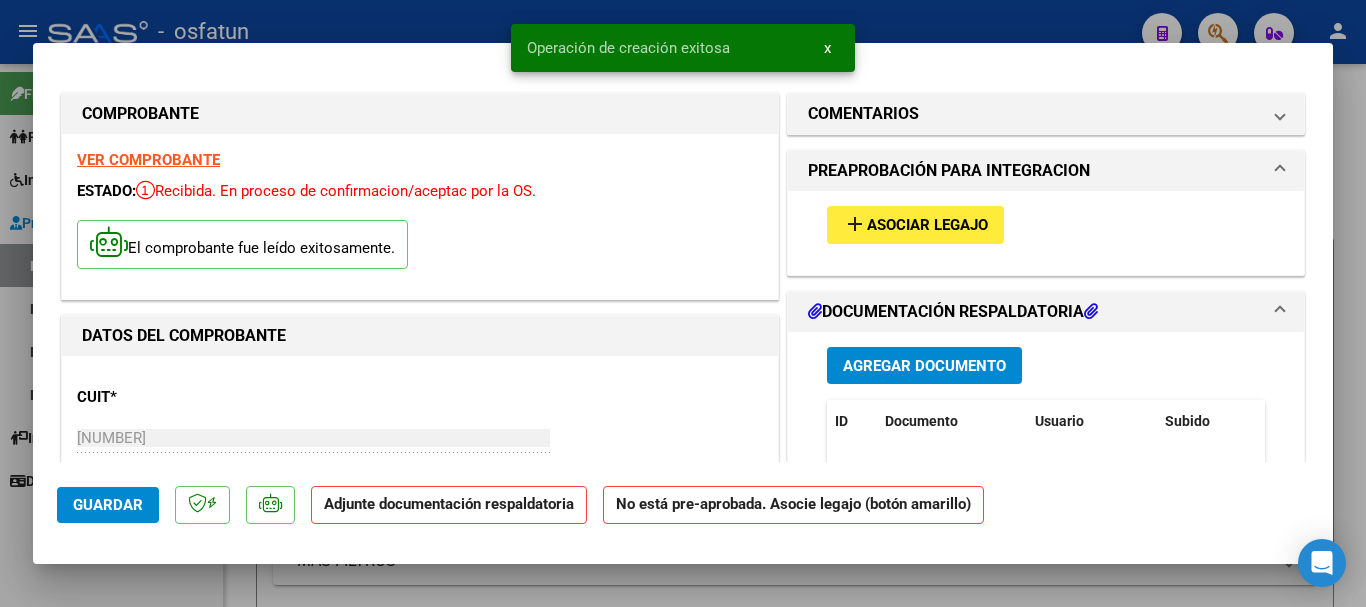 click on "Asociar Legajo" at bounding box center (927, 226) 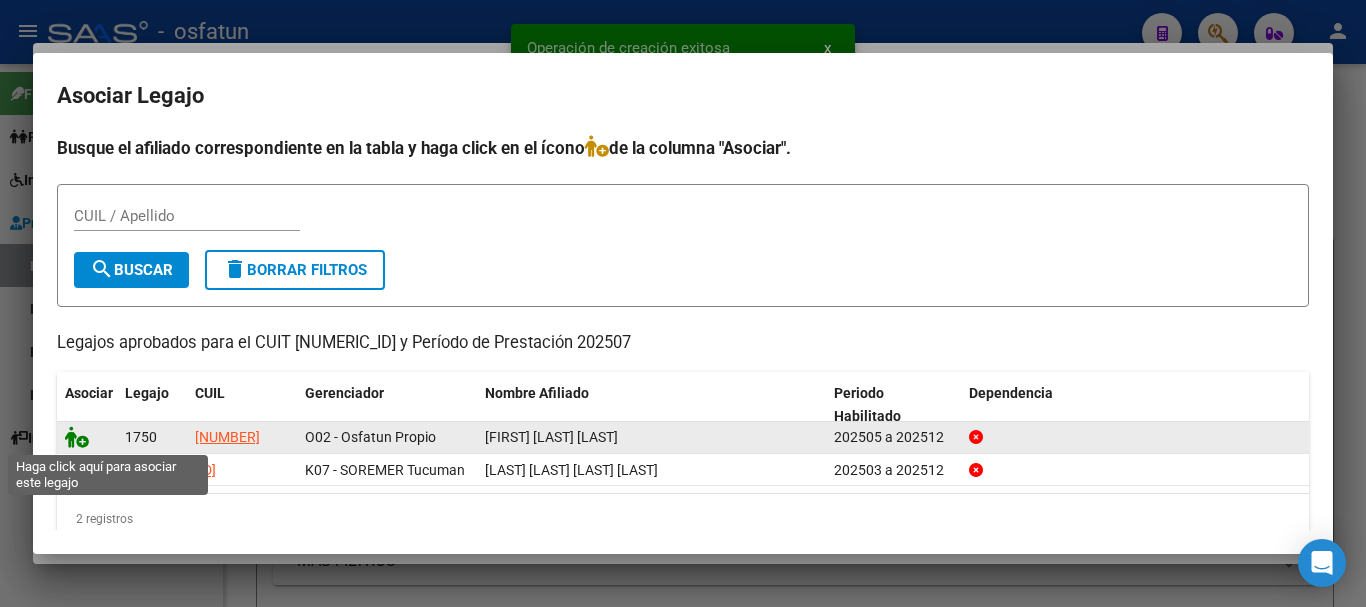 click 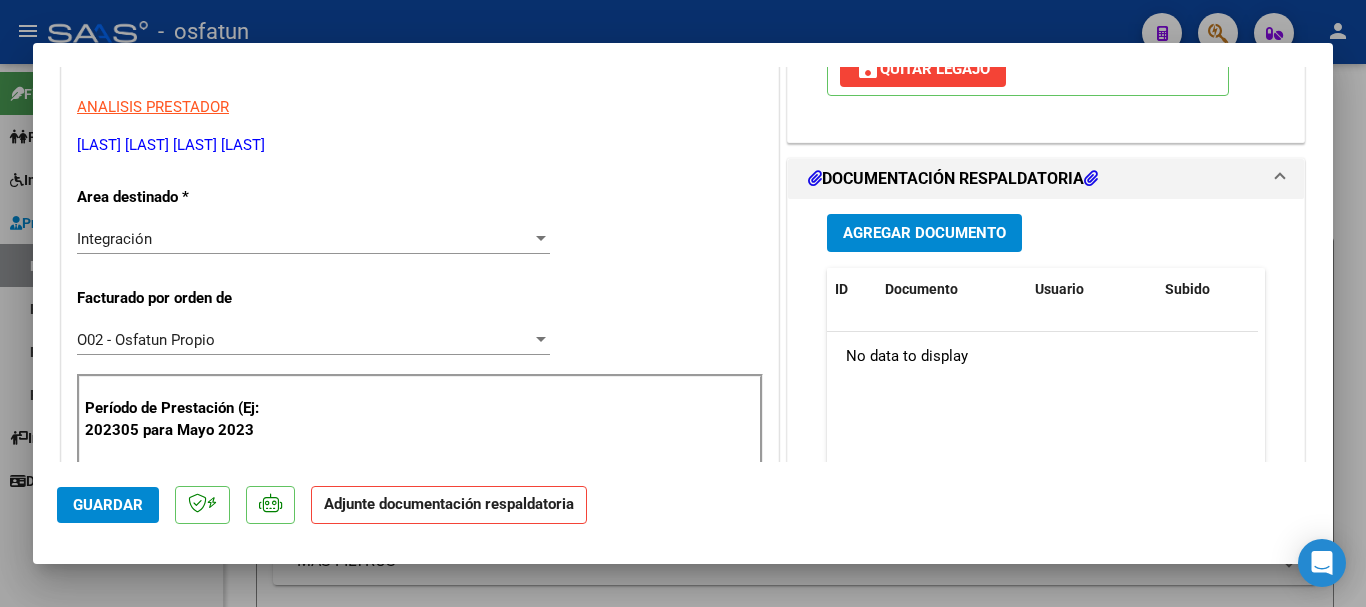 scroll, scrollTop: 28, scrollLeft: 0, axis: vertical 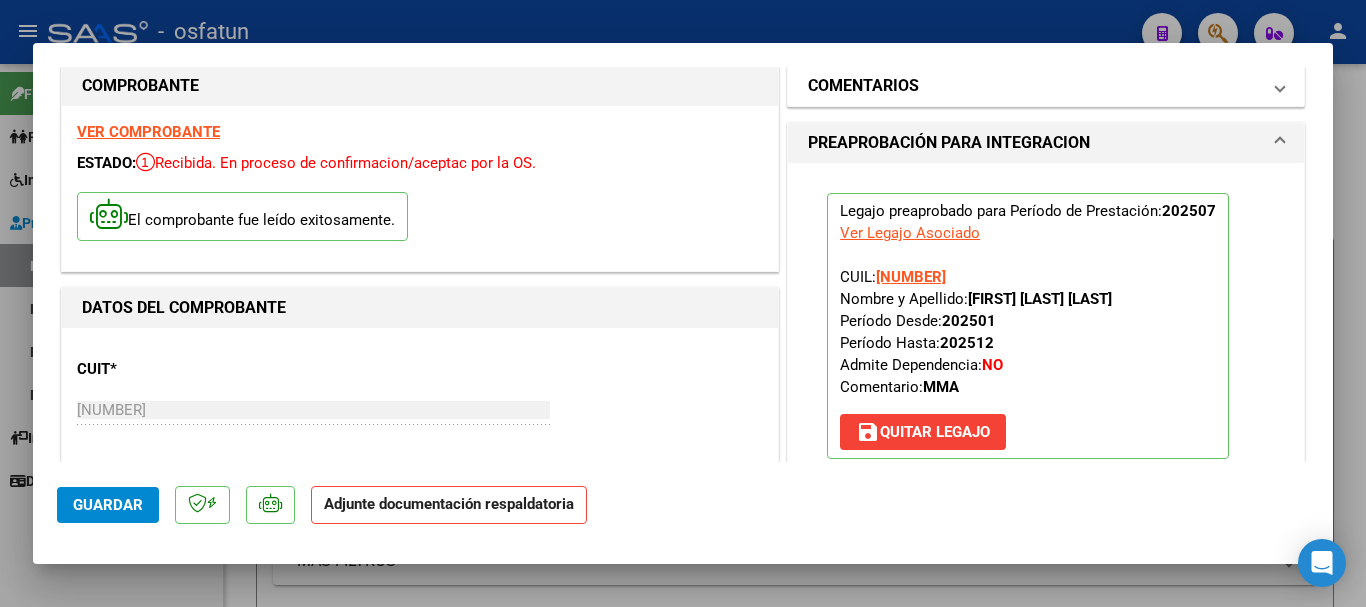 click on "COMENTARIOS" at bounding box center [1034, 86] 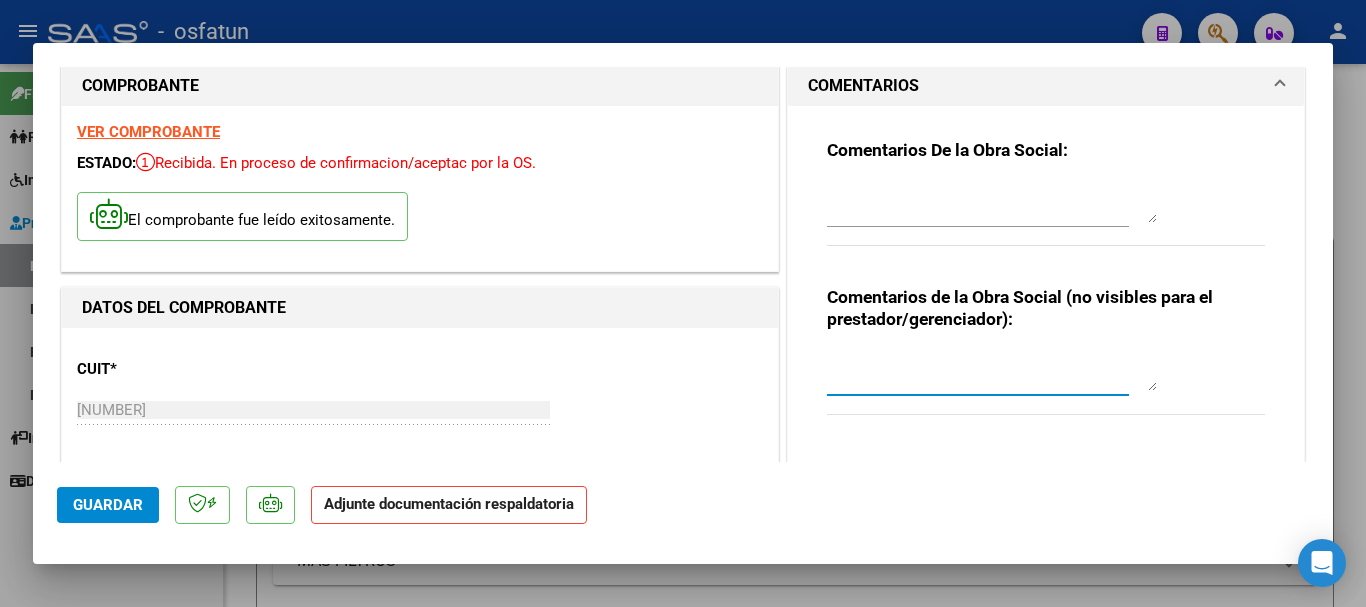 click at bounding box center [992, 371] 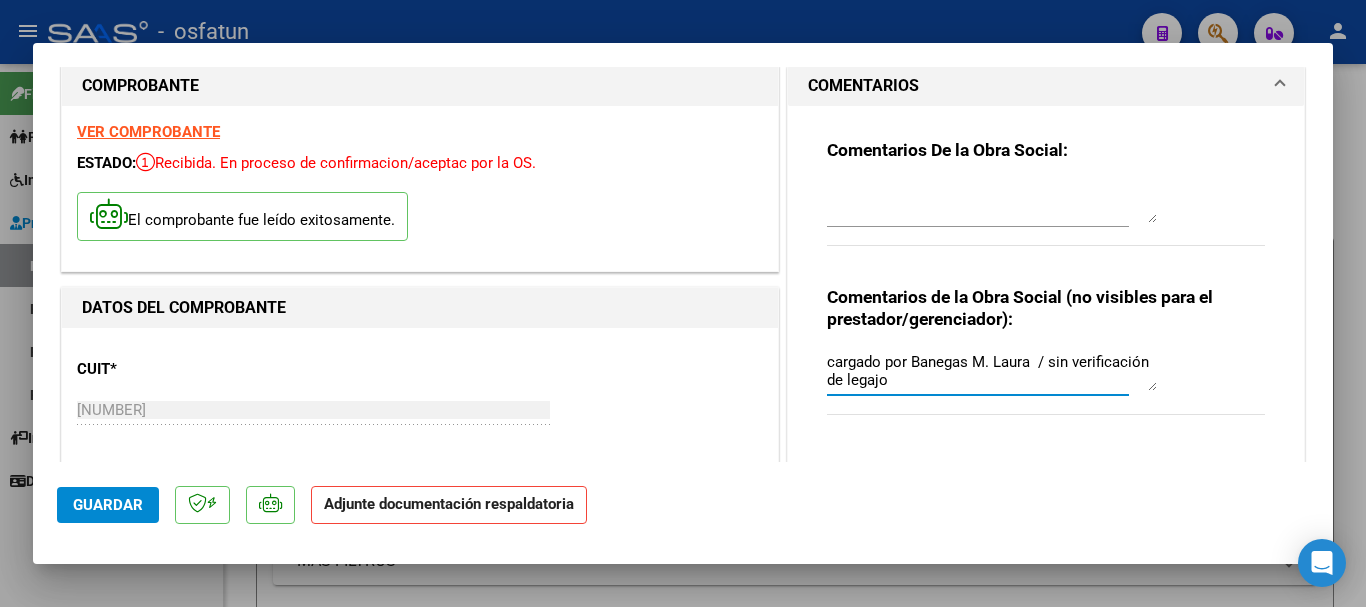 type on "cargado por Banegas M. Laura  / sin verificación de legajo" 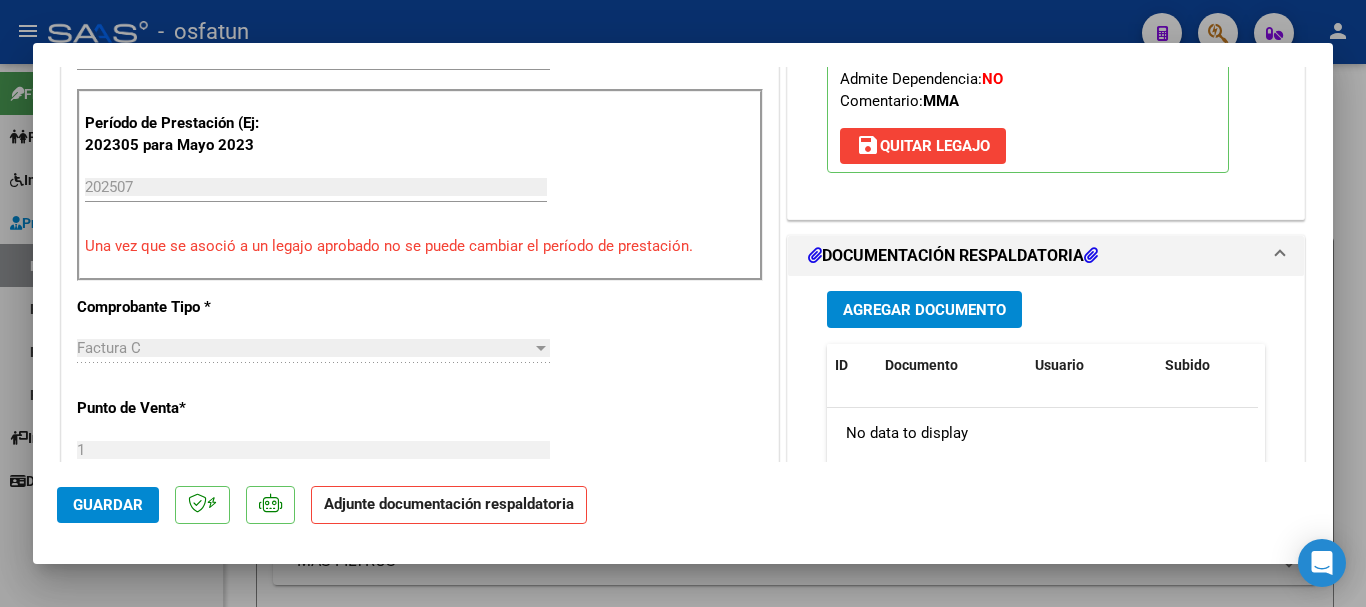 scroll, scrollTop: 755, scrollLeft: 0, axis: vertical 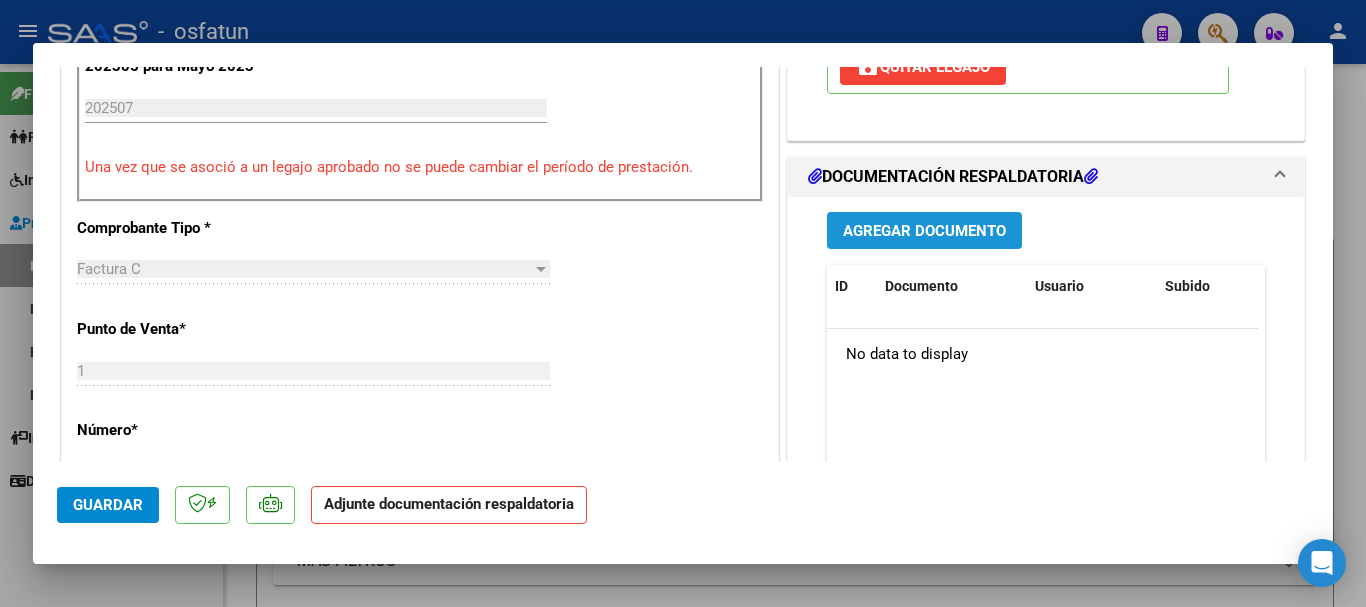 click on "Agregar Documento" at bounding box center (924, 231) 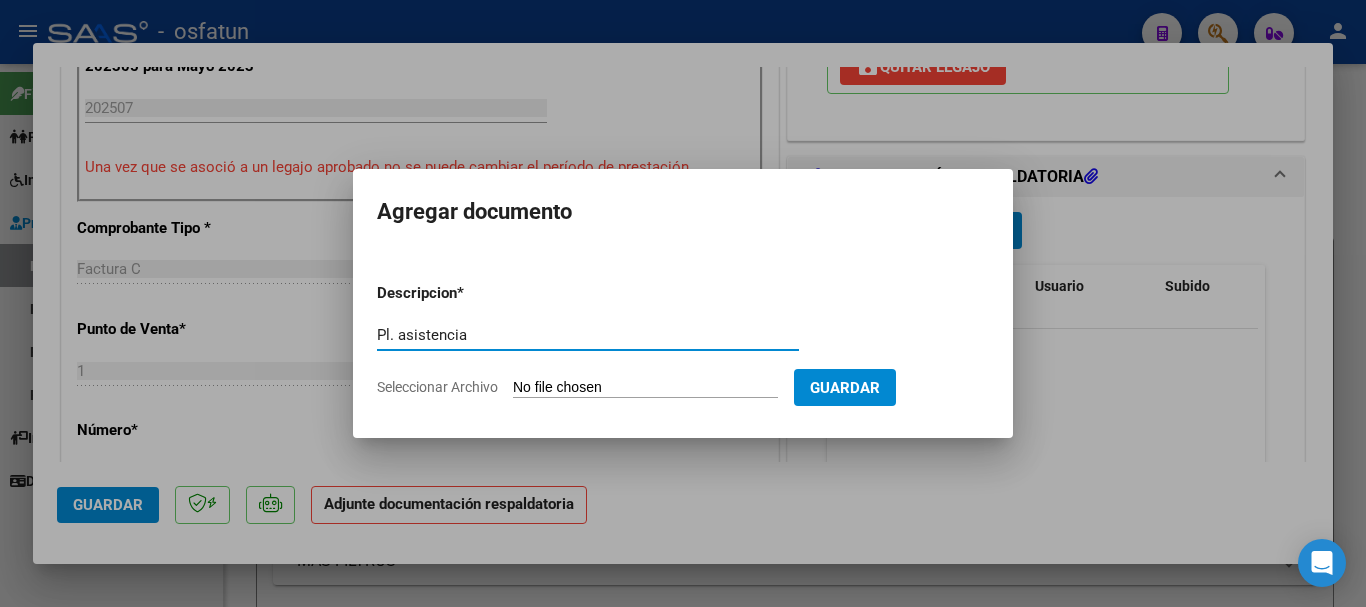 type on "Pl. asistencia" 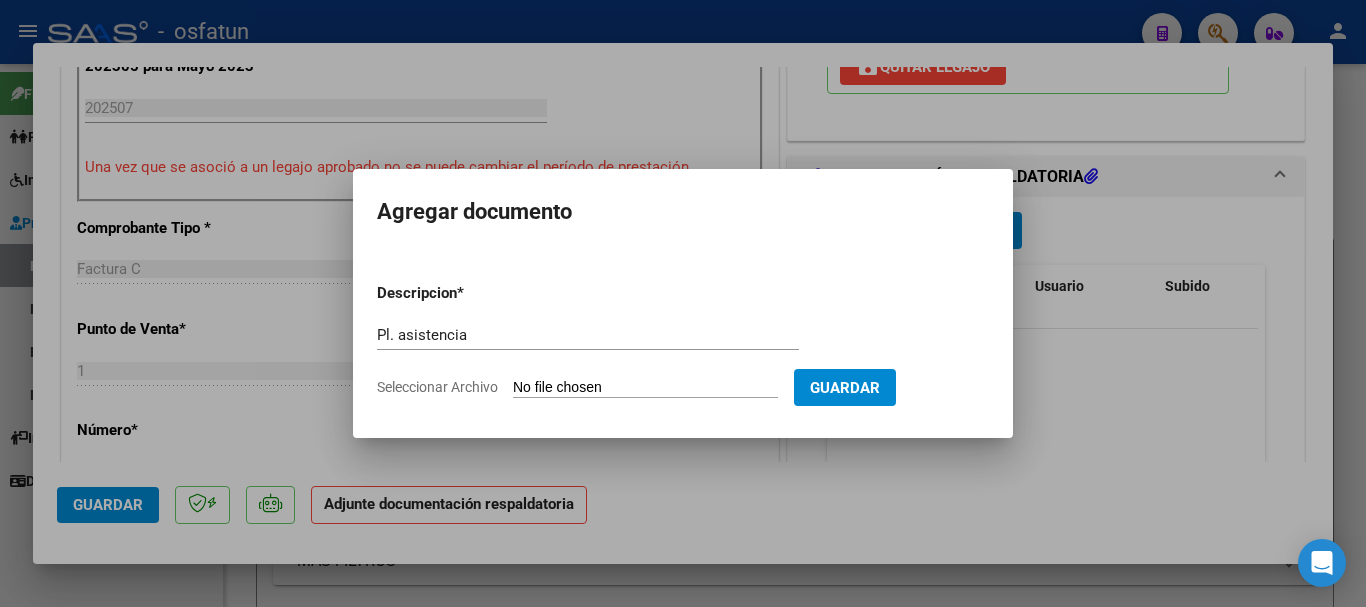 click on "Seleccionar Archivo" at bounding box center (645, 388) 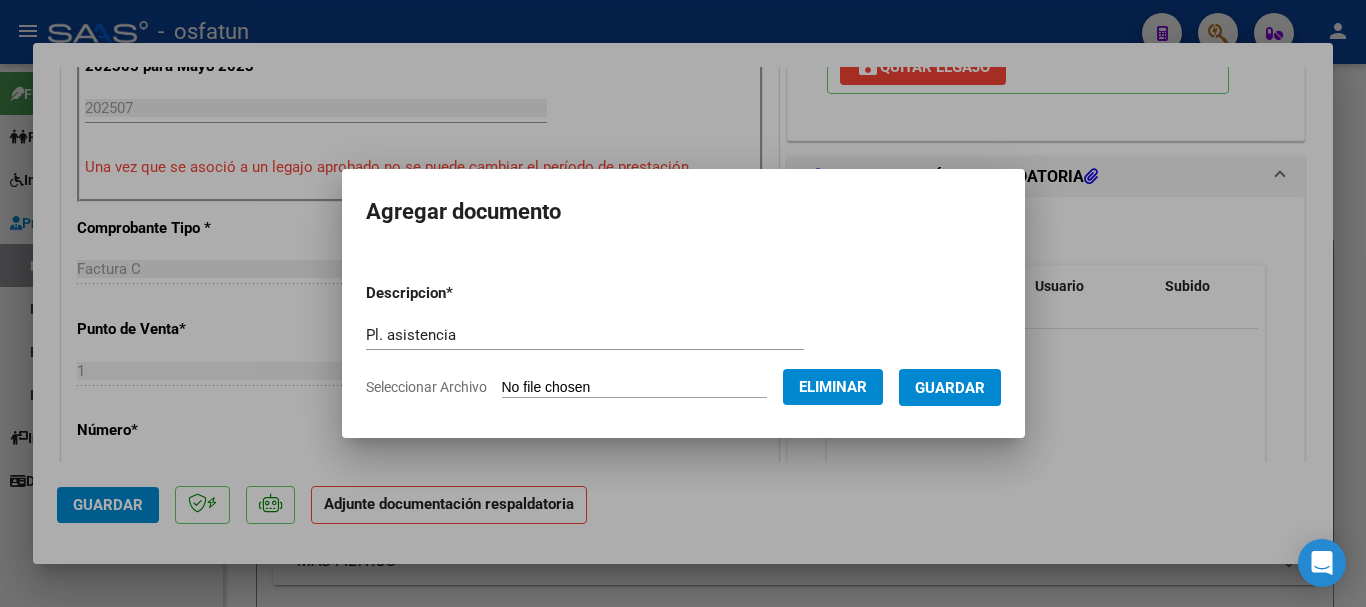 click on "Guardar" at bounding box center [950, 388] 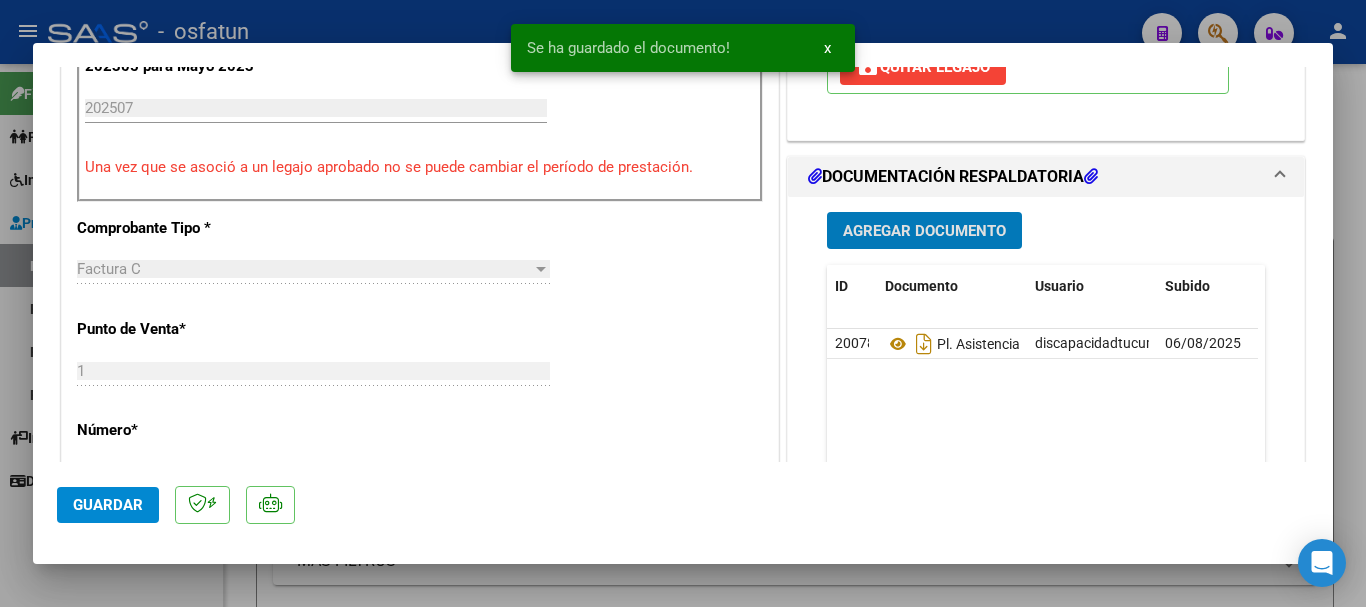 click on "Agregar Documento" at bounding box center (924, 231) 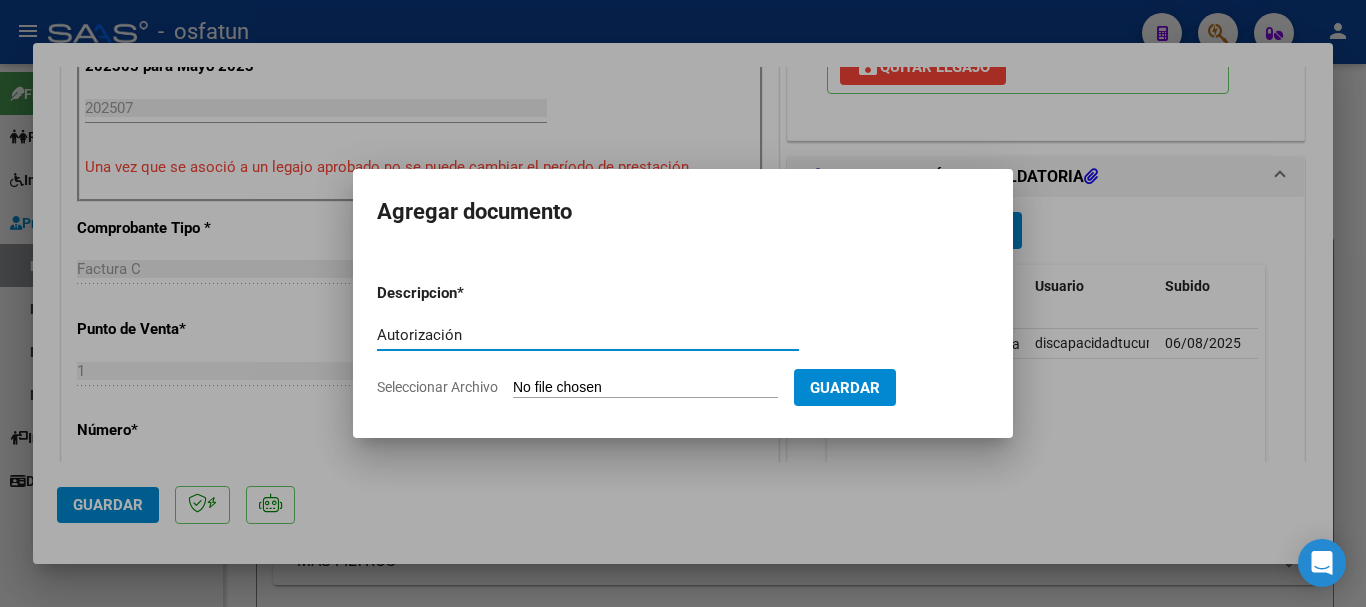 type on "Autorización" 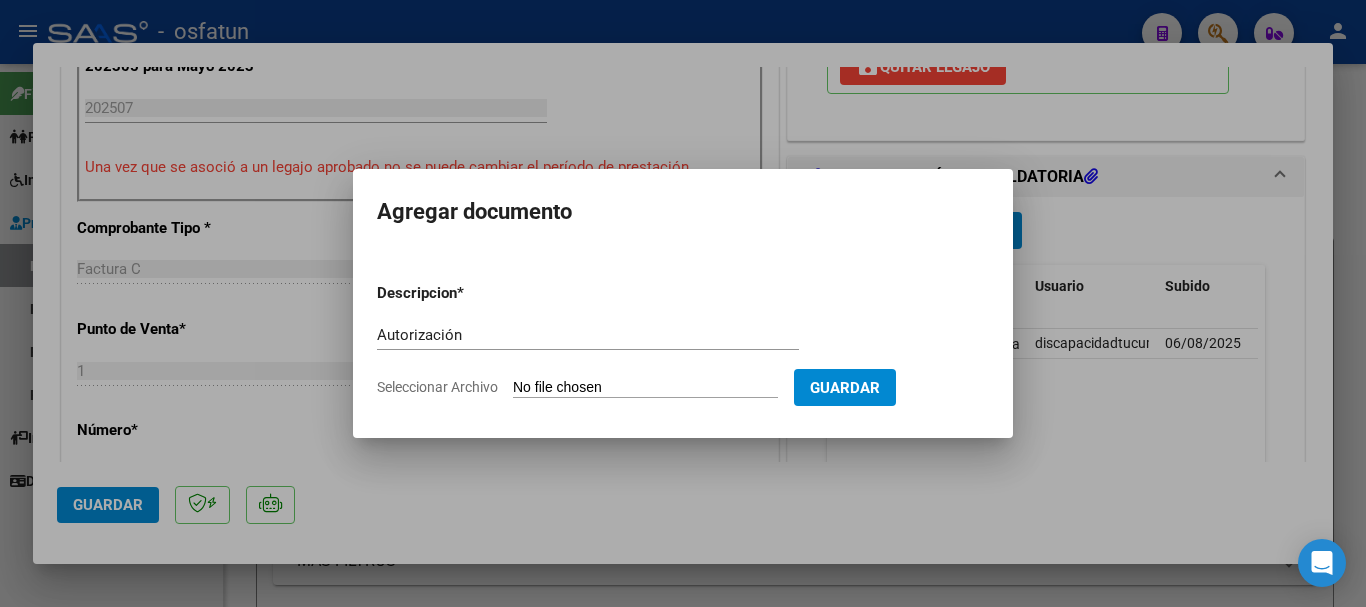 type on "C:\fakepath\order_3417087 autorización.pdf" 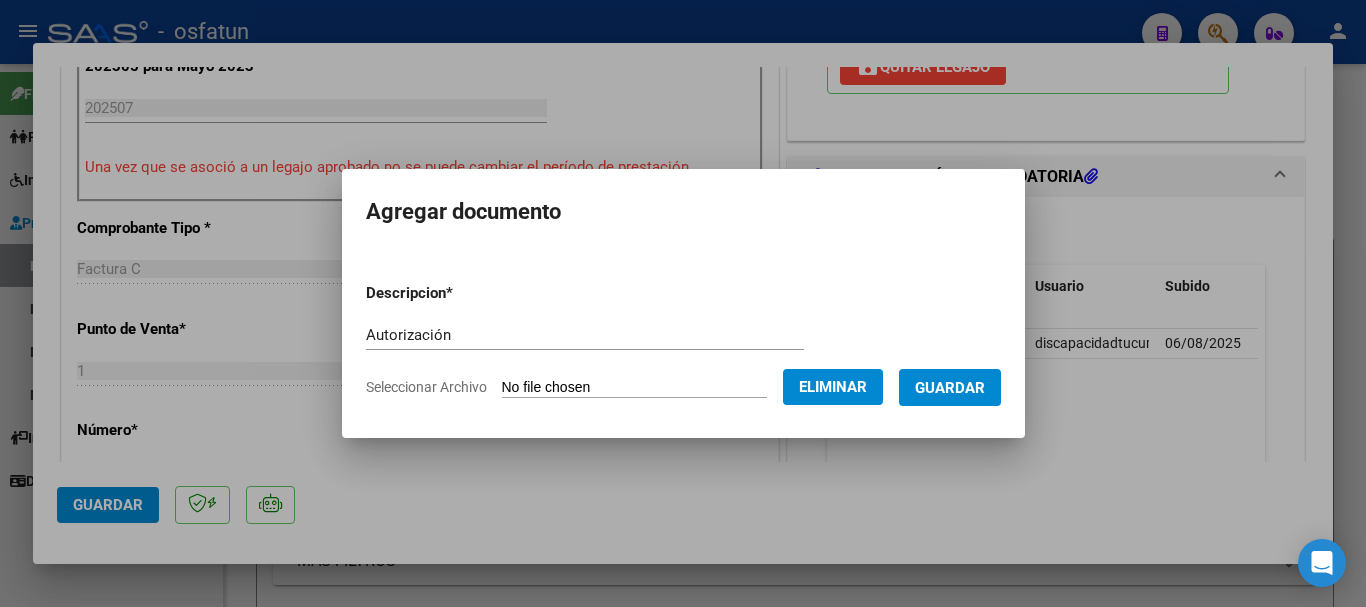 click on "Guardar" at bounding box center [950, 387] 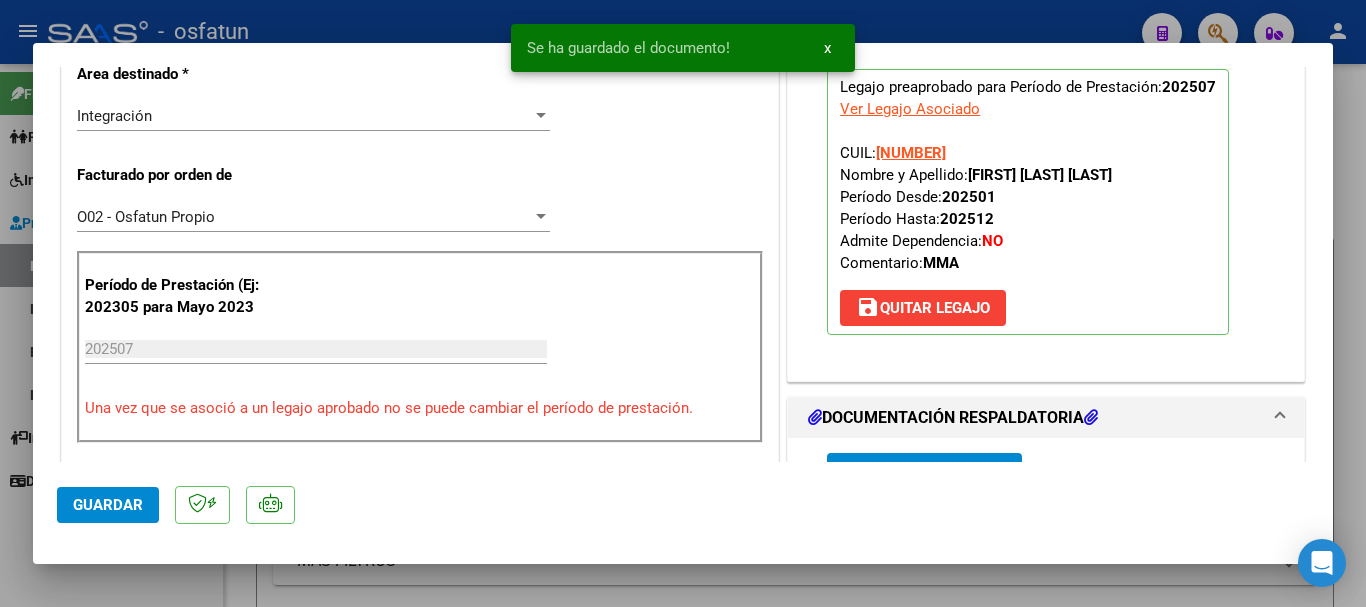 scroll, scrollTop: 459, scrollLeft: 0, axis: vertical 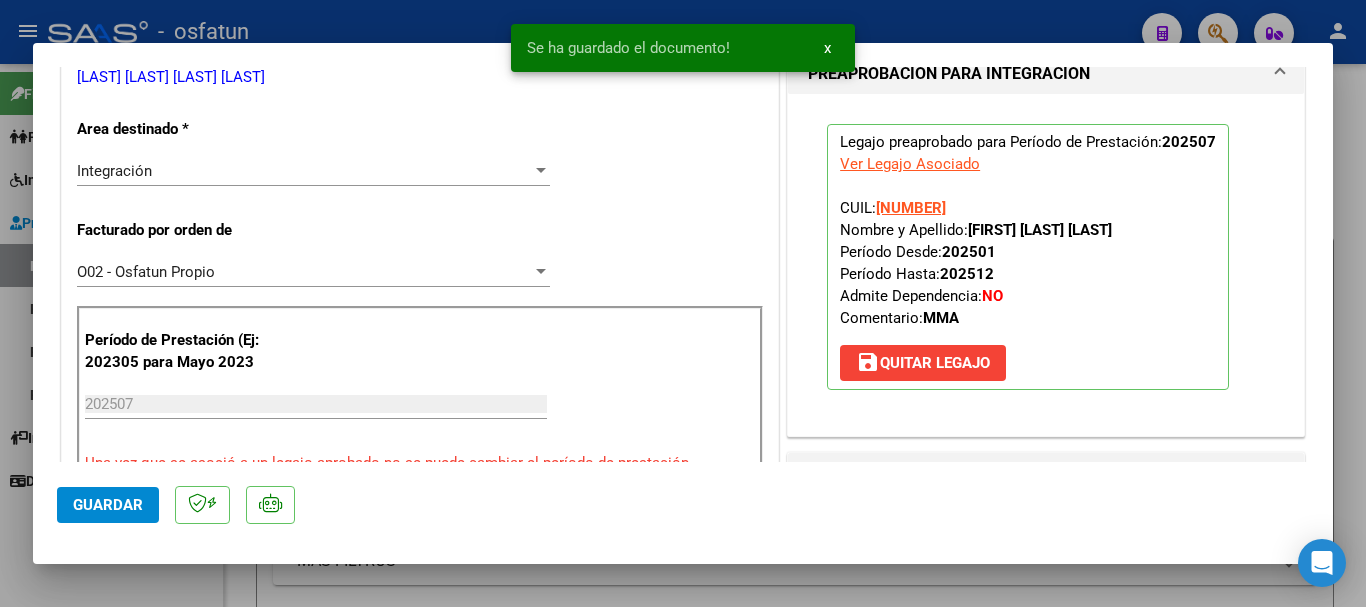 drag, startPoint x: 1126, startPoint y: 237, endPoint x: 964, endPoint y: 228, distance: 162.2498 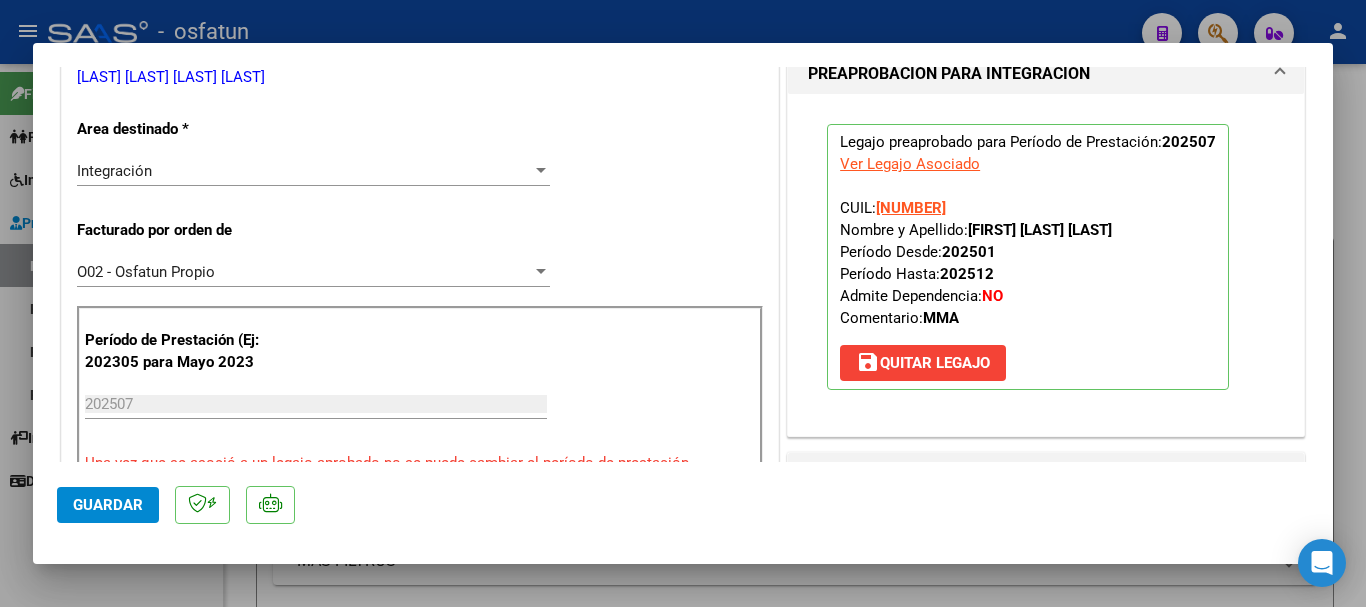 drag, startPoint x: 1333, startPoint y: 218, endPoint x: 1323, endPoint y: 265, distance: 48.052055 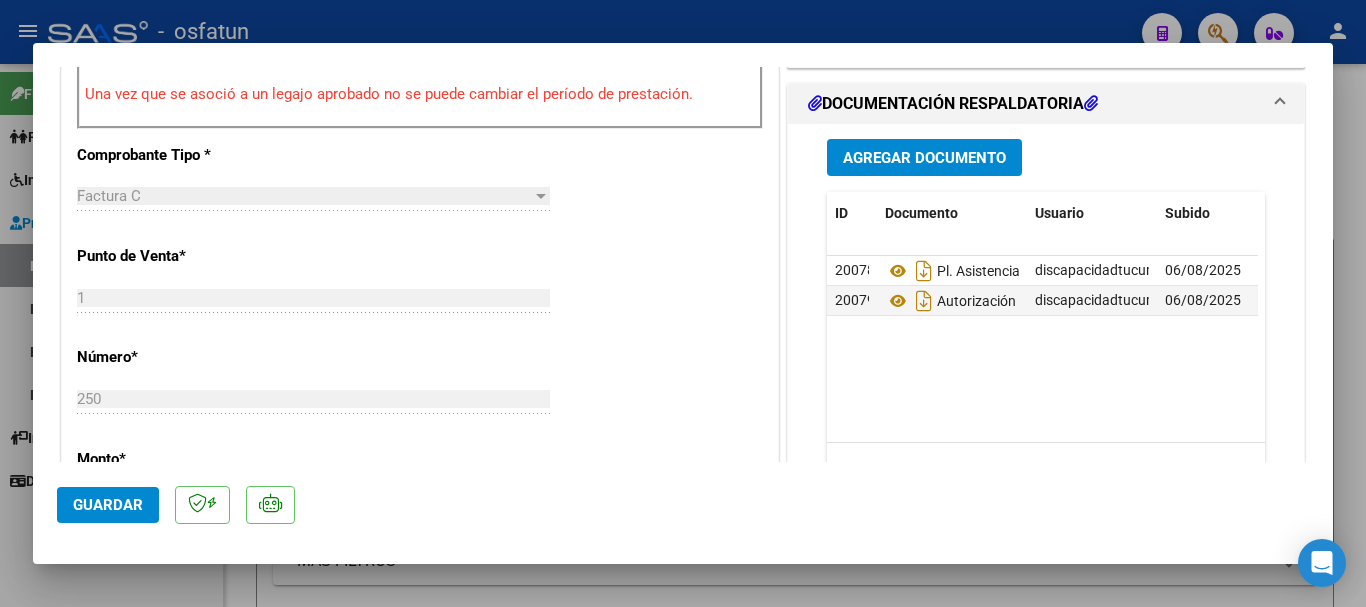 scroll, scrollTop: 833, scrollLeft: 0, axis: vertical 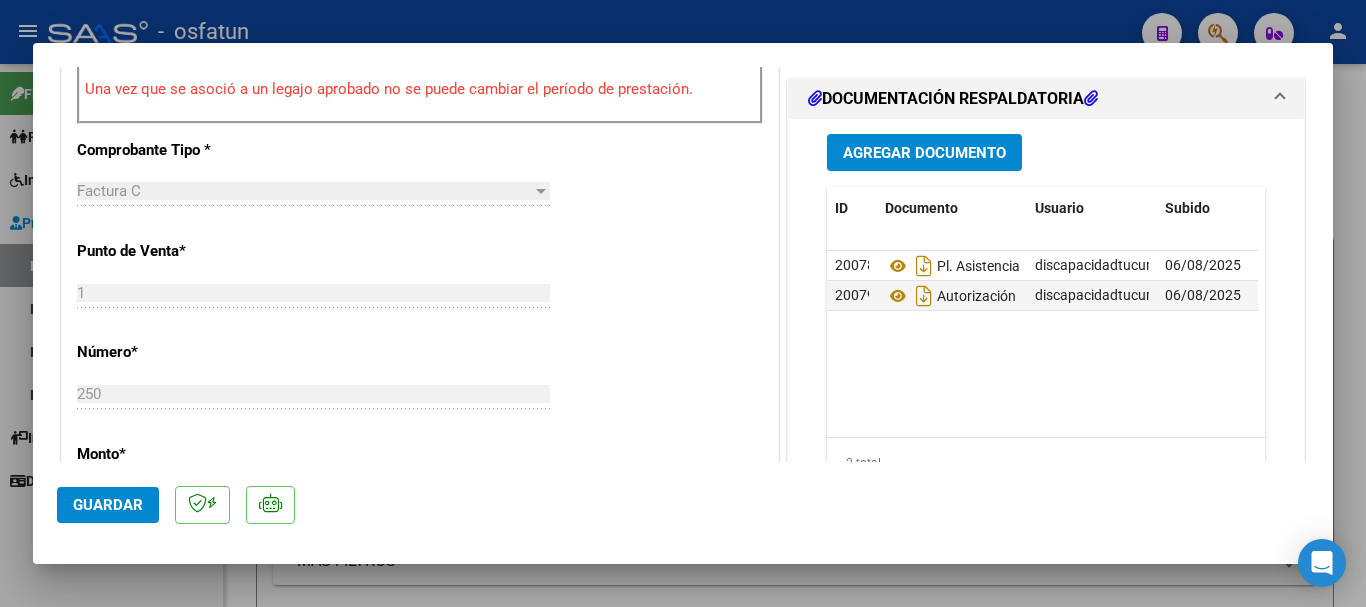 click on "CUIT  *   [CUIT] Ingresar CUIT  ANALISIS PRESTADOR  SALAZAR PAZ VANINA MERCEDES  ARCA Padrón ARCA Padrón  Area destinado * Integración Seleccionar Area  Facturado por orden de  O02 - Osfatun Propio Seleccionar Gerenciador Período de Prestación (Ej: 202305 para Mayo 2023    202507 Ingrese el Período de Prestación como indica el ejemplo   Una vez que se asoció a un legajo aprobado no se puede cambiar el período de prestación.   Comprobante Tipo * Factura C Seleccionar Tipo Punto de Venta  *   1 Ingresar el Nro.  Número  *   250 Ingresar el Nro.  Monto  *   $ 307.654,34 Ingresar el monto  Fecha del Cpbt.  *   2025-08-04 Ingresar la fecha  CAE / CAEA (no ingrese CAI)    75313023879175 Ingresar el CAE o CAEA (no ingrese CAI)  Fecha Recibido  *   2025-08-06 Ingresar la fecha  Fecha de Vencimiento    Ingresar la fecha  Ref. Externa    Ingresar la ref.  N° Liquidación    Ingresar el N° Liquidación" at bounding box center (420, 378) 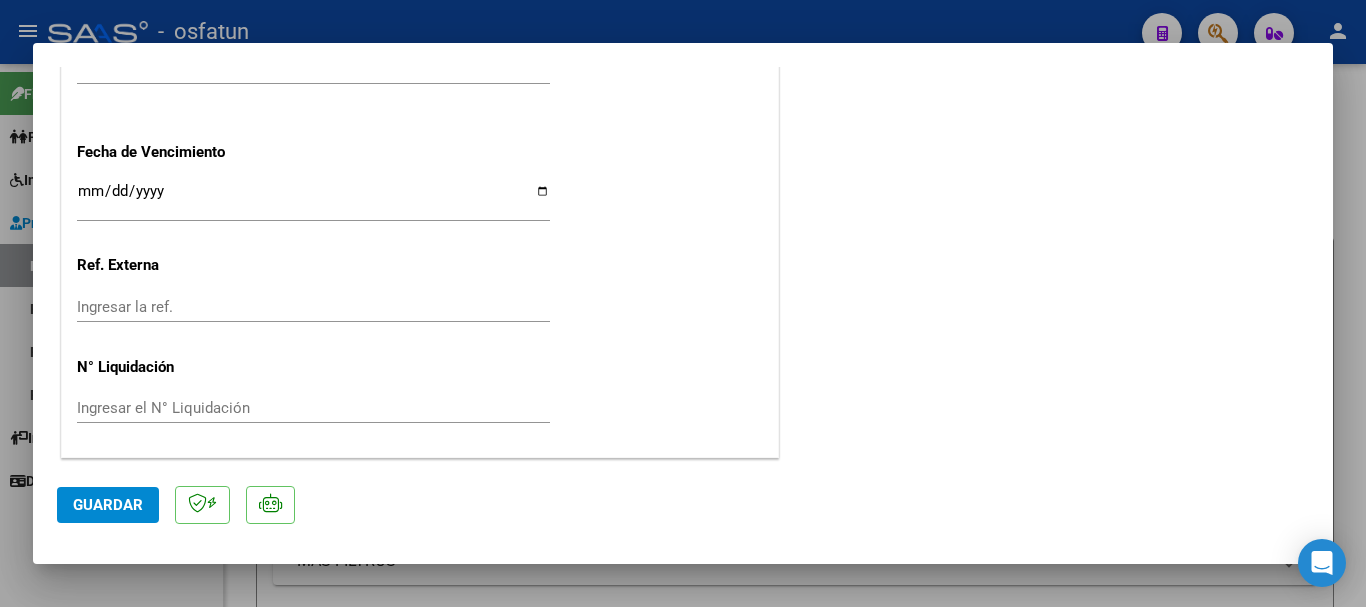 click on "Guardar" 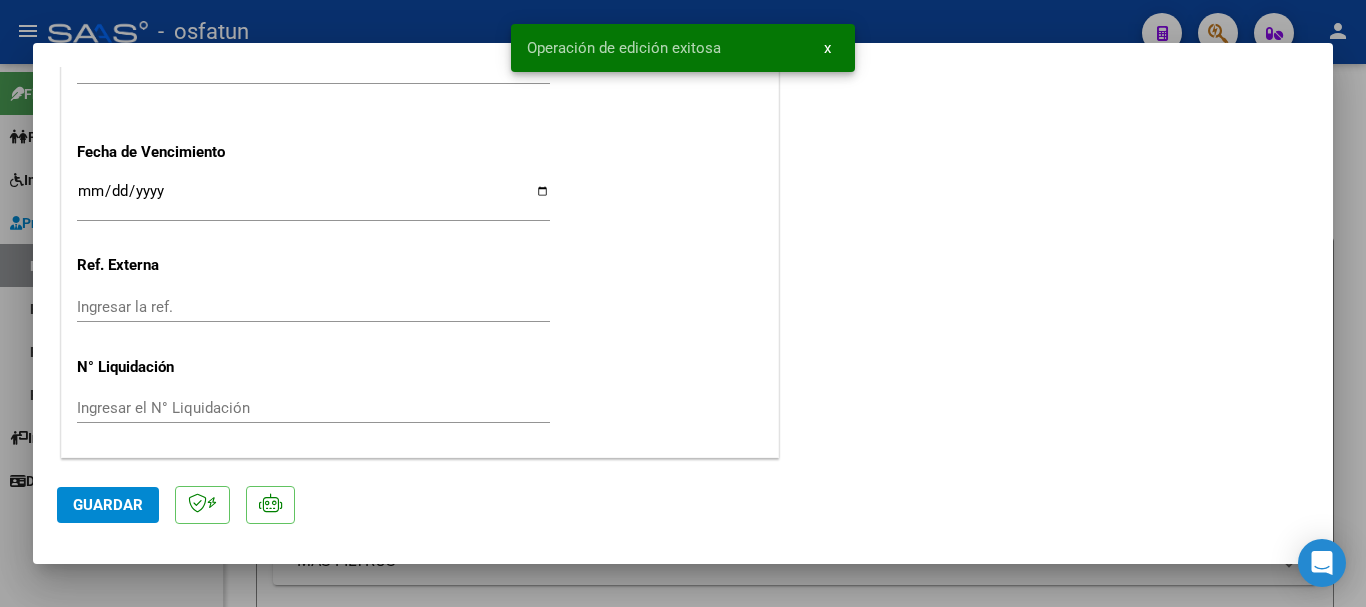 drag, startPoint x: 78, startPoint y: 522, endPoint x: 95, endPoint y: 520, distance: 17.117243 